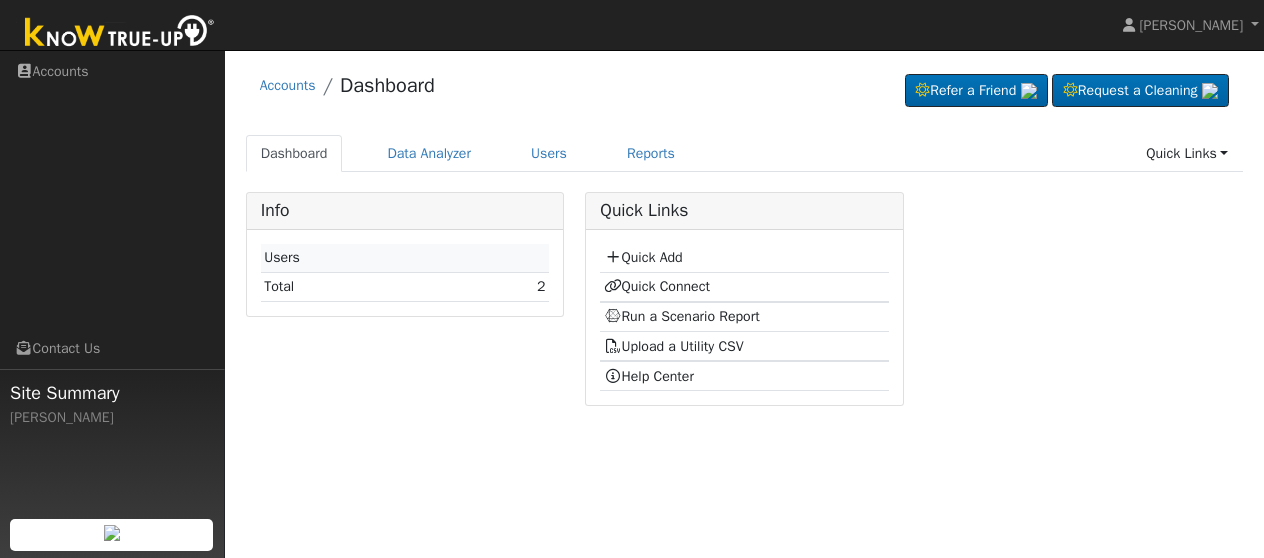 scroll, scrollTop: 0, scrollLeft: 0, axis: both 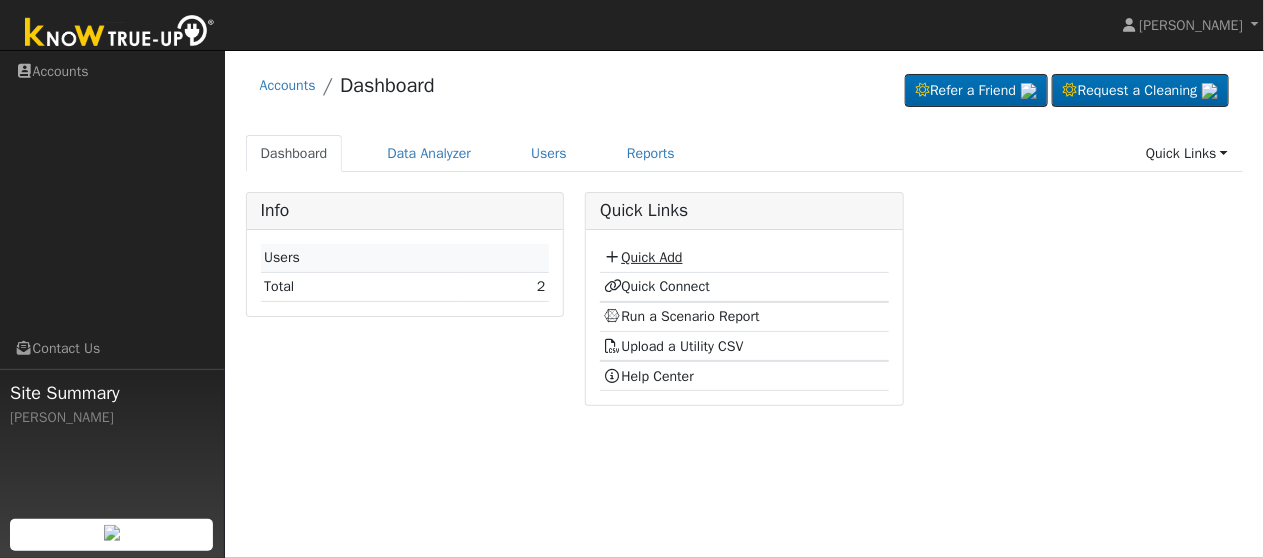 click on "Quick Add" at bounding box center [643, 257] 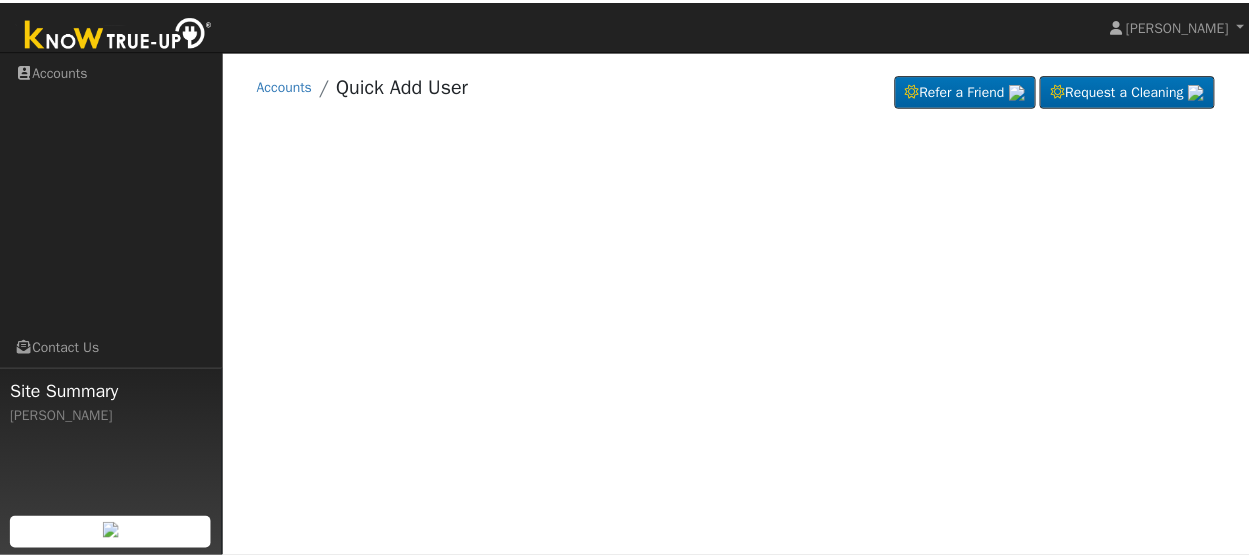 scroll, scrollTop: 0, scrollLeft: 0, axis: both 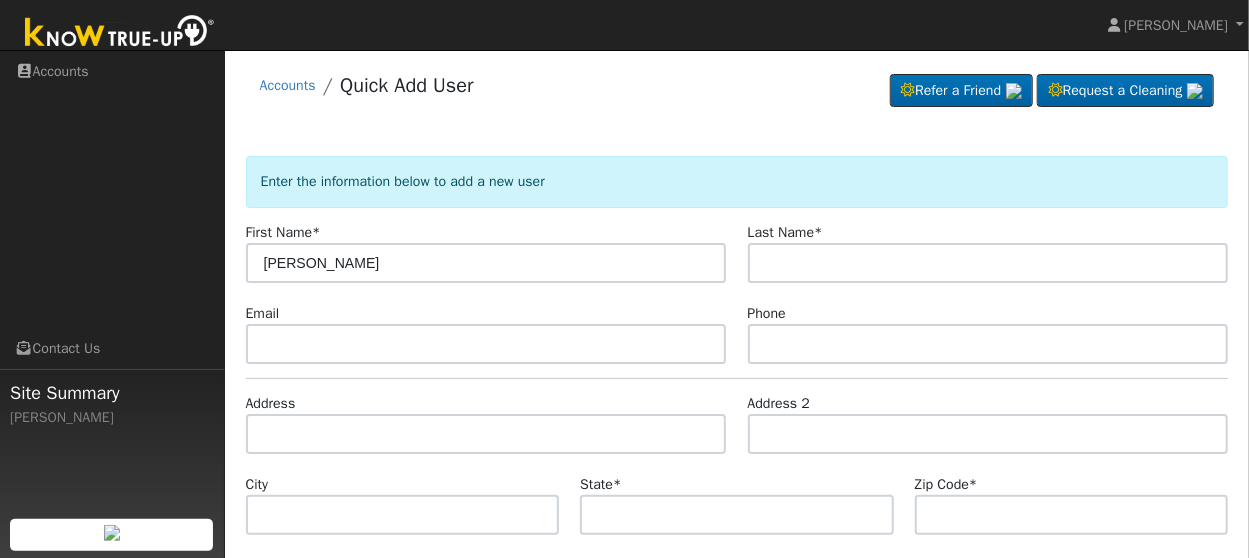 type on "[PERSON_NAME]" 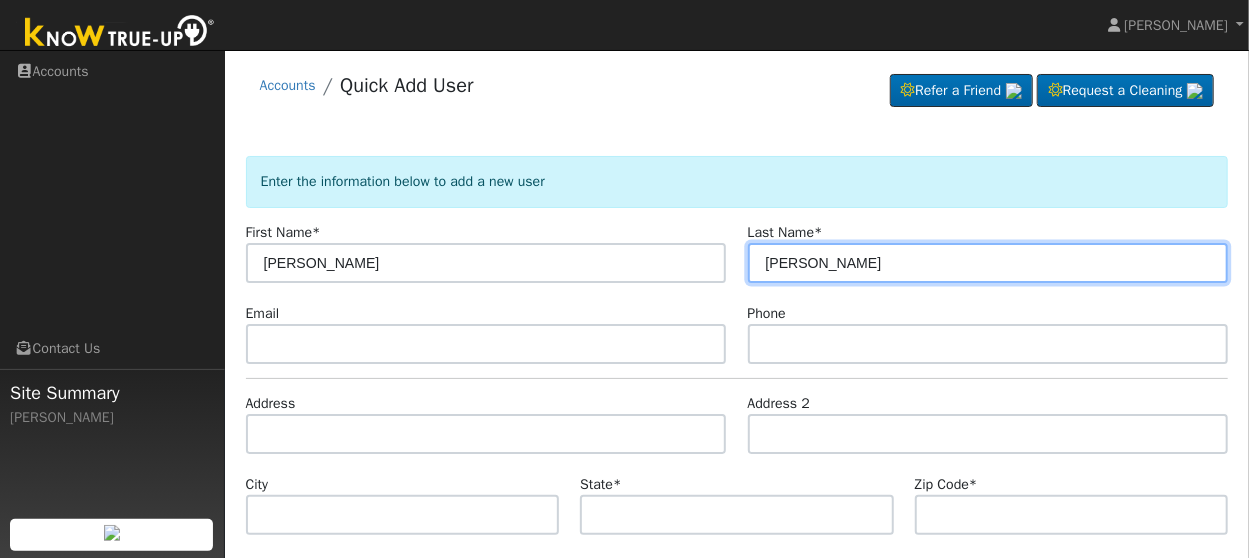 type on "[PERSON_NAME]" 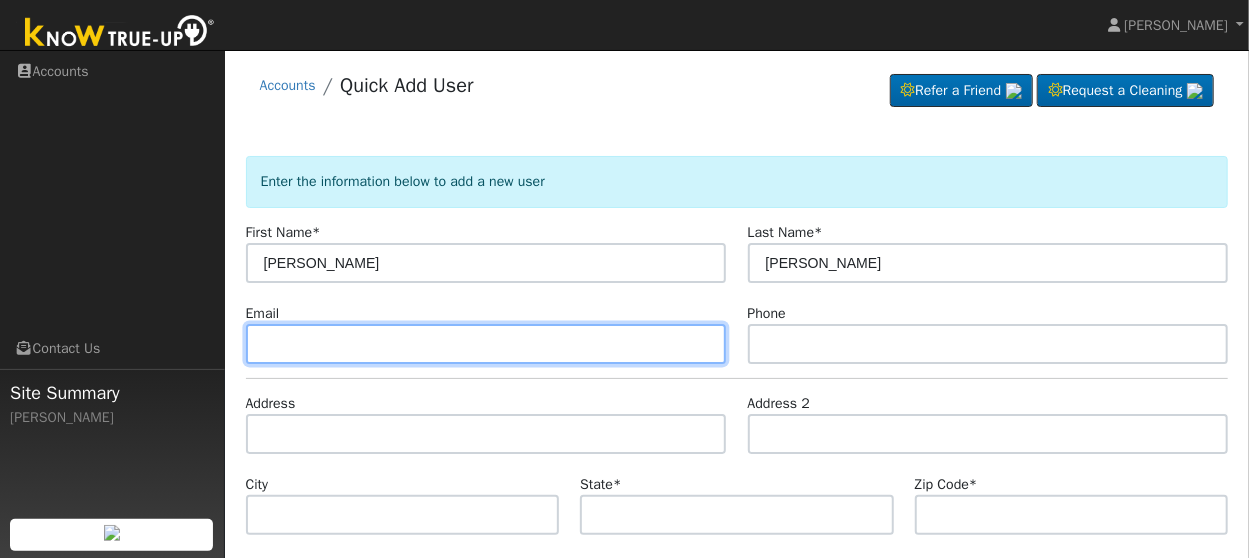 click at bounding box center (486, 344) 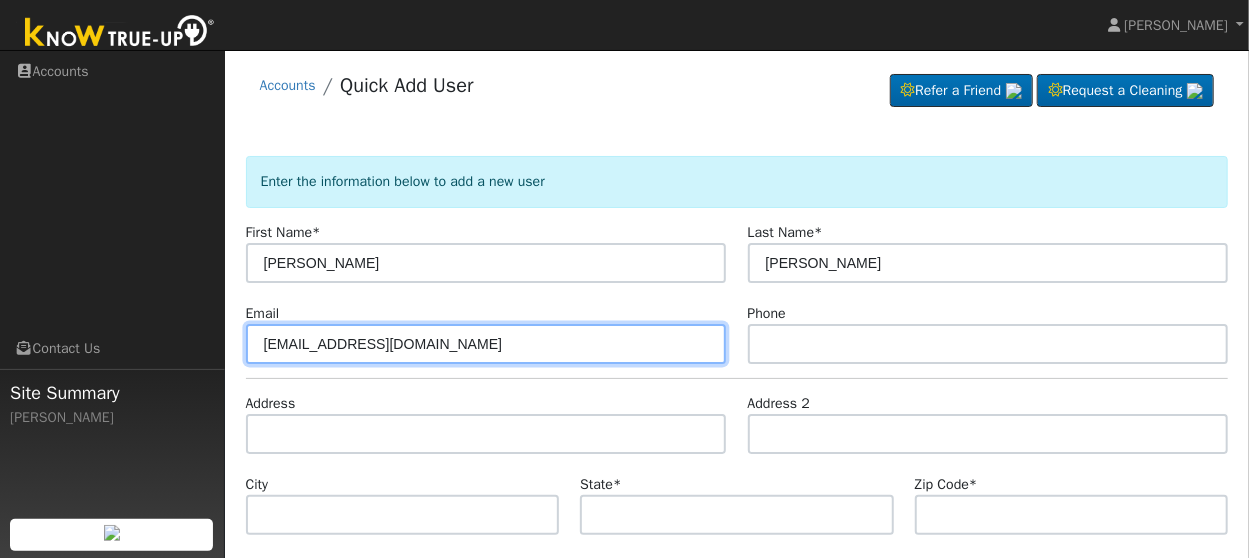 type on "[EMAIL_ADDRESS][DOMAIN_NAME]" 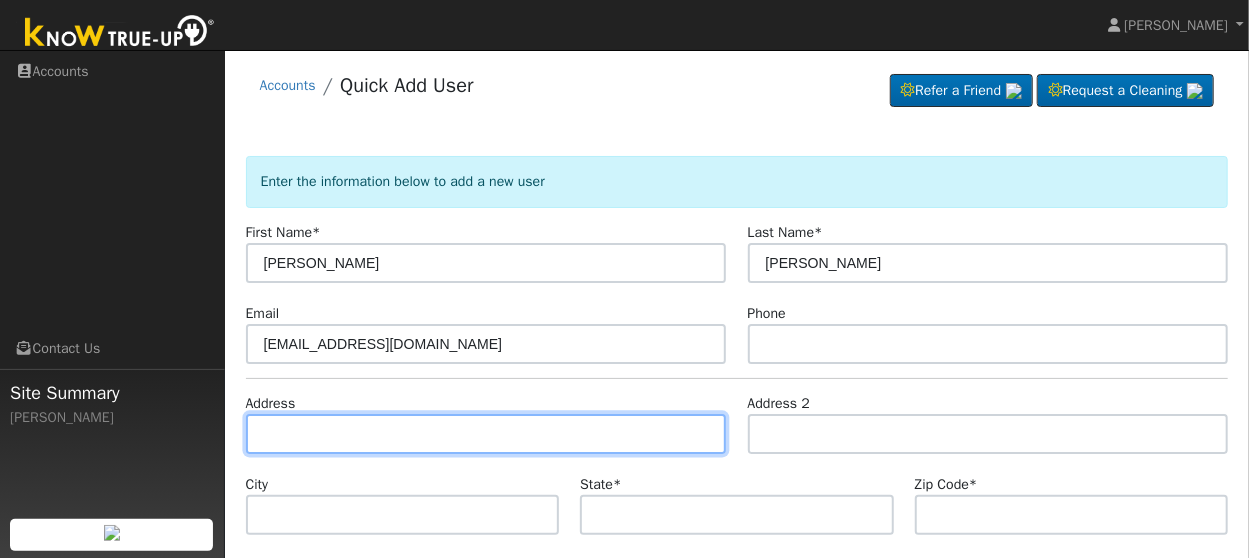 click at bounding box center [486, 434] 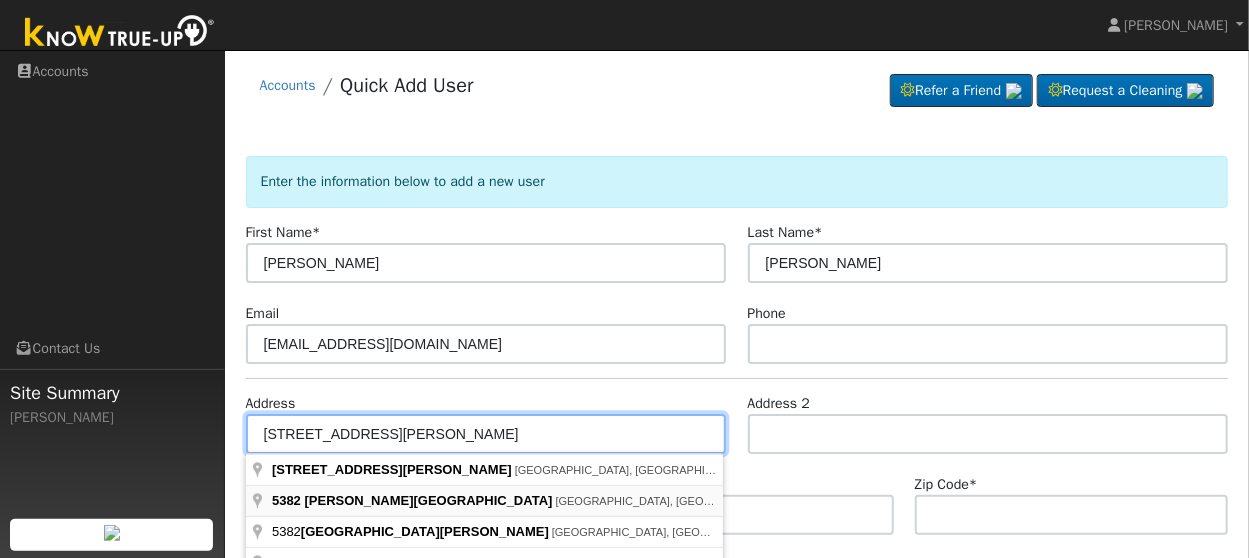 type on "[STREET_ADDRESS][PERSON_NAME]" 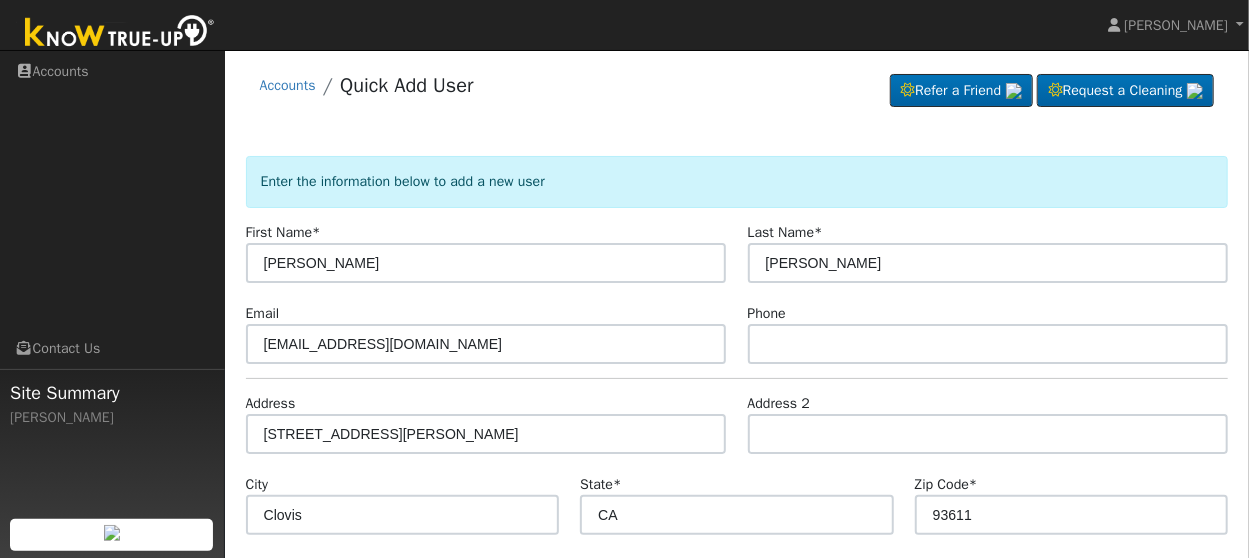 click on "City Clovis" at bounding box center (402, 504) 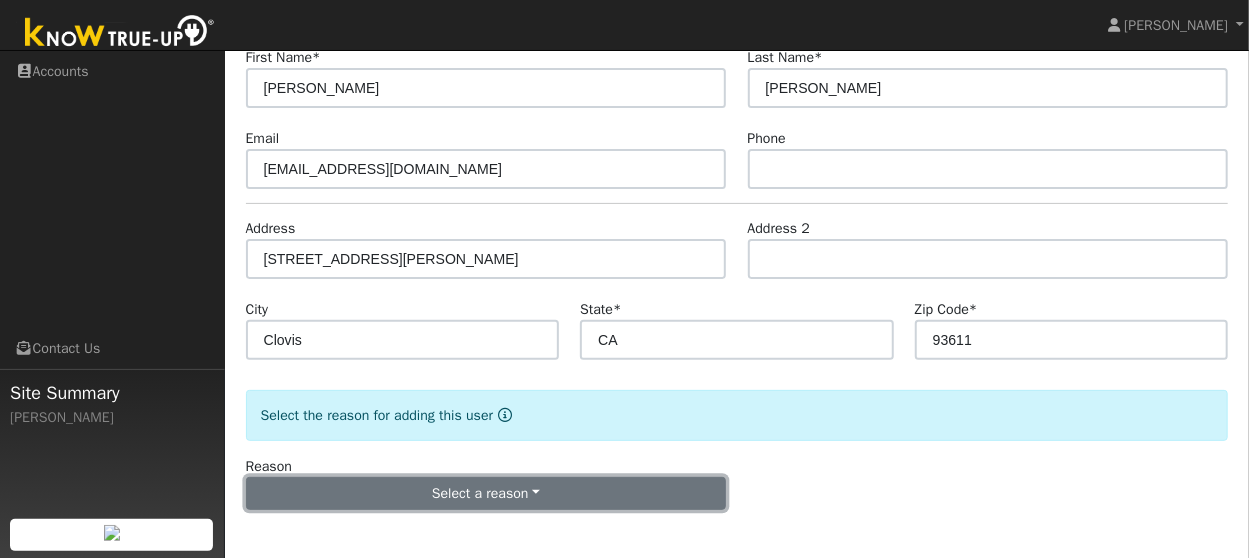 click on "Select a reason" at bounding box center [486, 494] 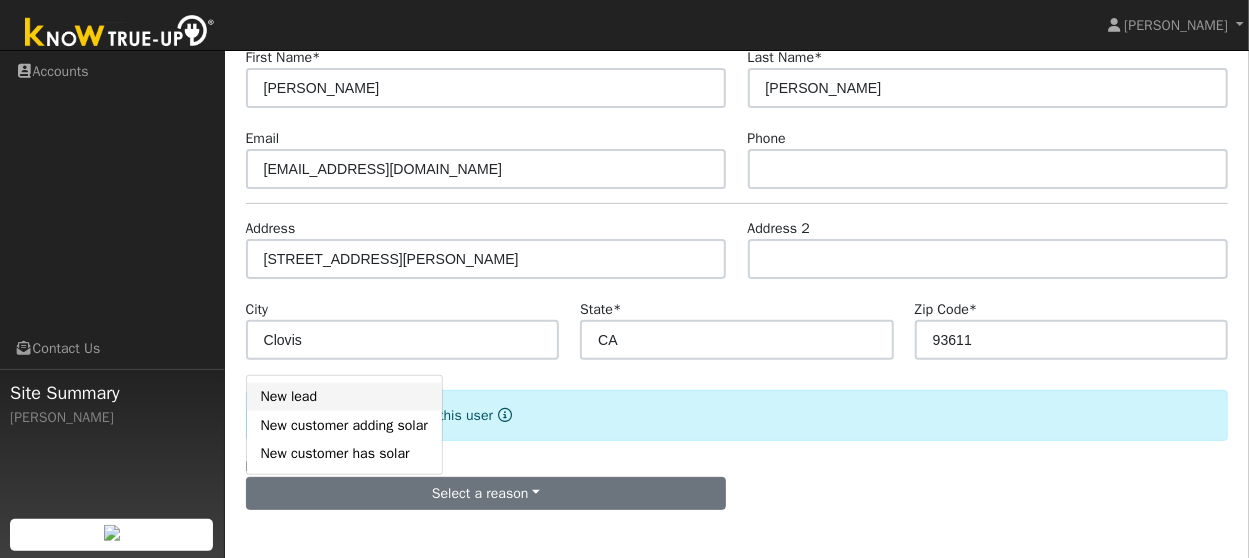 click on "New lead" at bounding box center [344, 397] 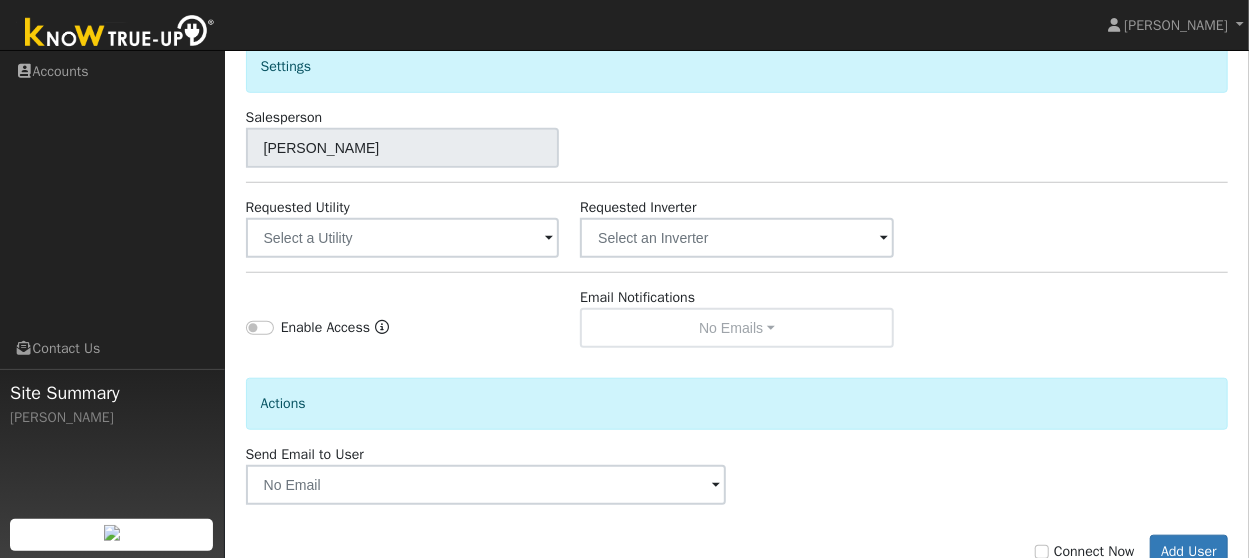 scroll, scrollTop: 675, scrollLeft: 0, axis: vertical 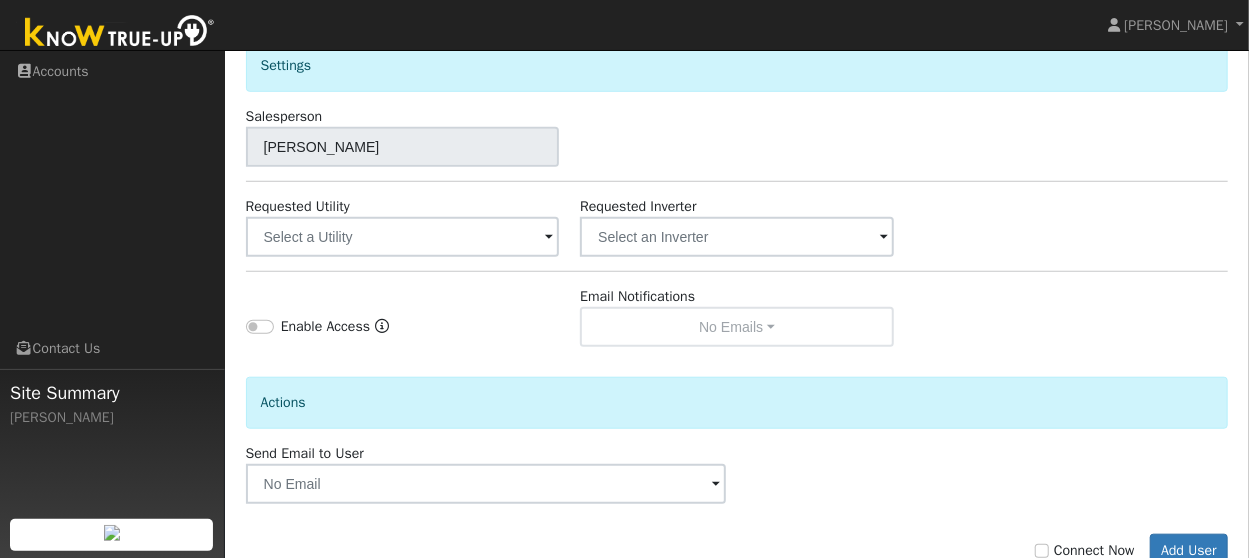 click at bounding box center [549, 238] 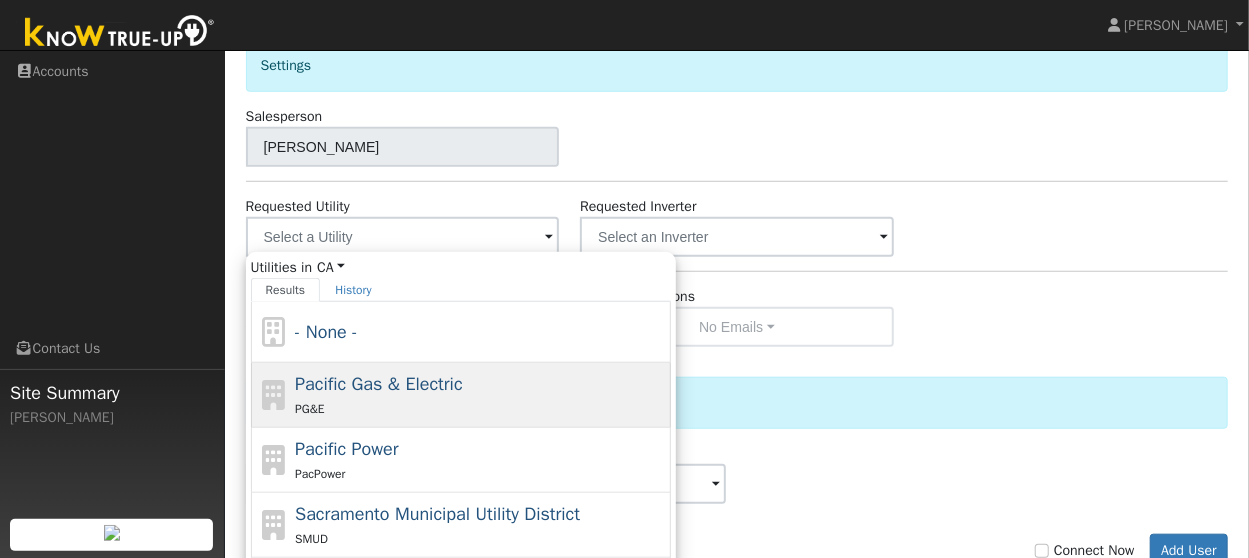 click on "Pacific Gas & Electric" at bounding box center (379, 384) 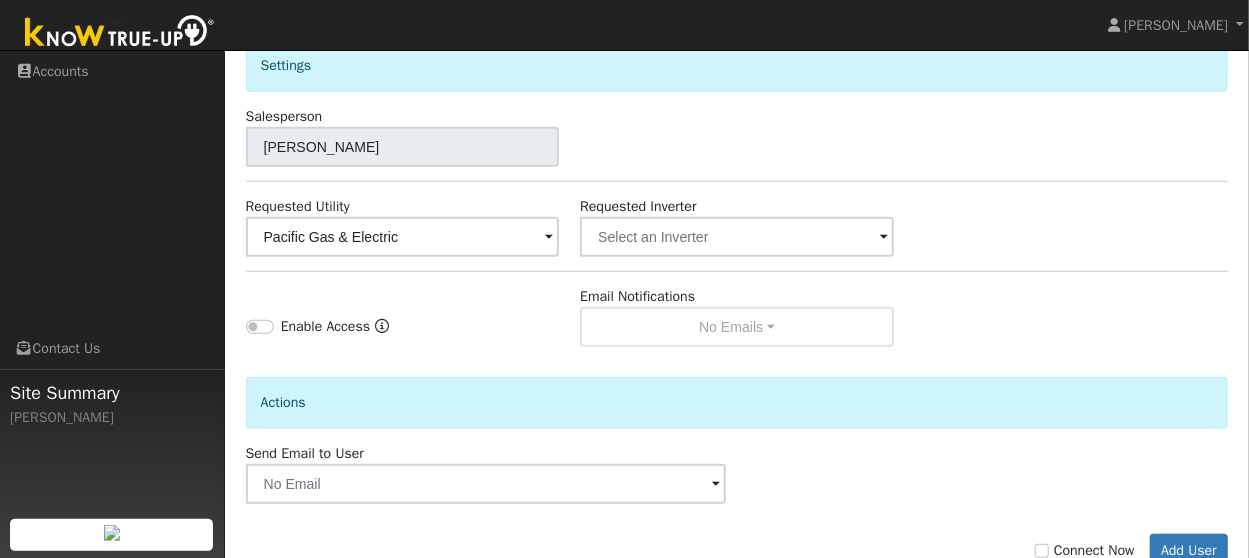 click on "Requested Inverter" at bounding box center (737, 226) 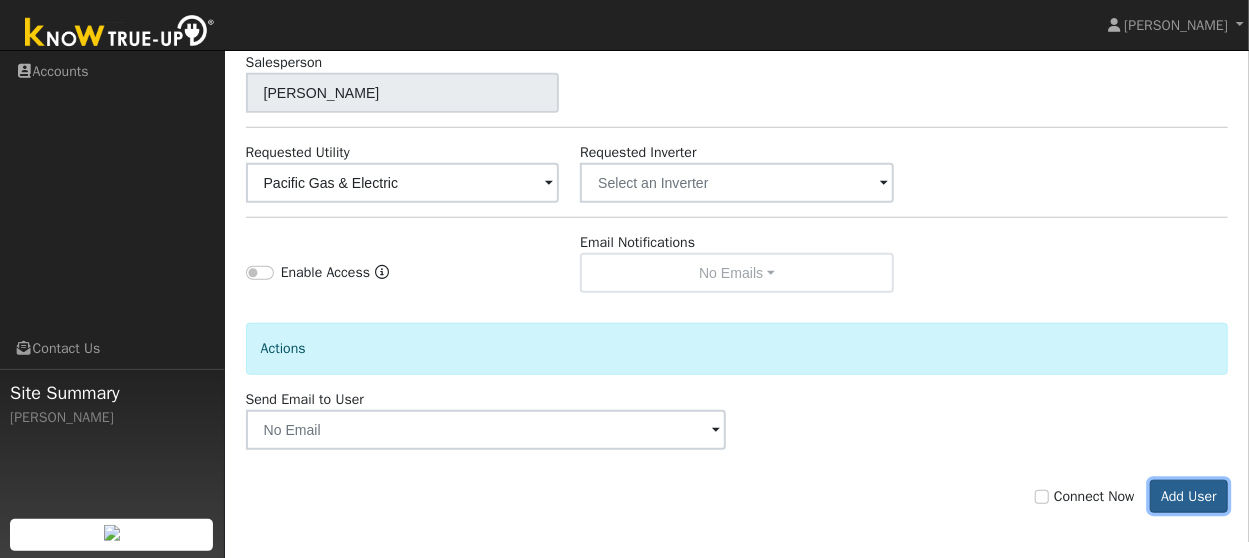 click on "Add User" at bounding box center [1189, 497] 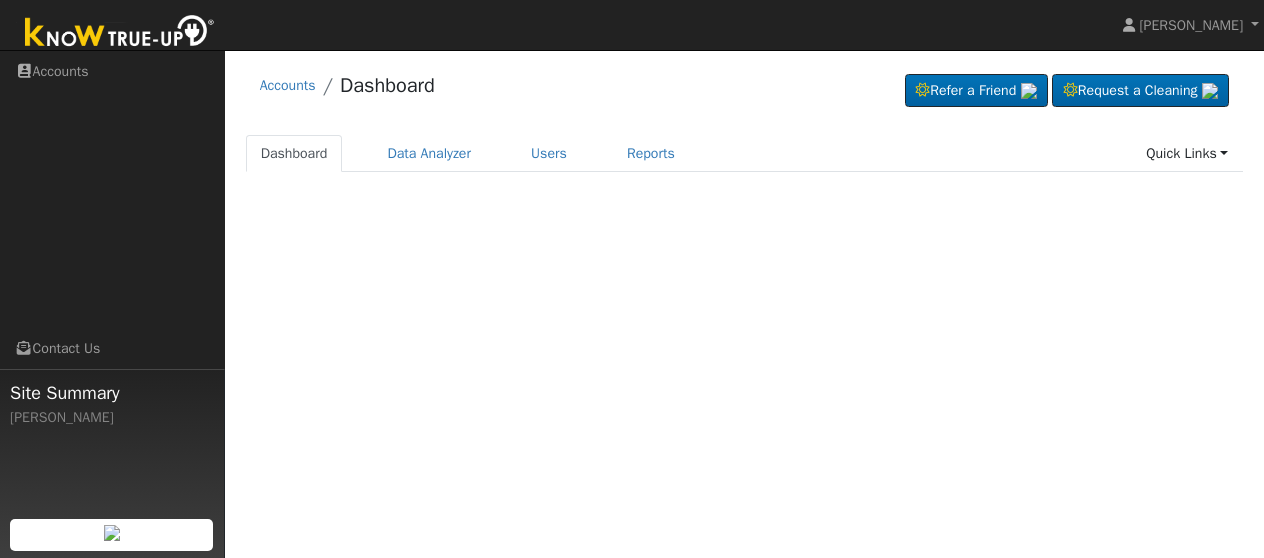 scroll, scrollTop: 0, scrollLeft: 0, axis: both 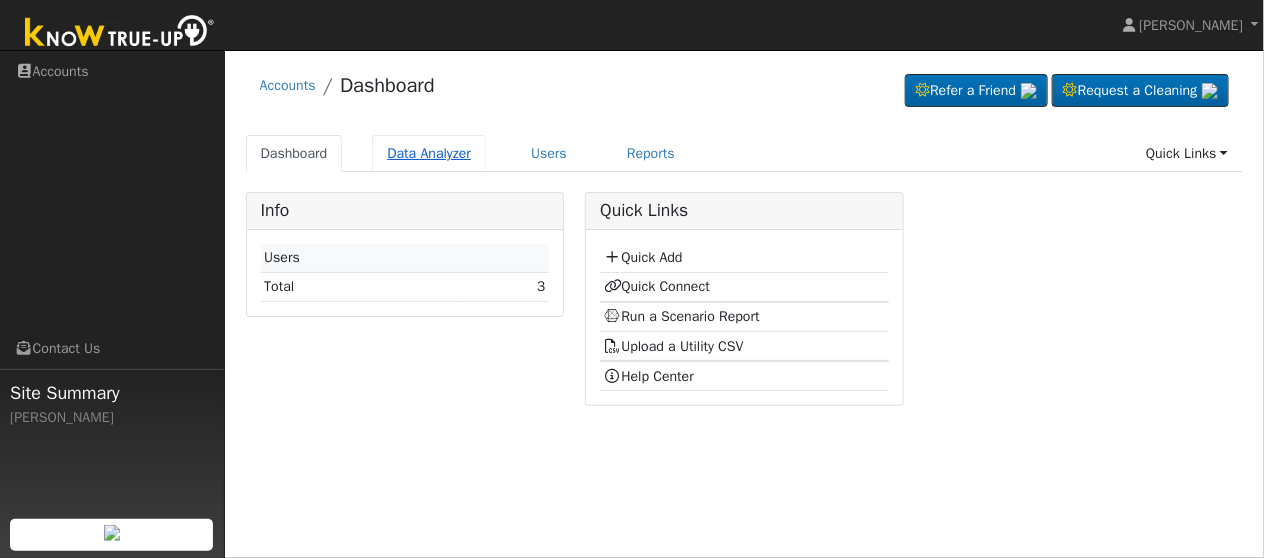 click on "Data Analyzer" at bounding box center [429, 153] 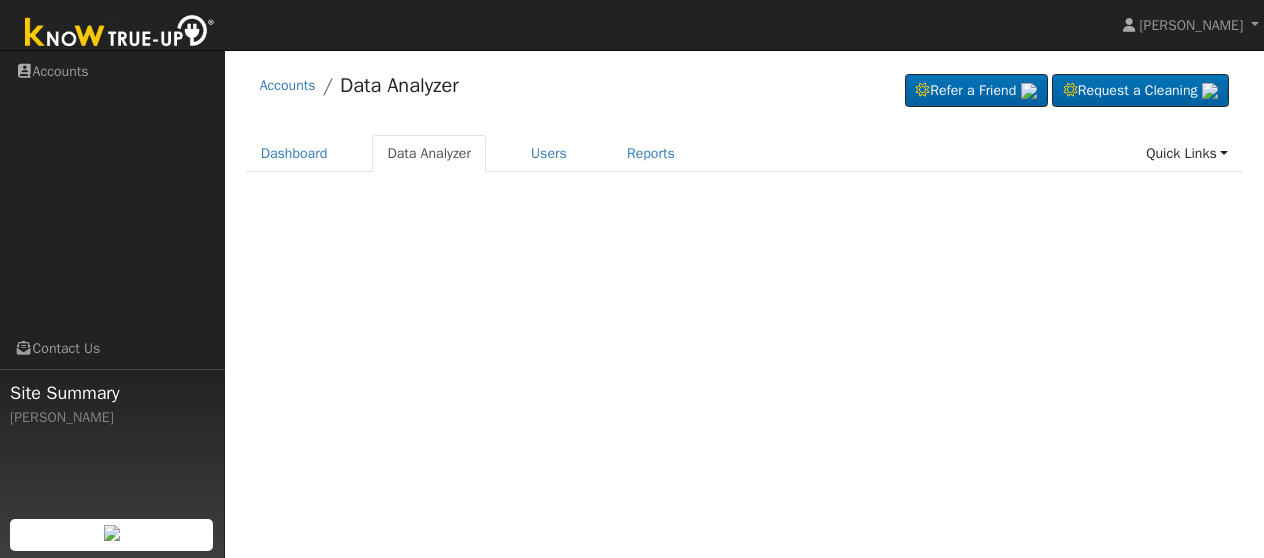 scroll, scrollTop: 0, scrollLeft: 0, axis: both 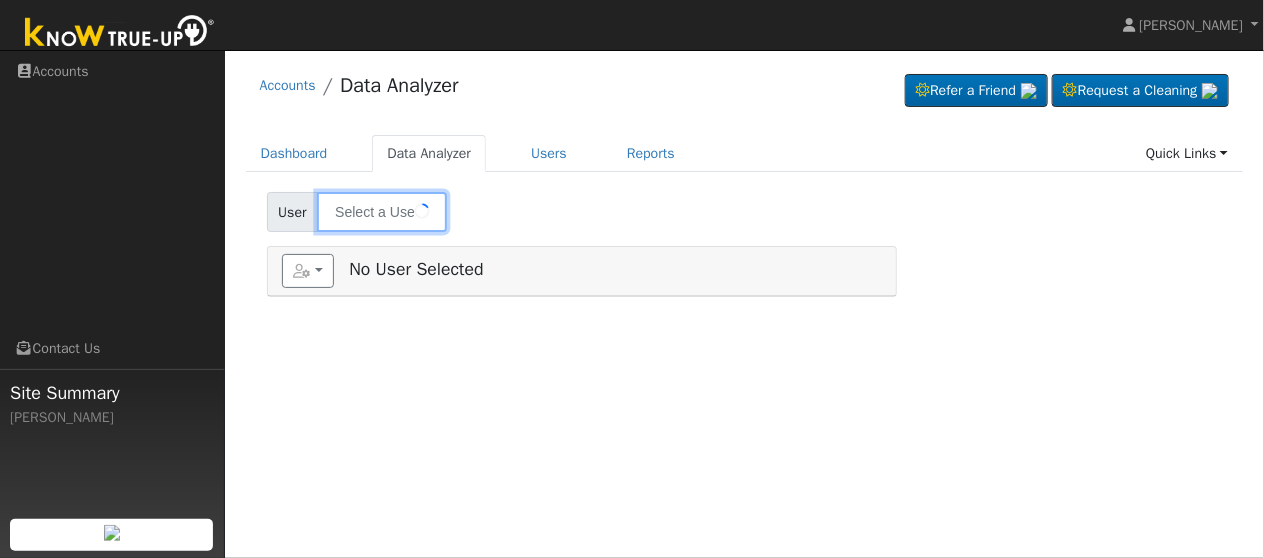 type on "[PERSON_NAME]" 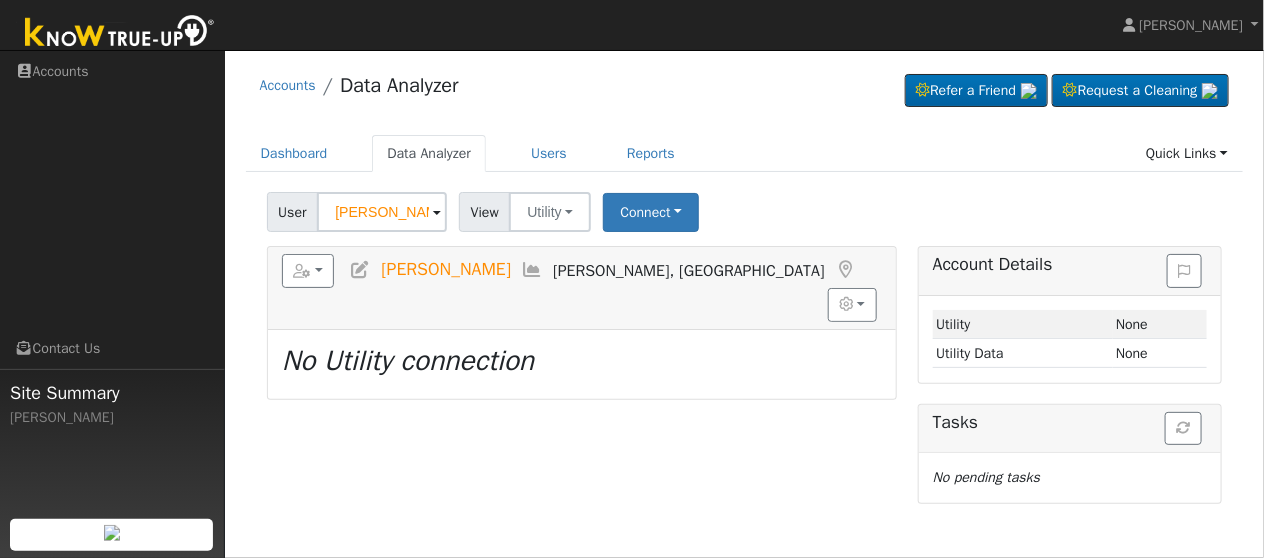 click at bounding box center (437, 213) 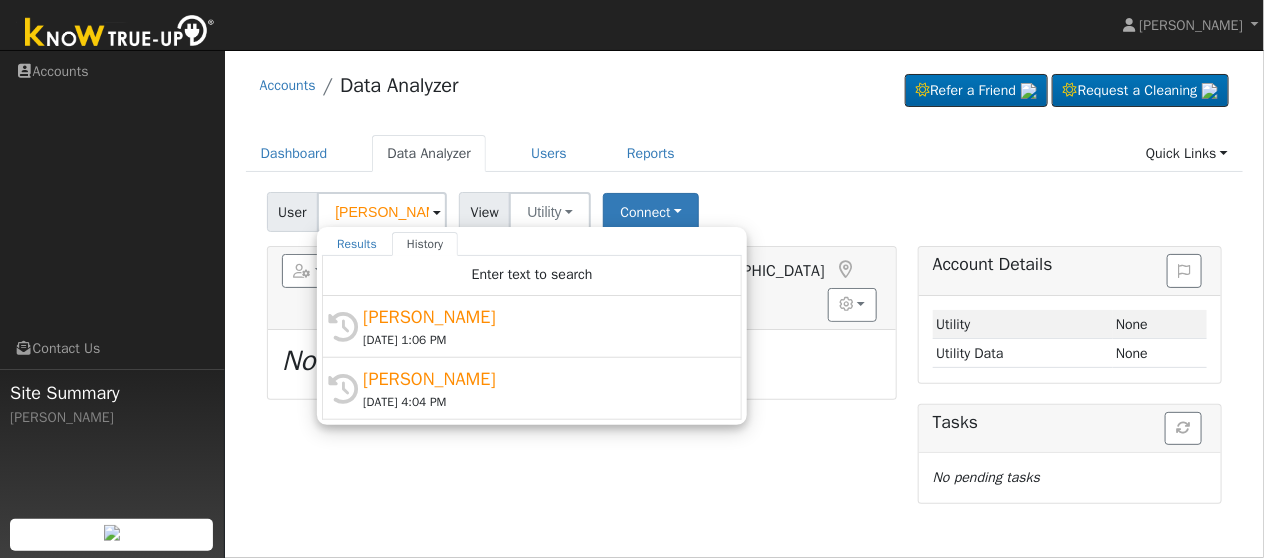 click on "Reports Scenario Health Check Account Timeline User Audit Trail  Interval Data Import from CSV Quick Add New User Quick Convert This Lead Daniel Deiter auberry, CA Graphs  Show Previous Year  Show Net Push/Pull Options  Show Weather  kWh  $  Show °F Loading... No Utility connection" at bounding box center [581, 374] 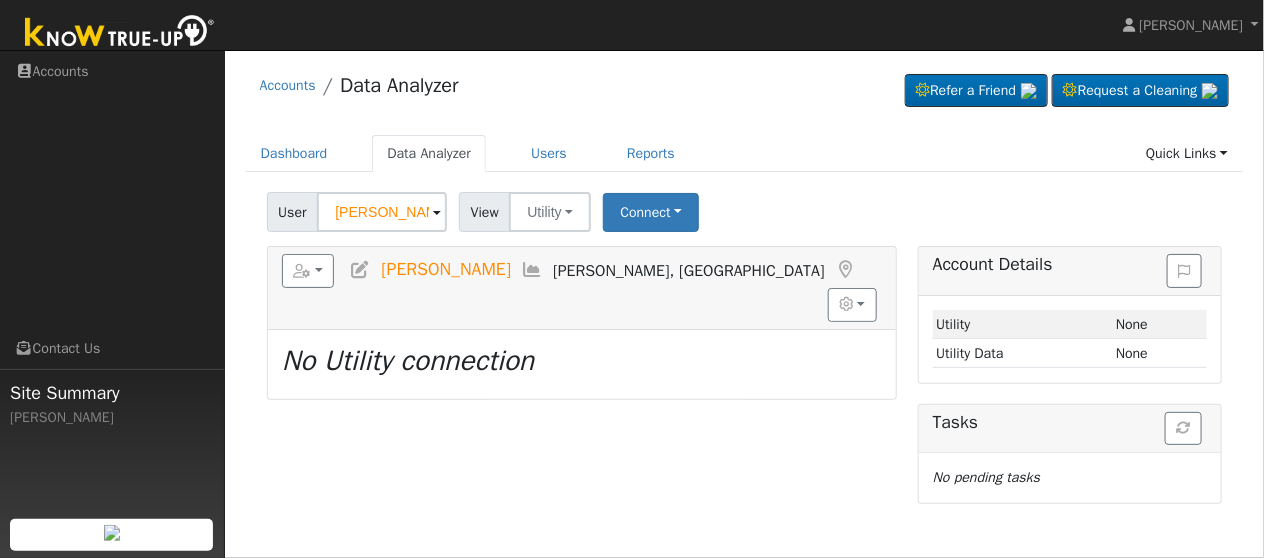 click at bounding box center (437, 213) 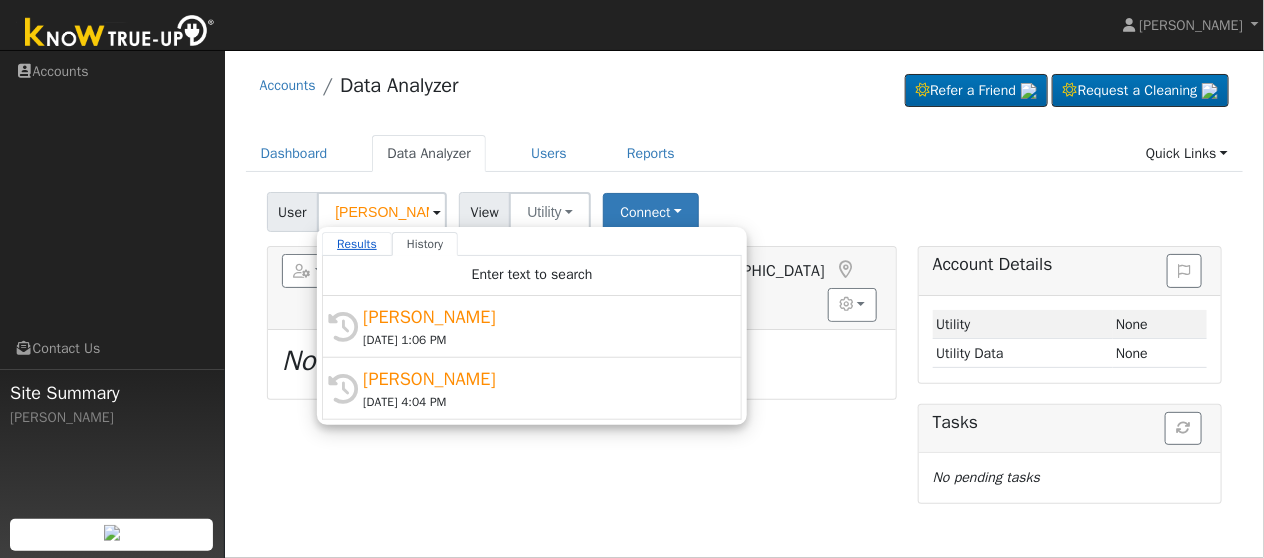 click on "Results" at bounding box center (357, 244) 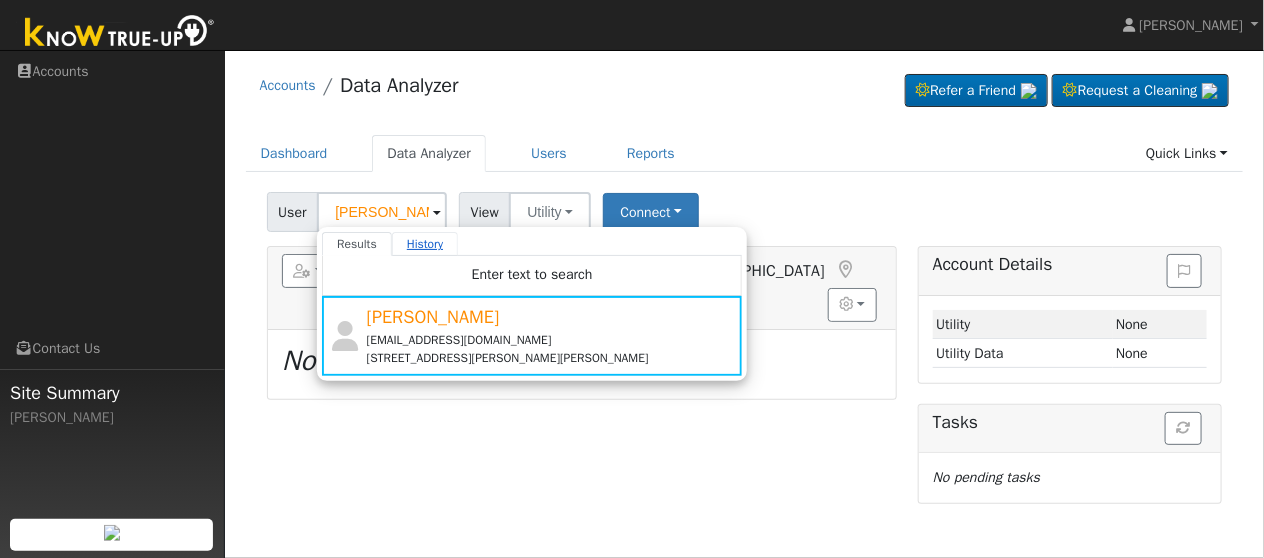 click on "History" at bounding box center (425, 244) 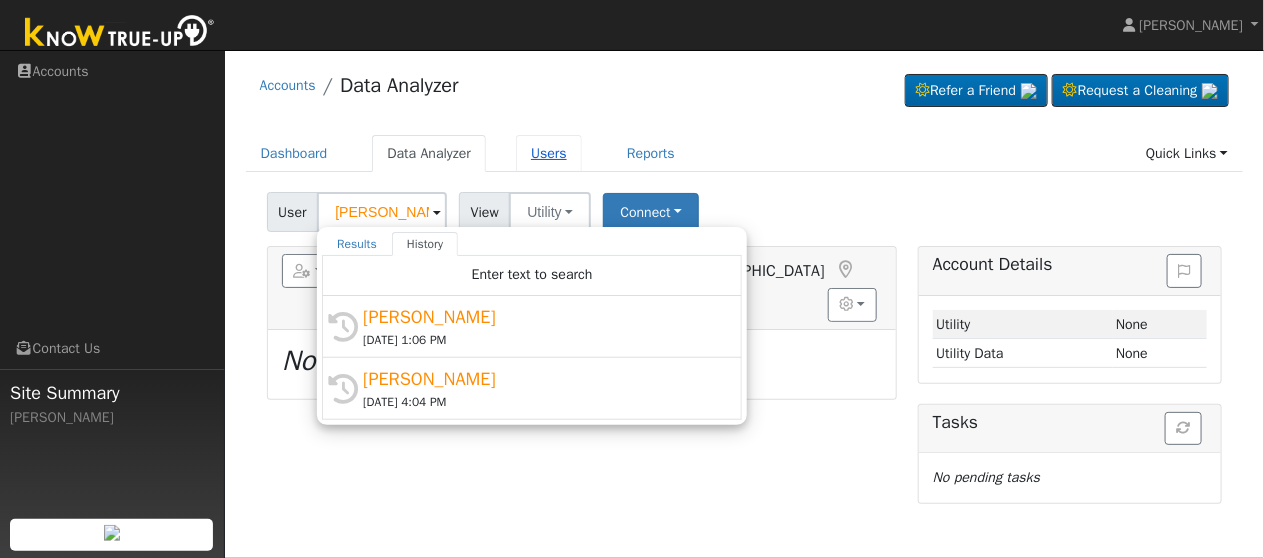 click on "Users" at bounding box center [549, 153] 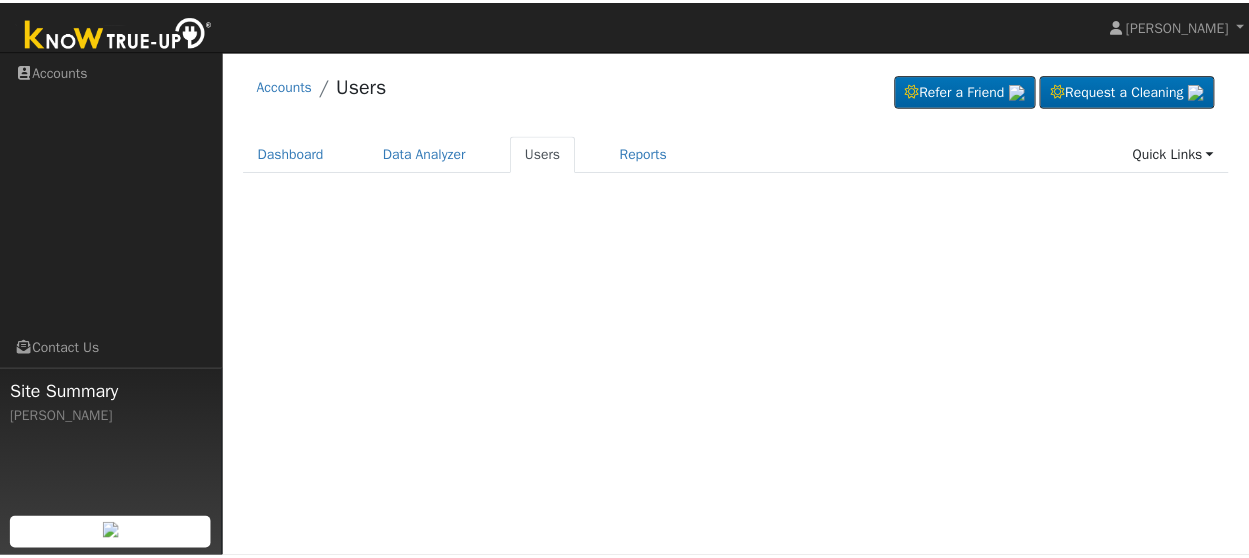 scroll, scrollTop: 0, scrollLeft: 0, axis: both 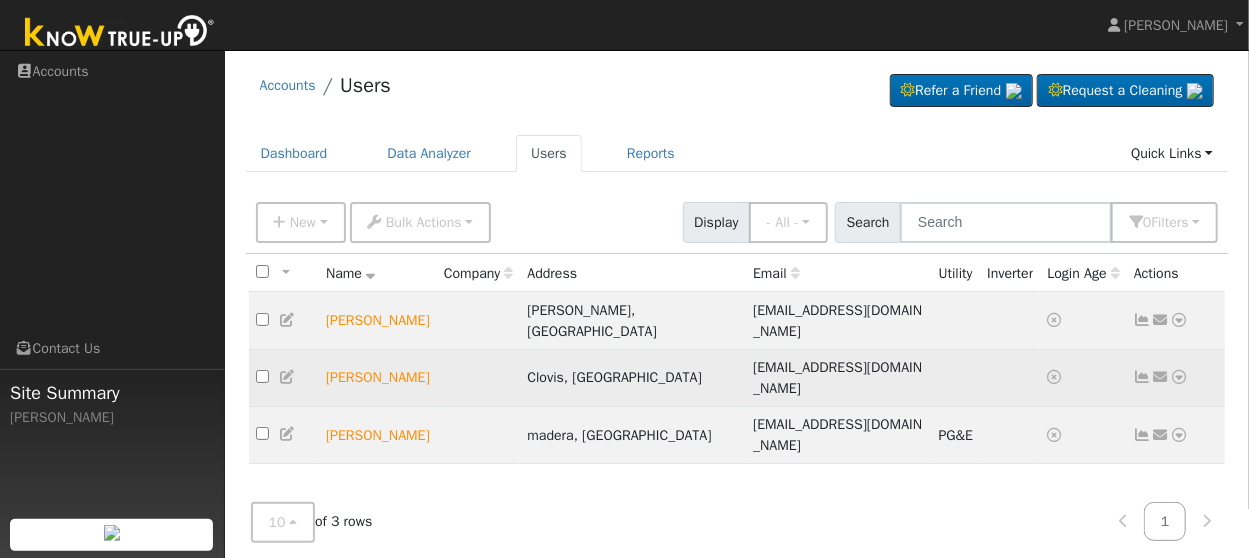 click at bounding box center [1143, 377] 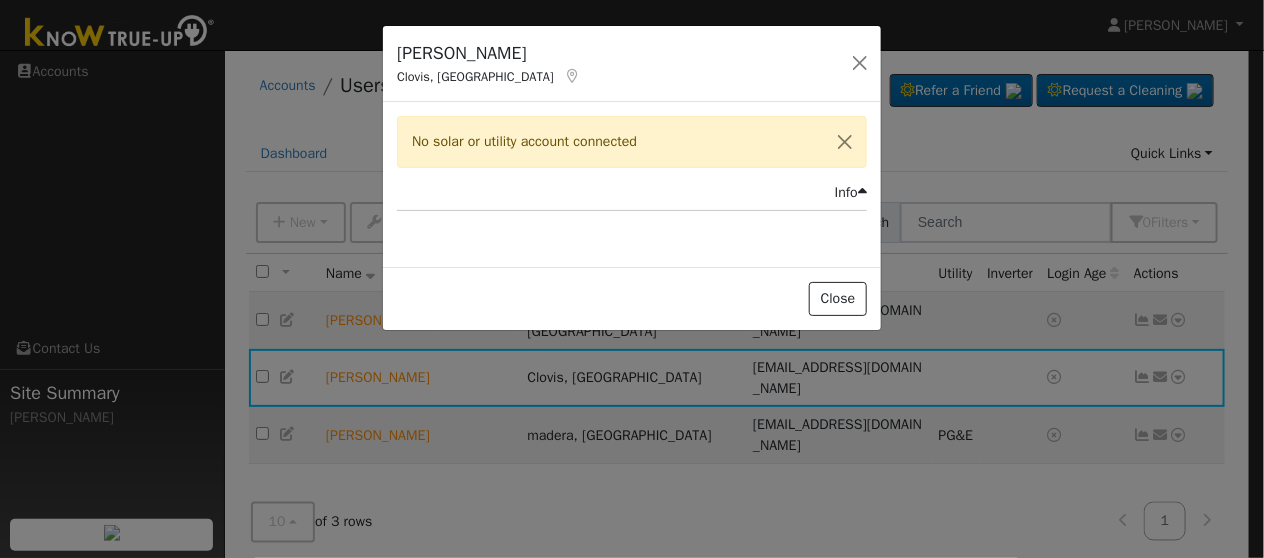 click on "Info" at bounding box center [851, 192] 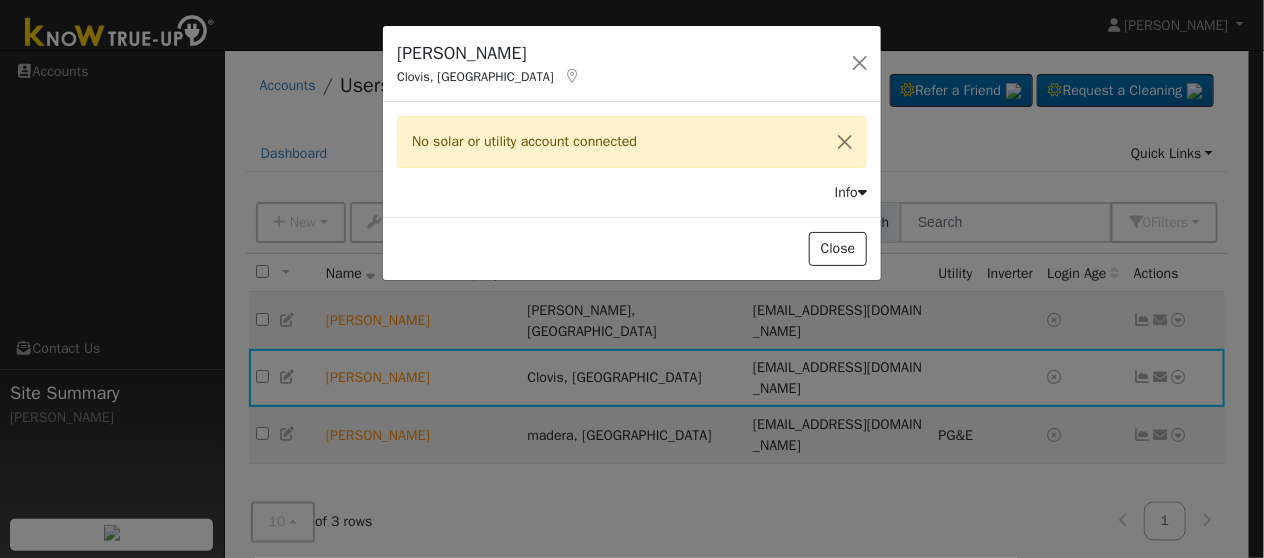 click on "Info" at bounding box center (851, 192) 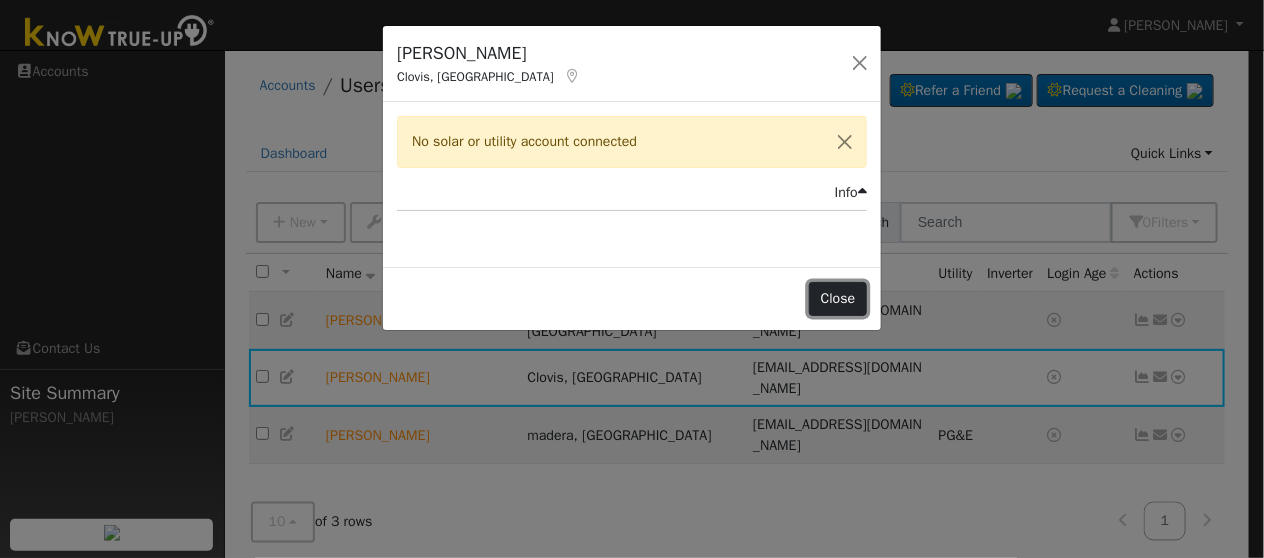 click on "Close" at bounding box center [838, 299] 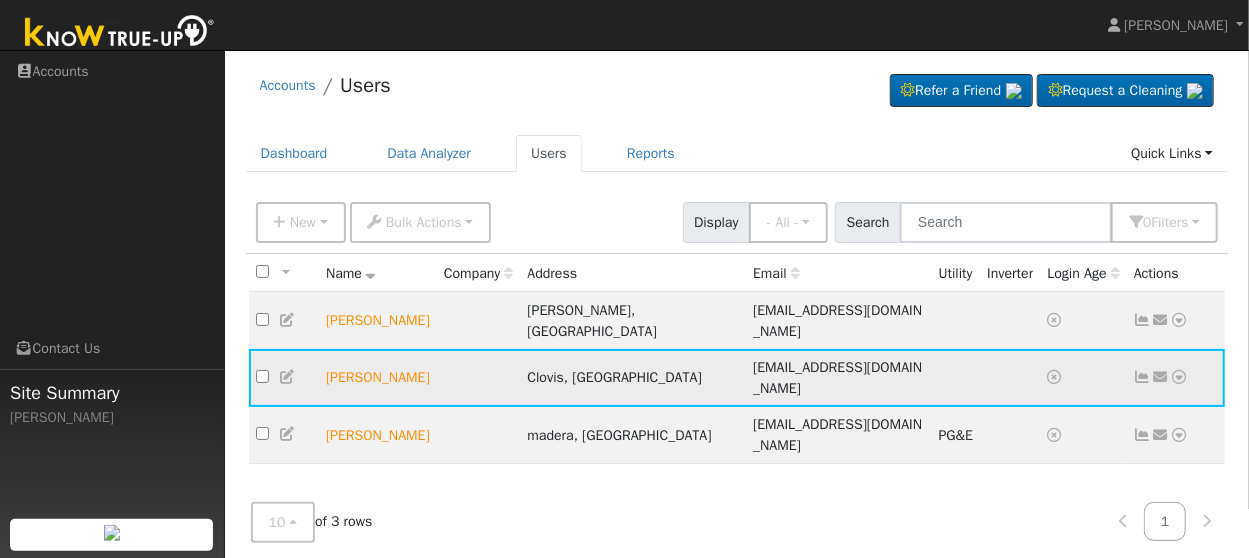 click on "[PERSON_NAME]" at bounding box center [378, 377] 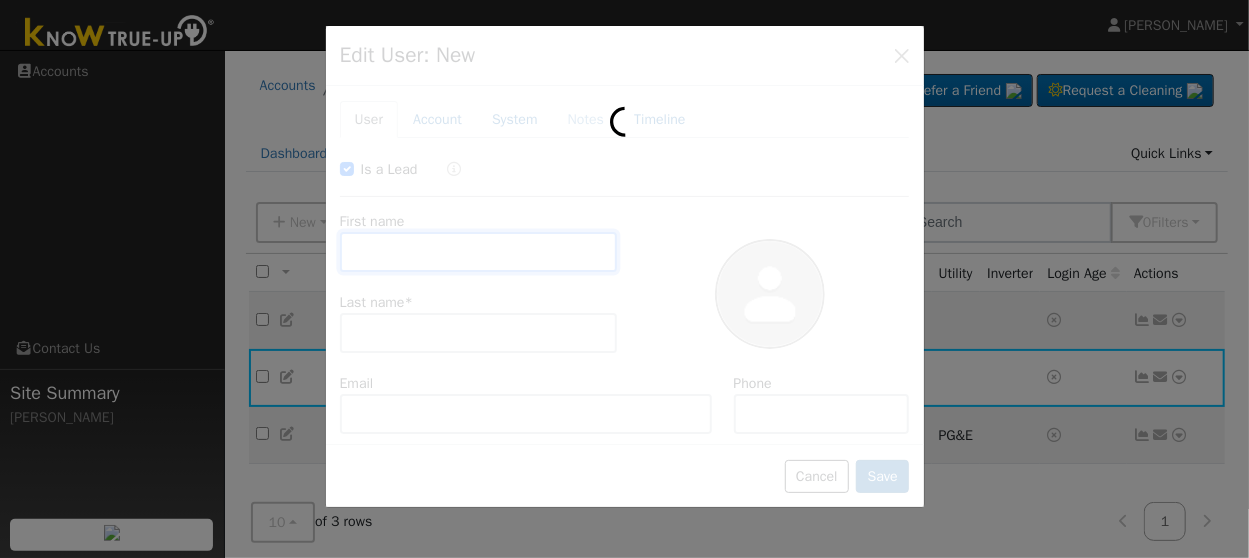 checkbox on "true" 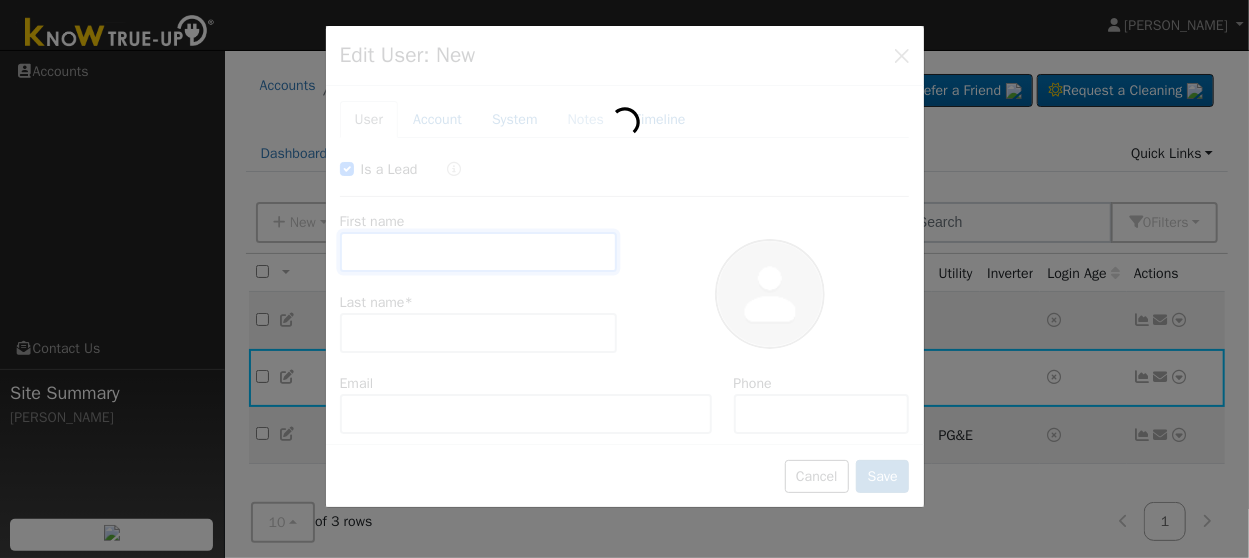 type on "[PERSON_NAME]" 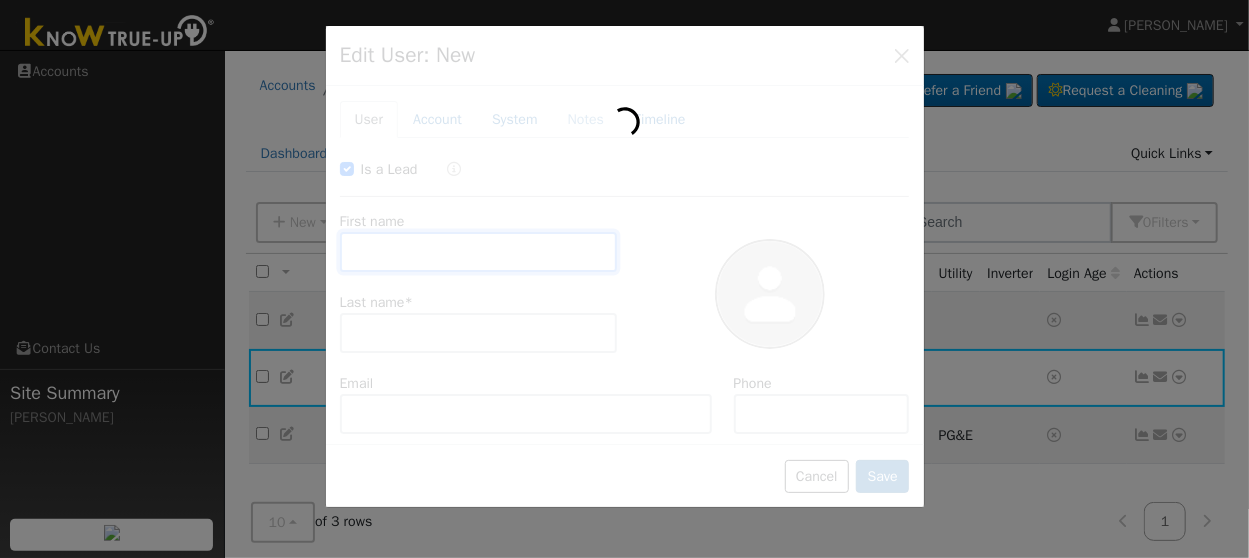 type on "[PERSON_NAME]" 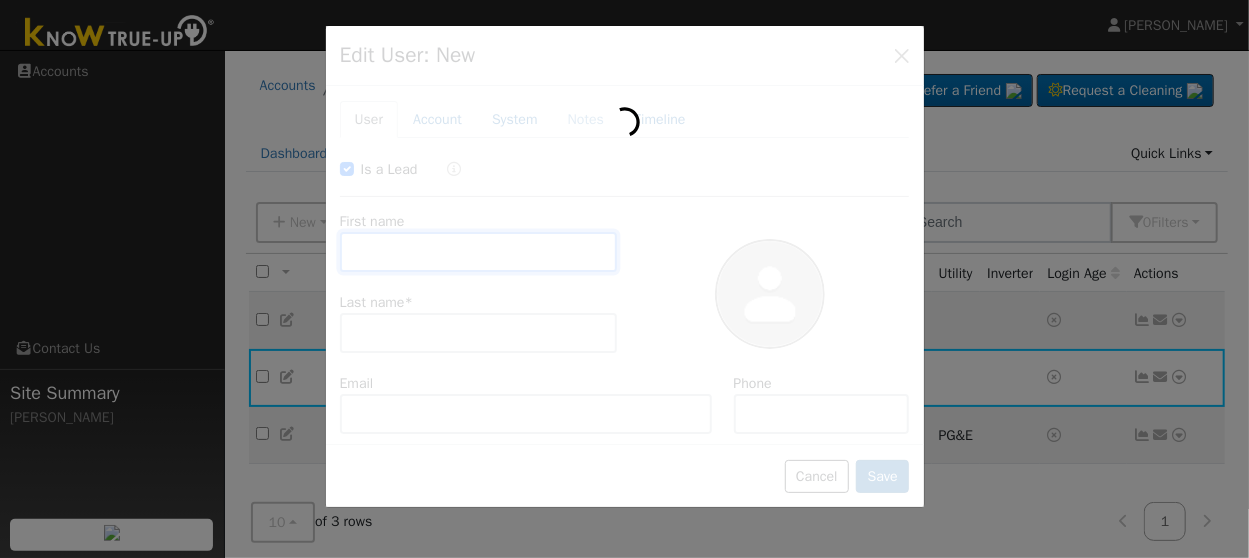type on "[EMAIL_ADDRESS][DOMAIN_NAME]" 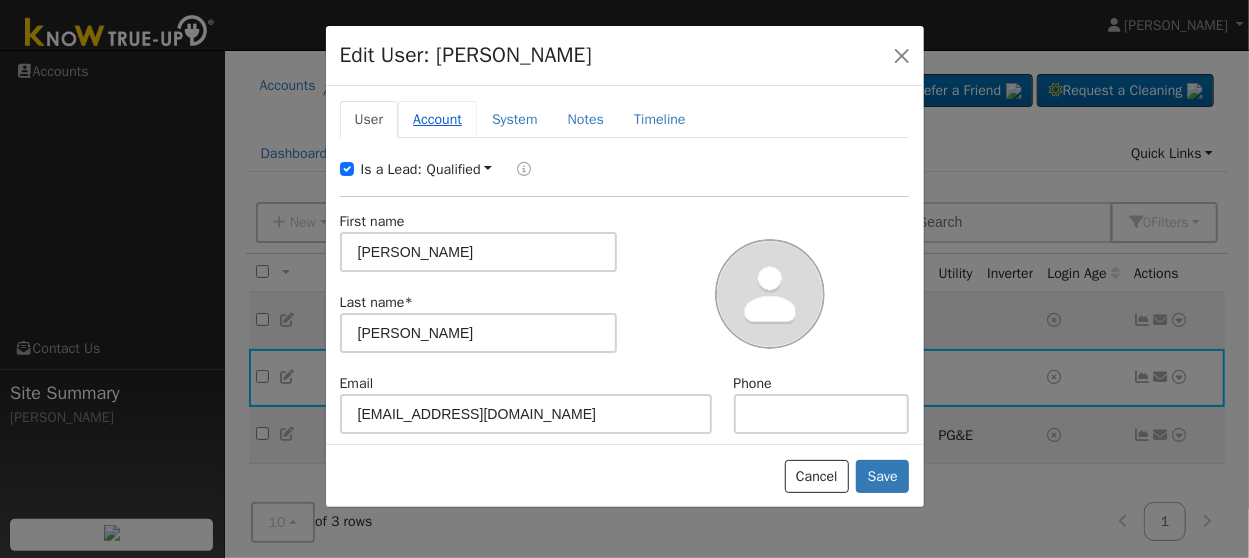 click on "Account" at bounding box center [437, 119] 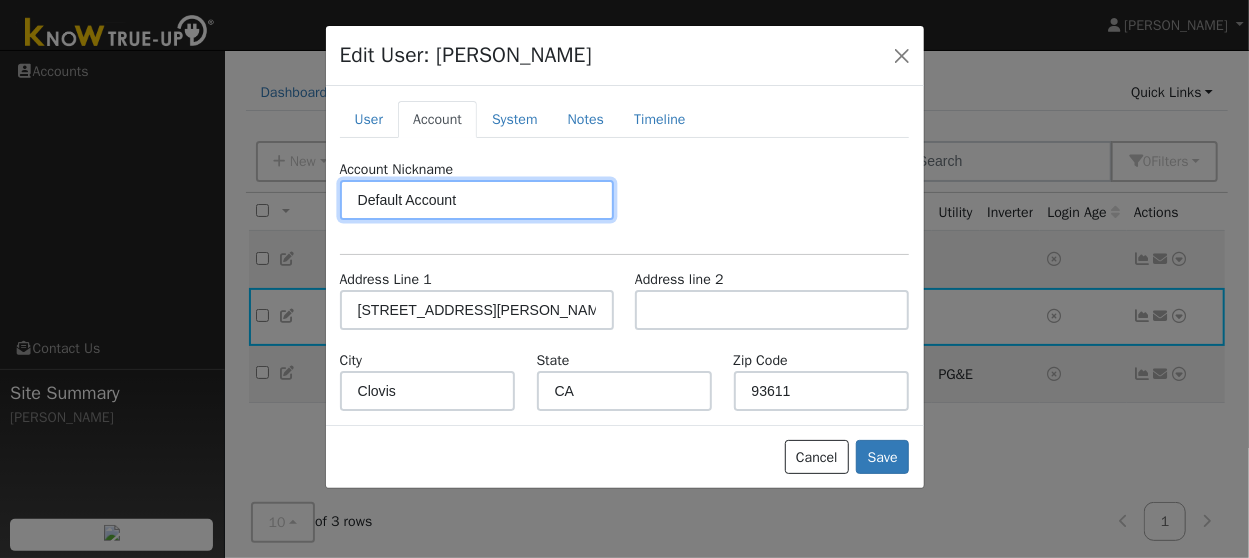 scroll, scrollTop: 111, scrollLeft: 0, axis: vertical 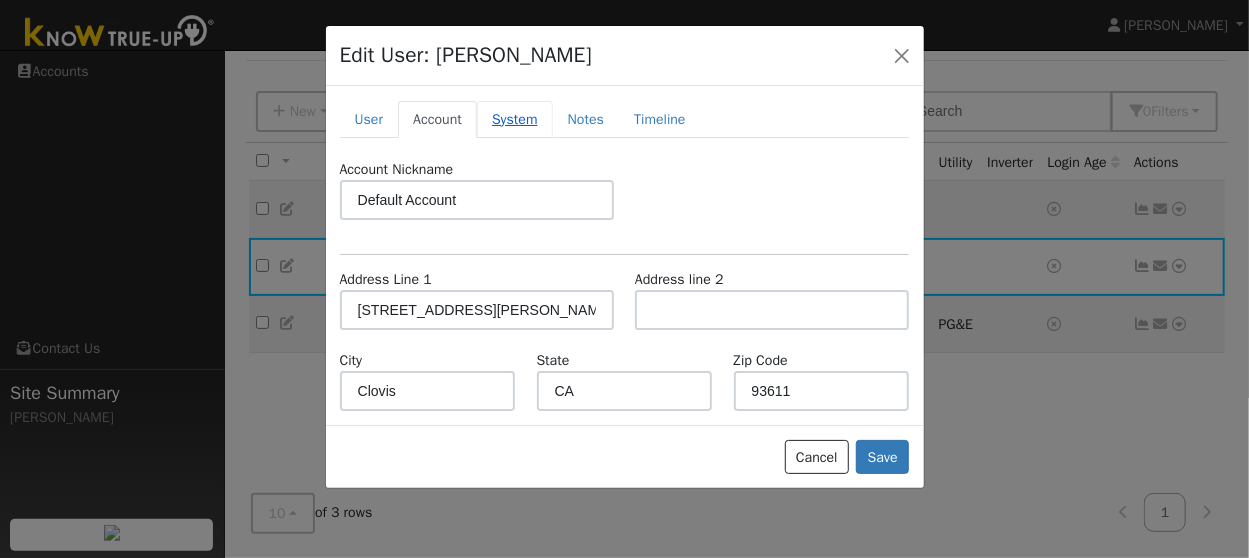click on "System" at bounding box center (515, 119) 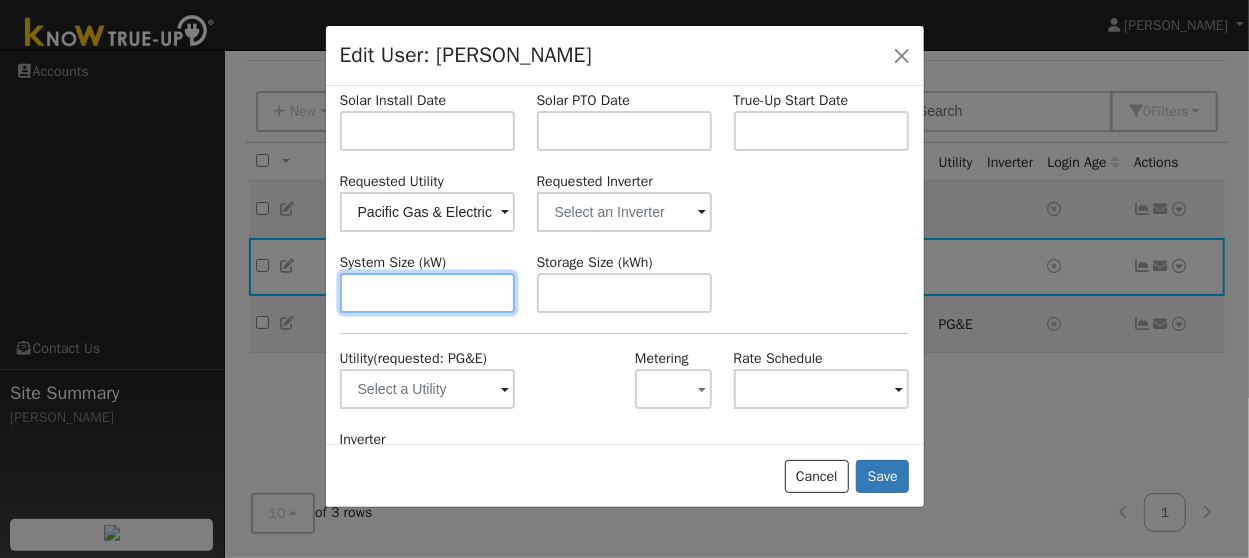 scroll, scrollTop: 147, scrollLeft: 0, axis: vertical 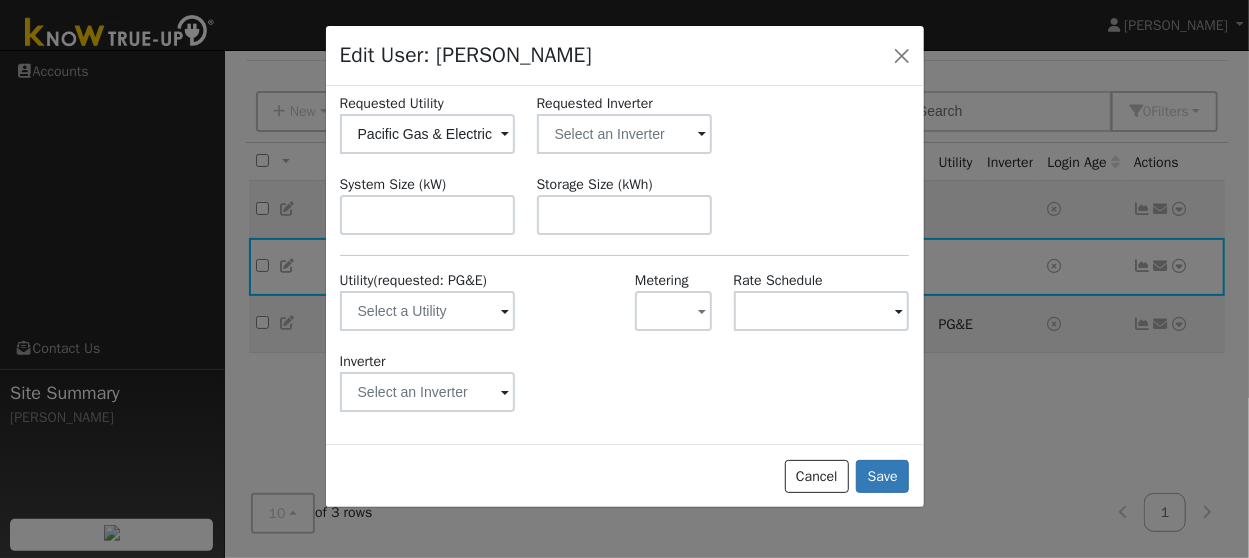 click at bounding box center [505, 312] 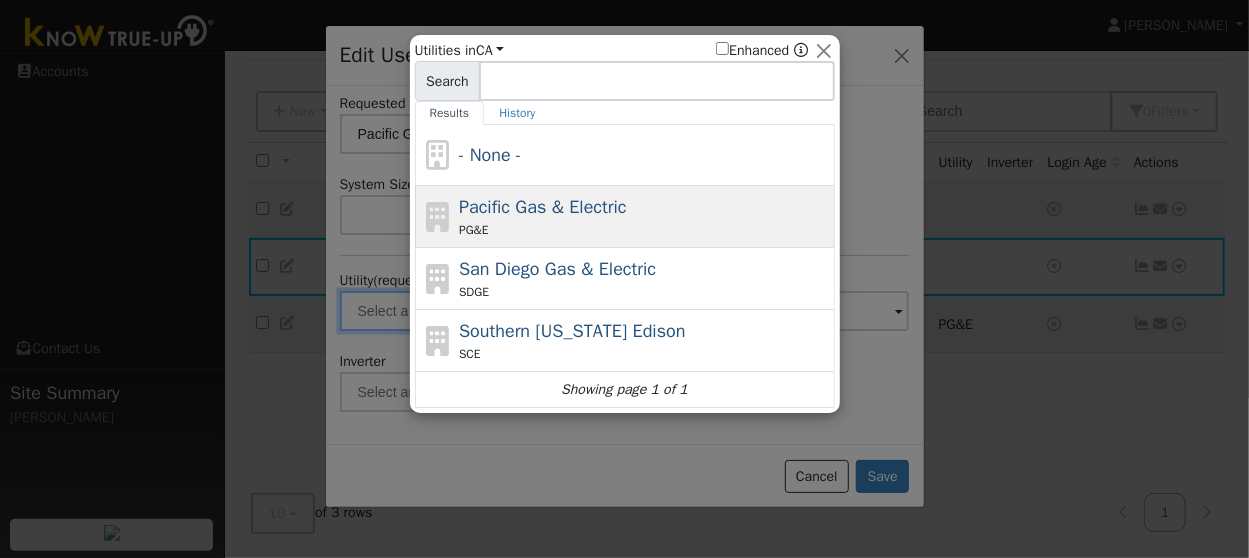 click on "PG&E" at bounding box center (644, 230) 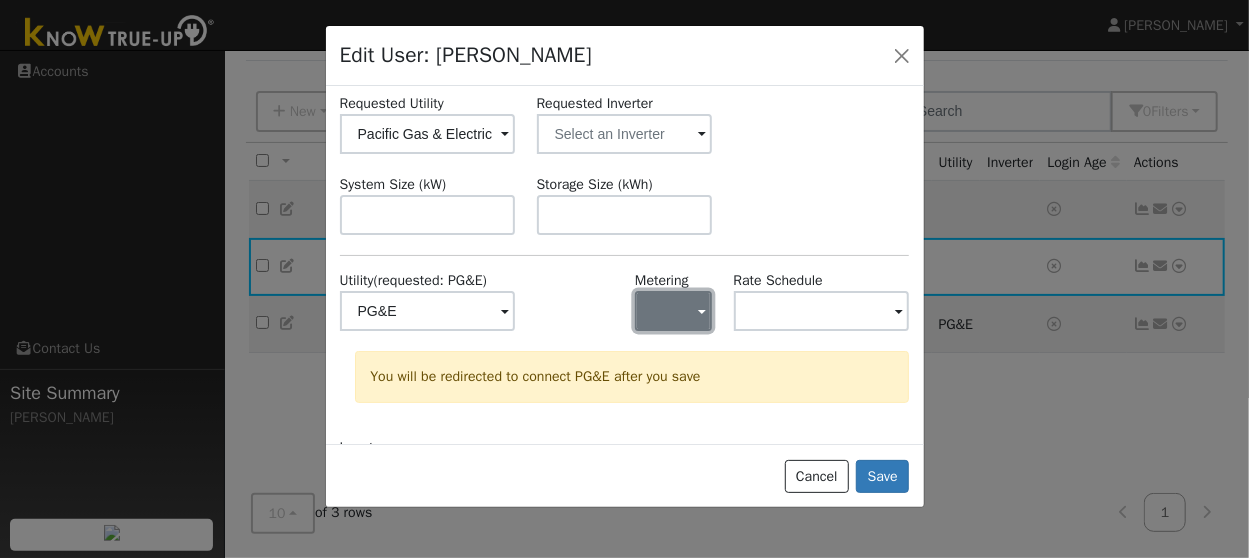 click 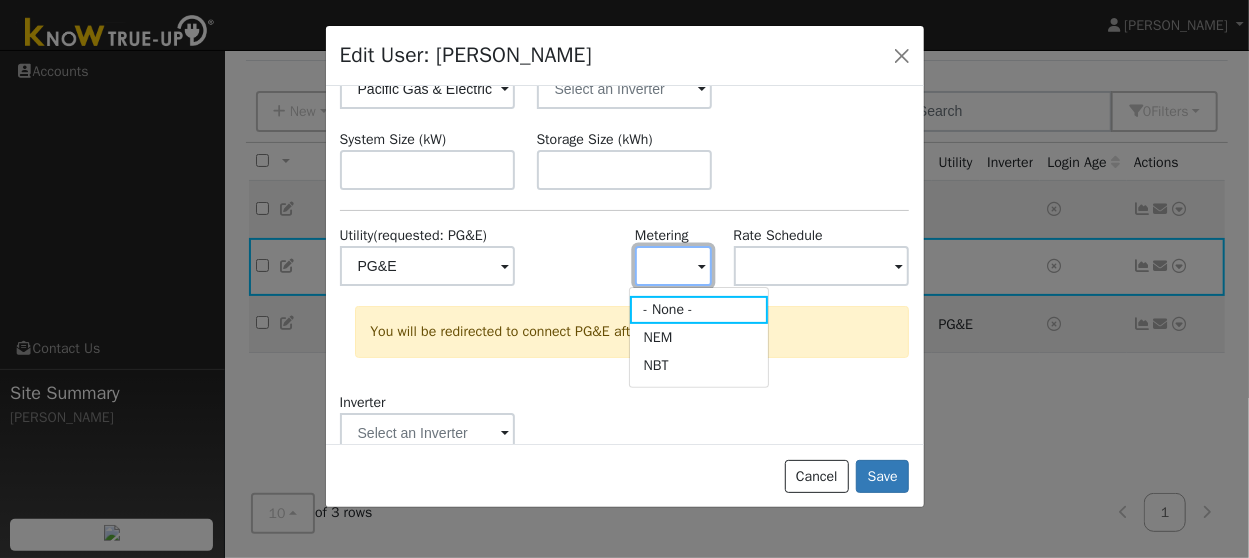 scroll, scrollTop: 232, scrollLeft: 0, axis: vertical 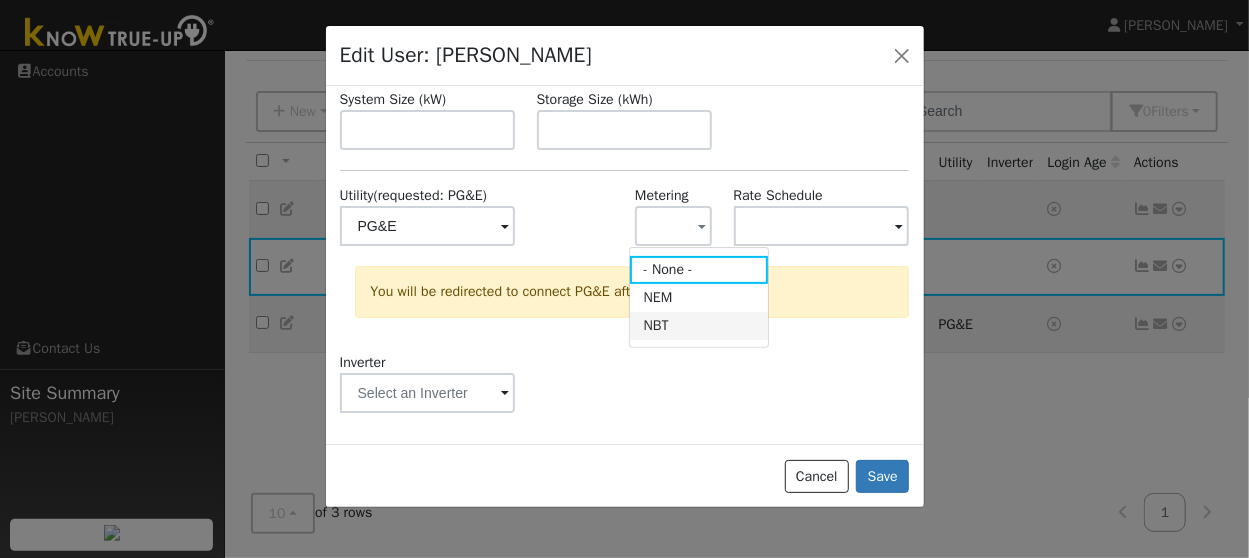 click on "NBT" at bounding box center (699, 326) 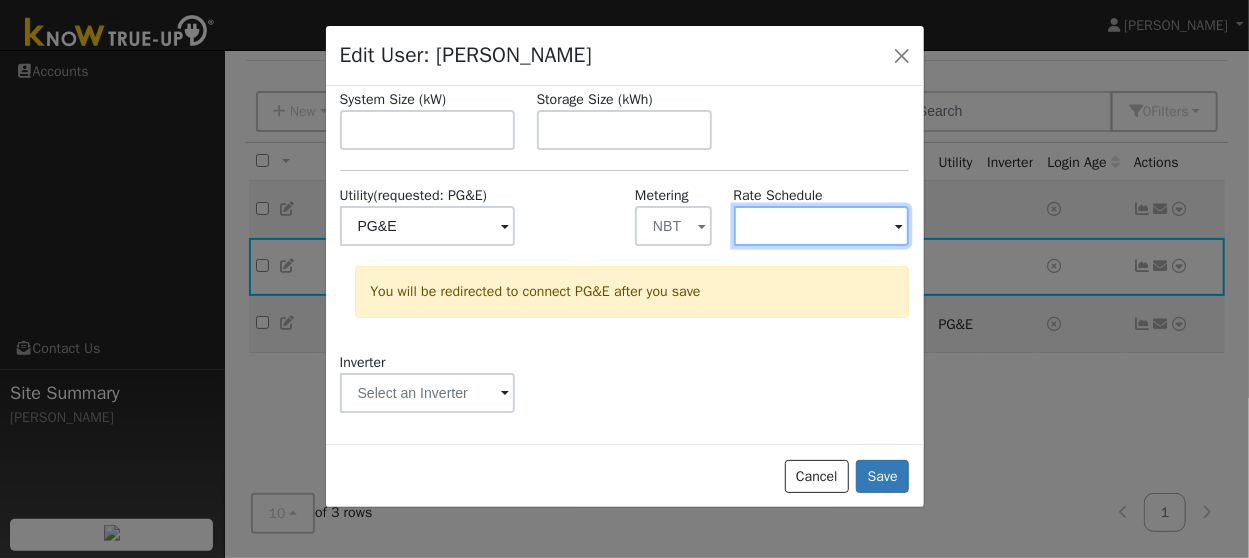click at bounding box center (428, 226) 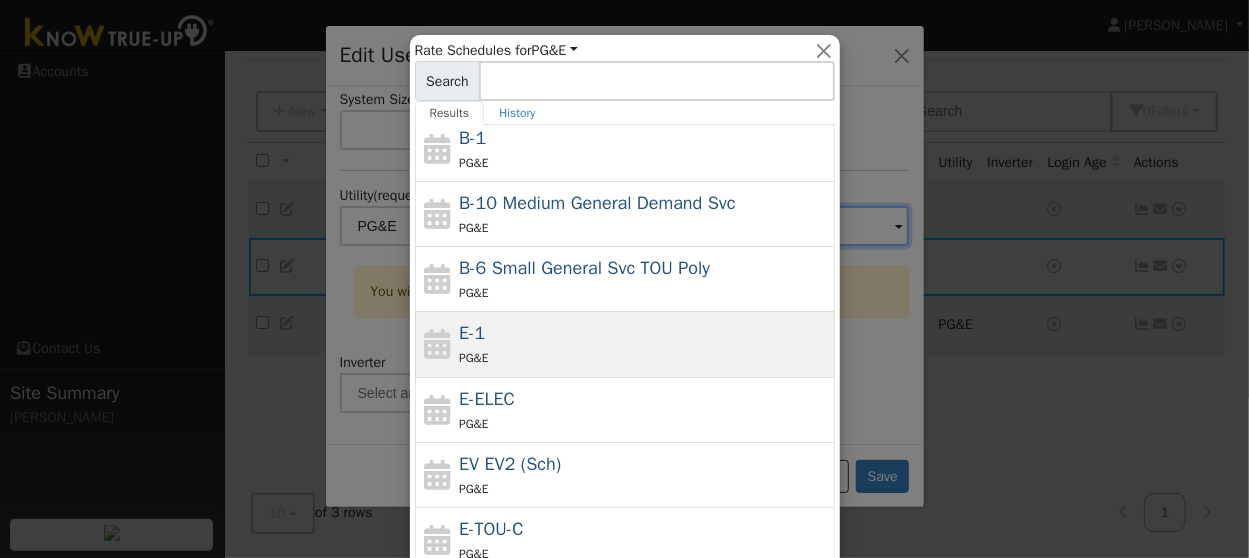 scroll, scrollTop: 153, scrollLeft: 0, axis: vertical 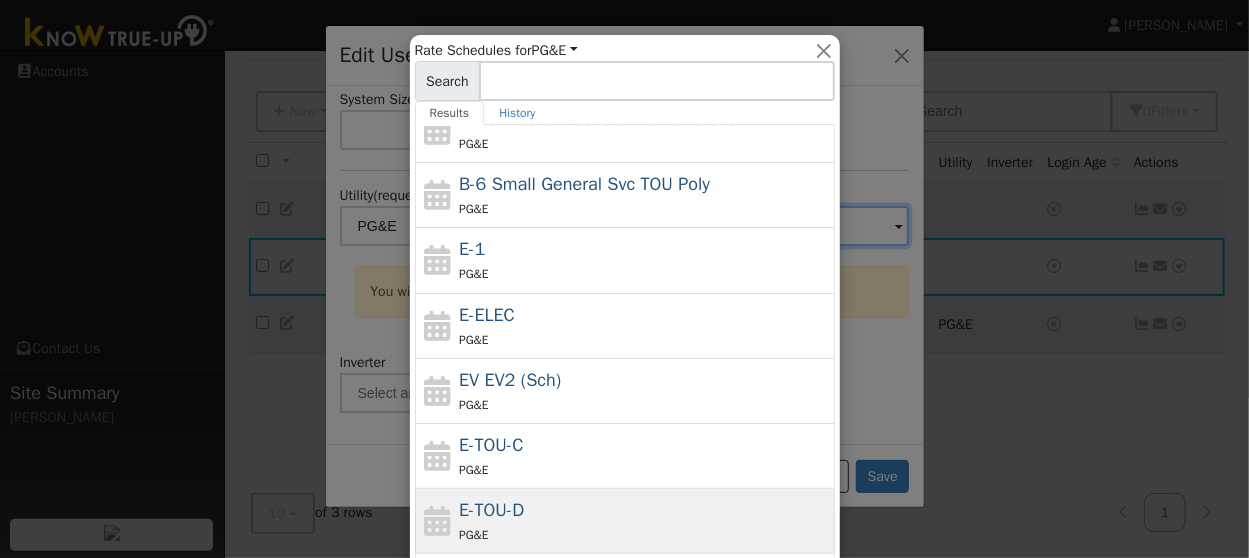 click on "E-TOU-D PG&E" at bounding box center [644, 521] 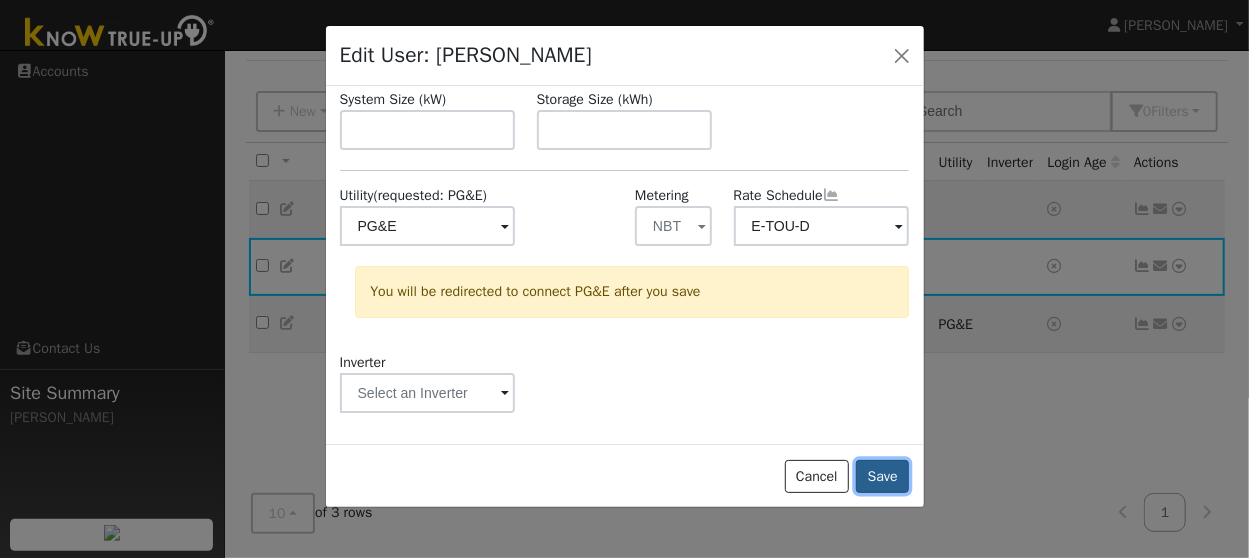 click on "Save" at bounding box center [882, 477] 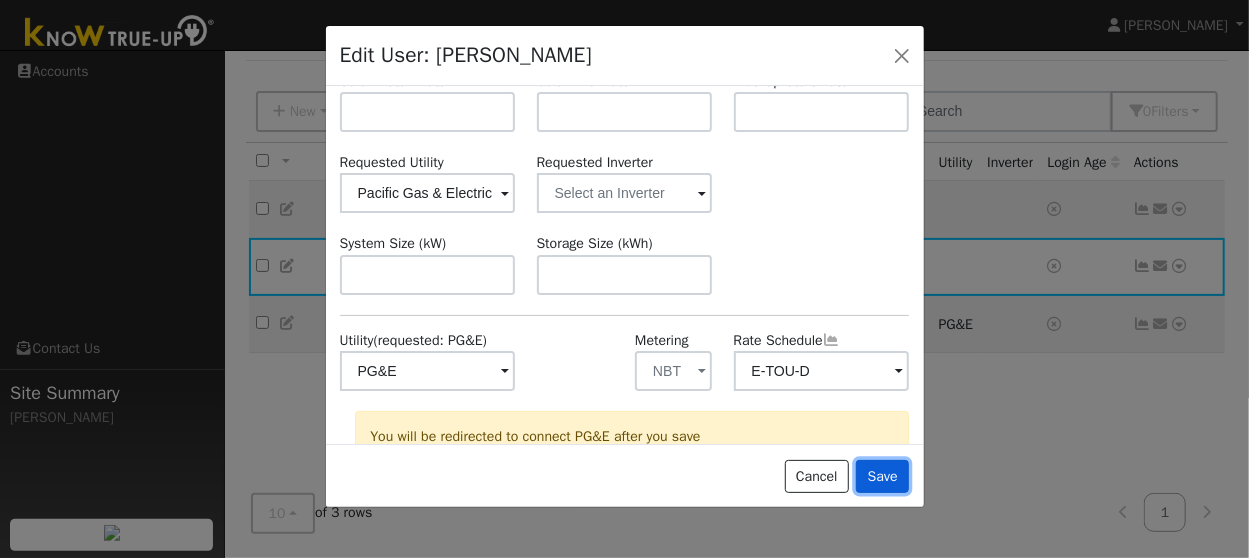 scroll, scrollTop: 296, scrollLeft: 0, axis: vertical 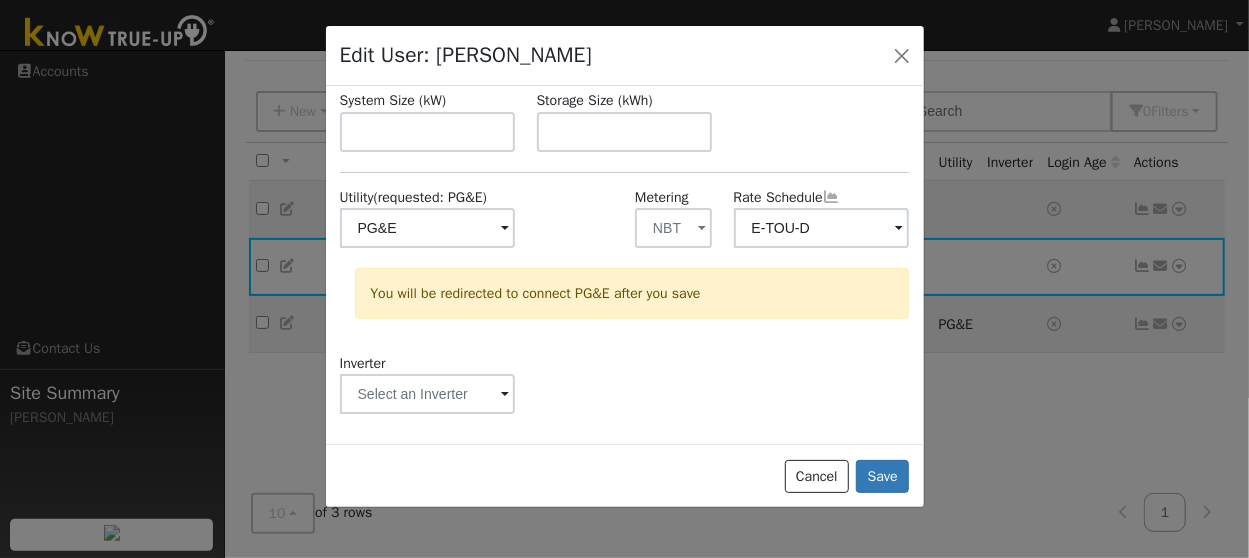 click at bounding box center [505, 229] 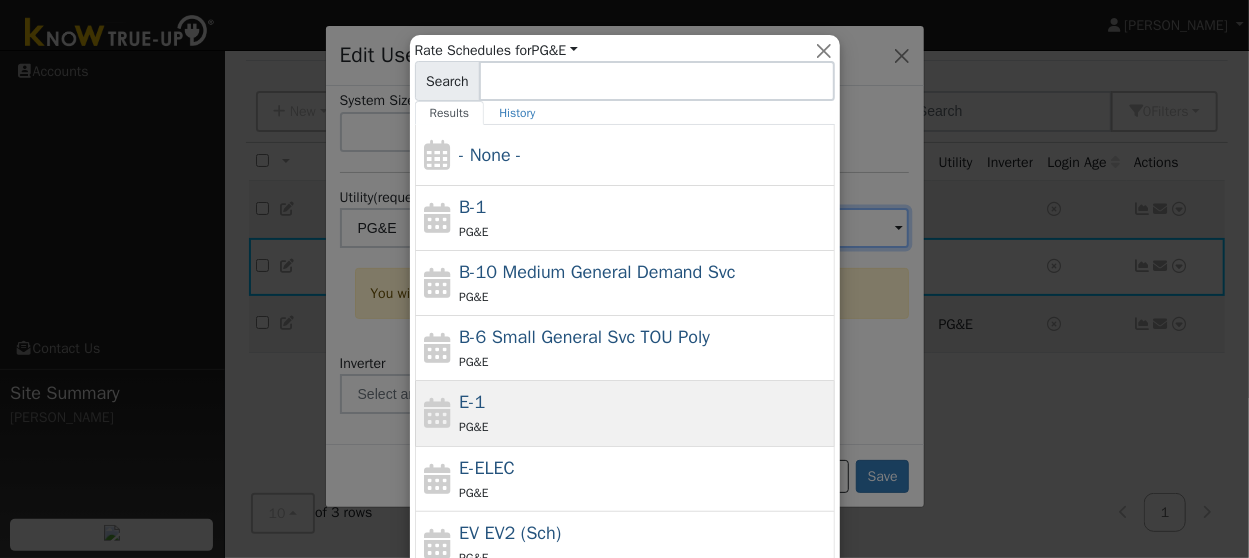 click on "E-1 PG&E" at bounding box center [644, 413] 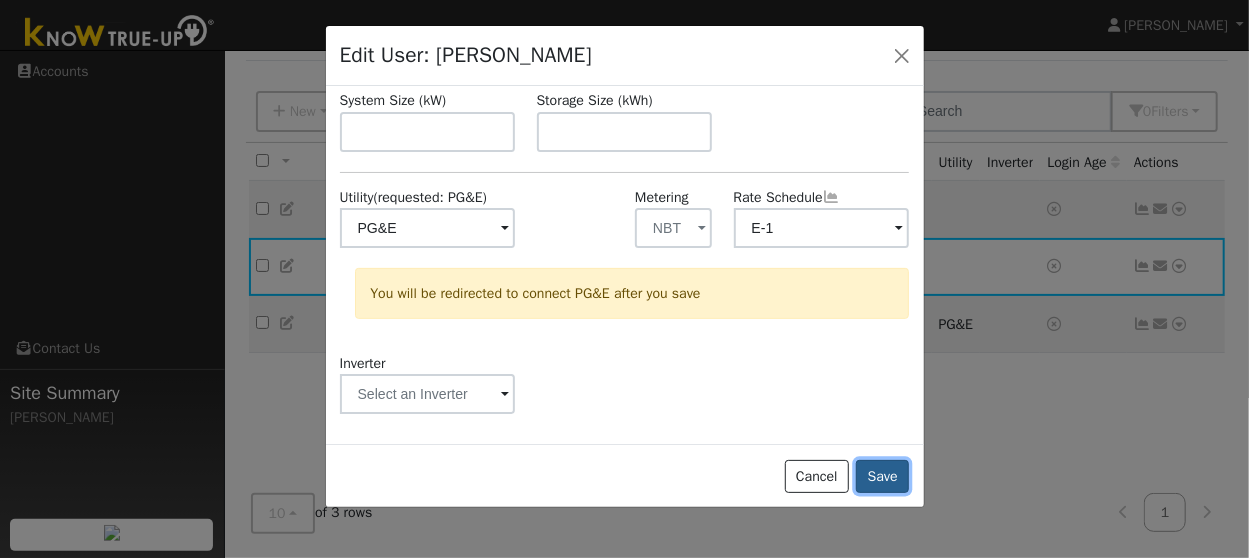 click on "Save" at bounding box center (882, 477) 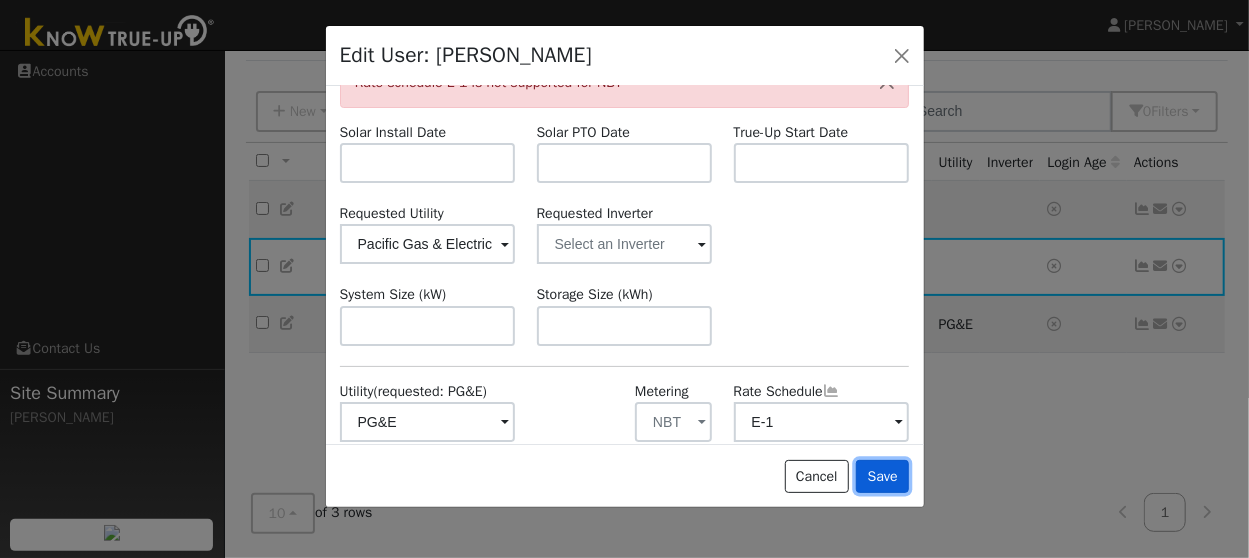 scroll, scrollTop: 296, scrollLeft: 0, axis: vertical 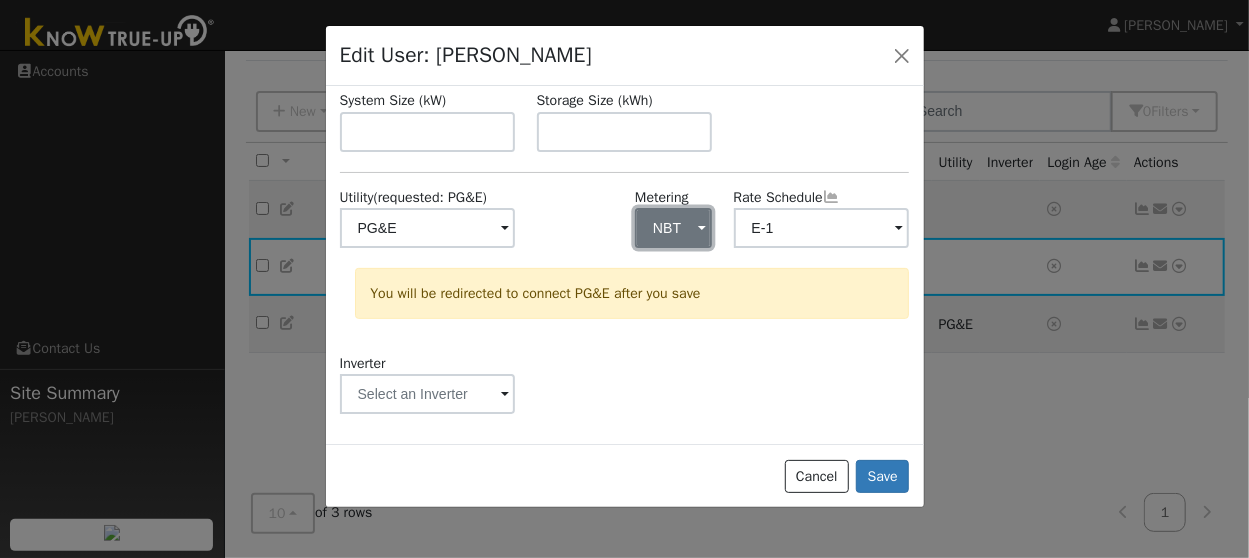click on "NBT" at bounding box center (673, 228) 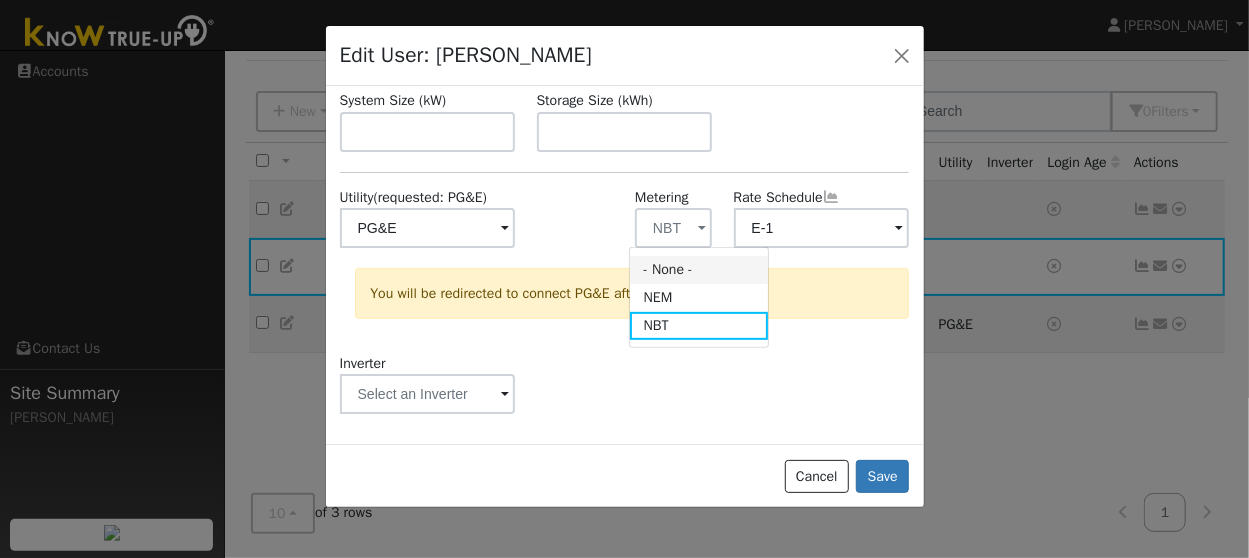 click on "- None -" at bounding box center [699, 270] 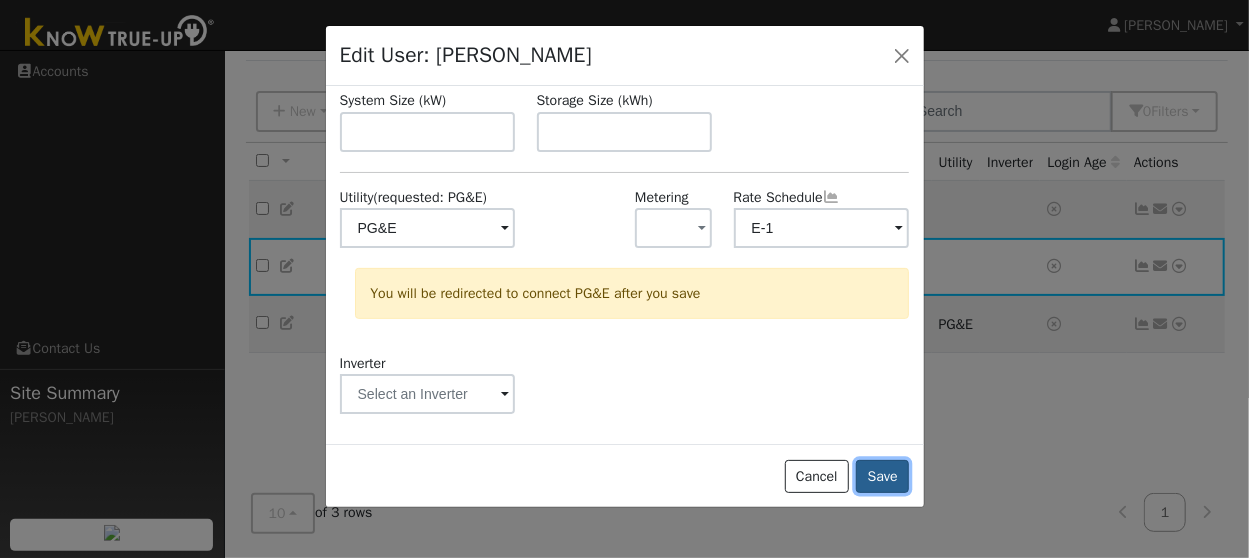 click on "Save" at bounding box center (882, 477) 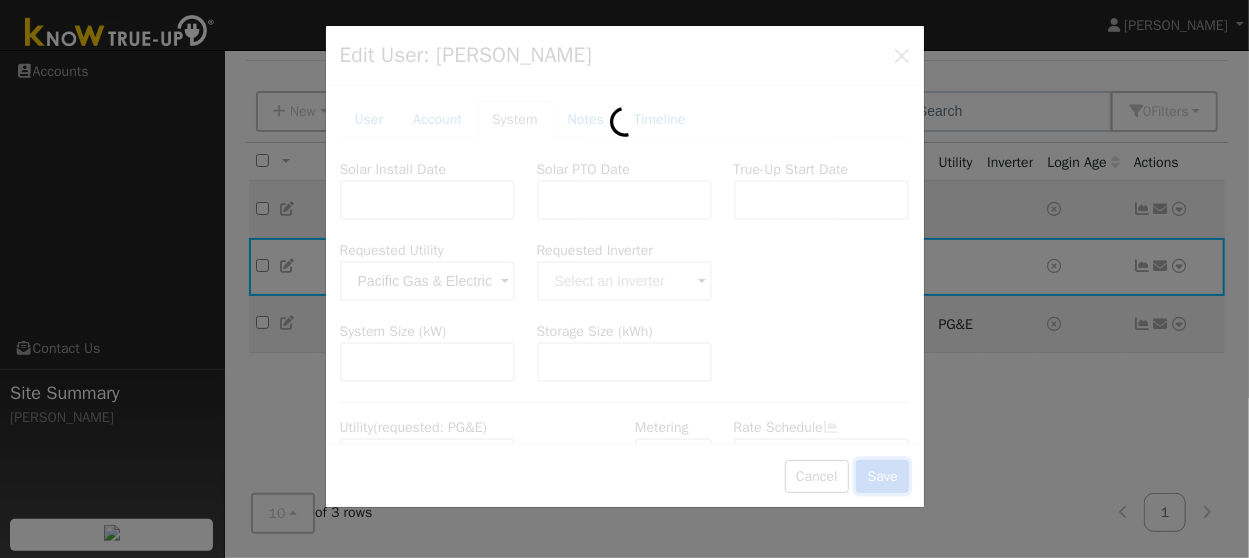 type 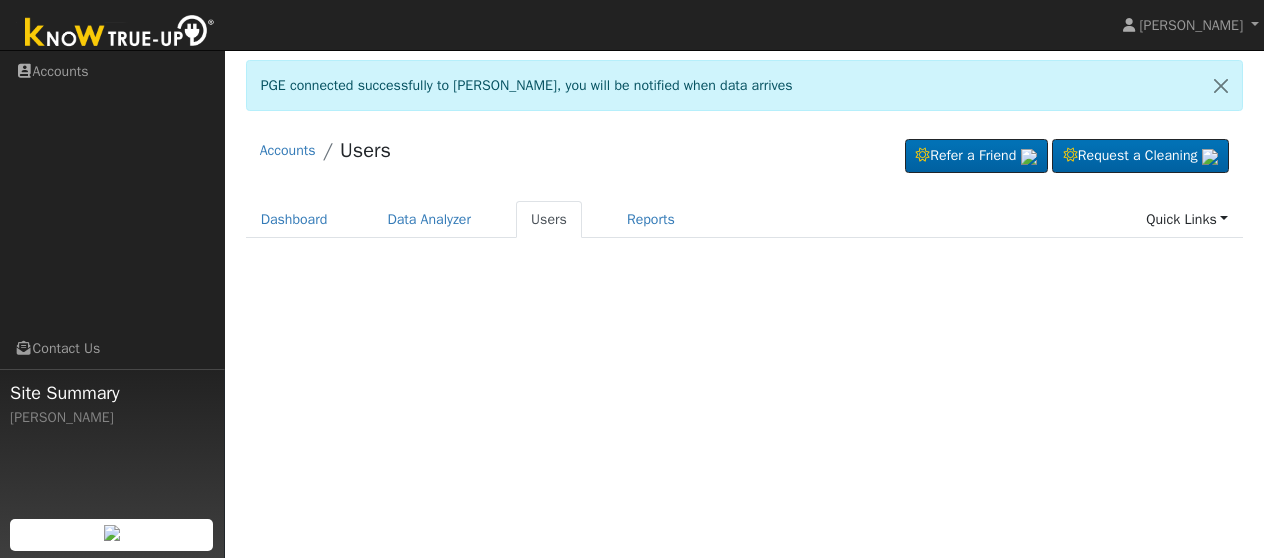 scroll, scrollTop: 0, scrollLeft: 0, axis: both 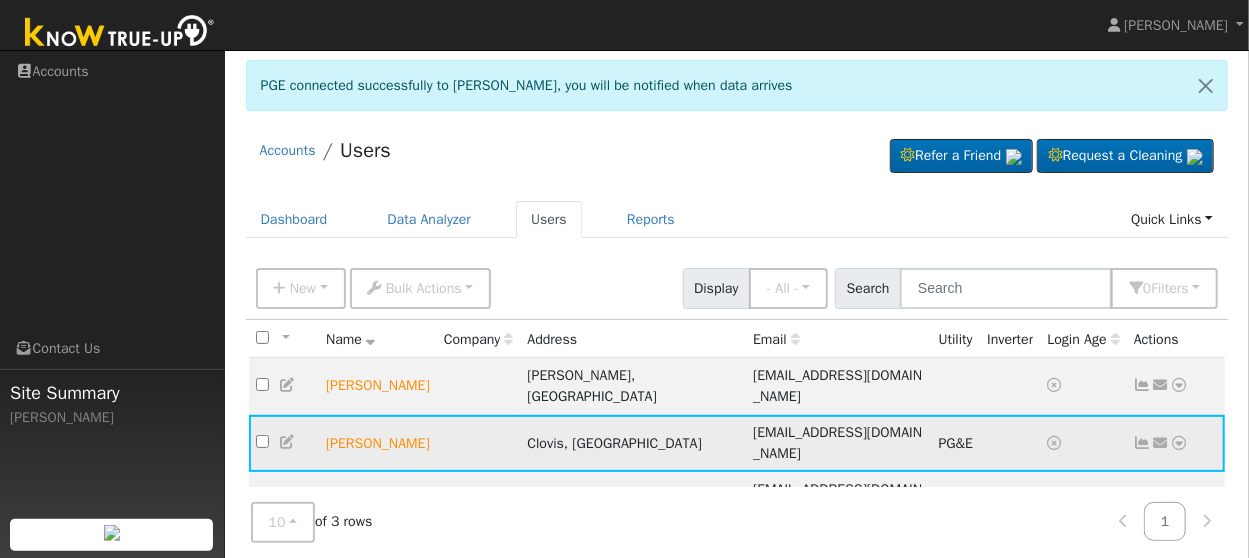click at bounding box center (1143, 443) 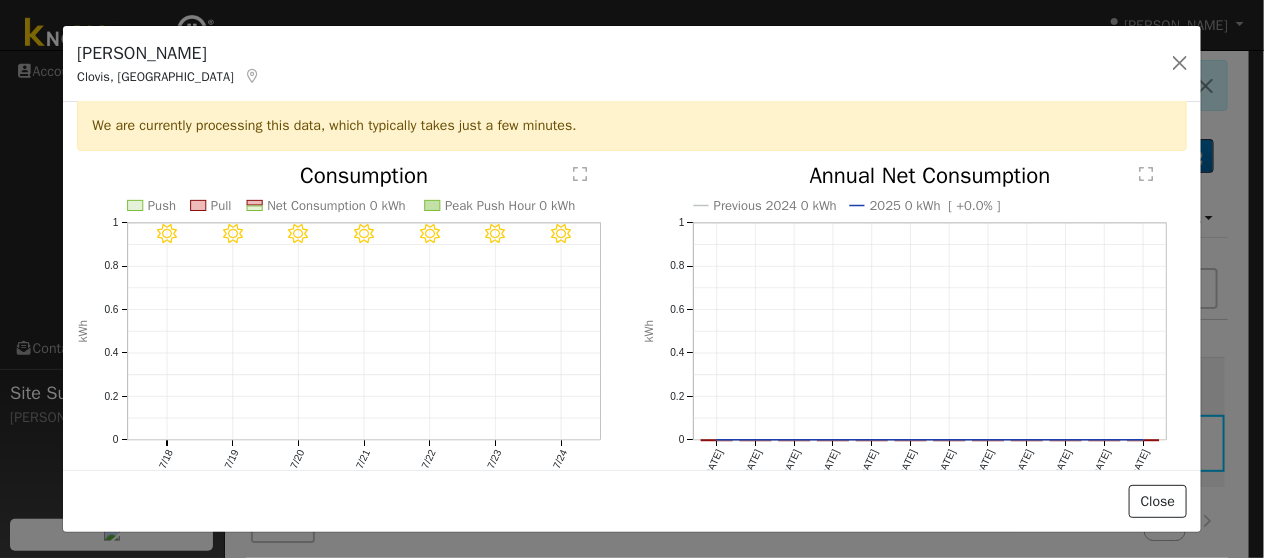 scroll, scrollTop: 0, scrollLeft: 0, axis: both 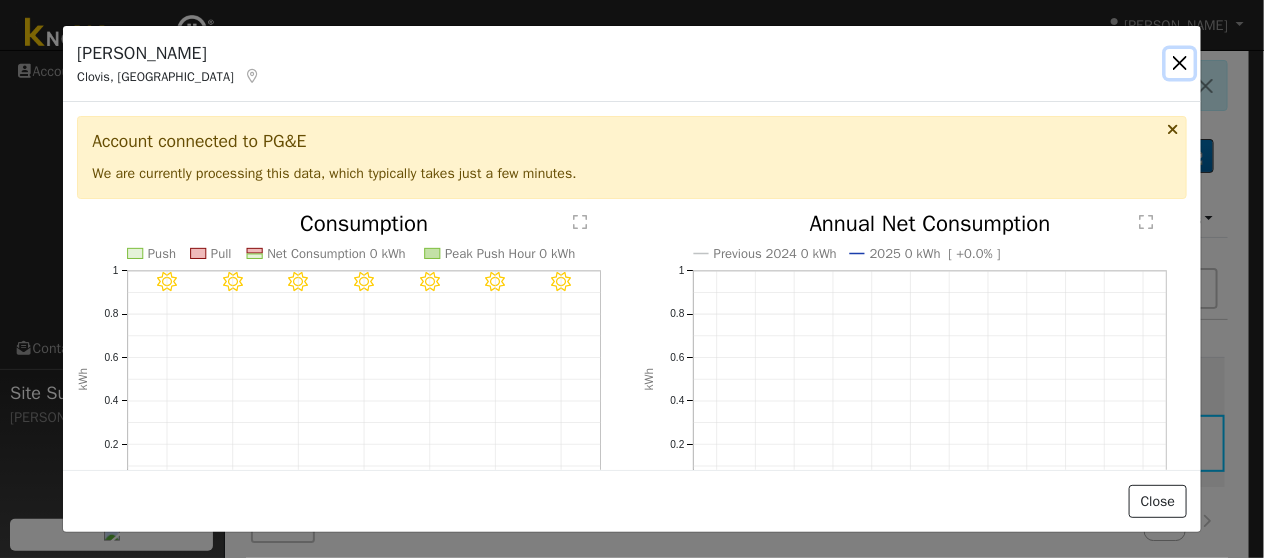 click at bounding box center [1180, 63] 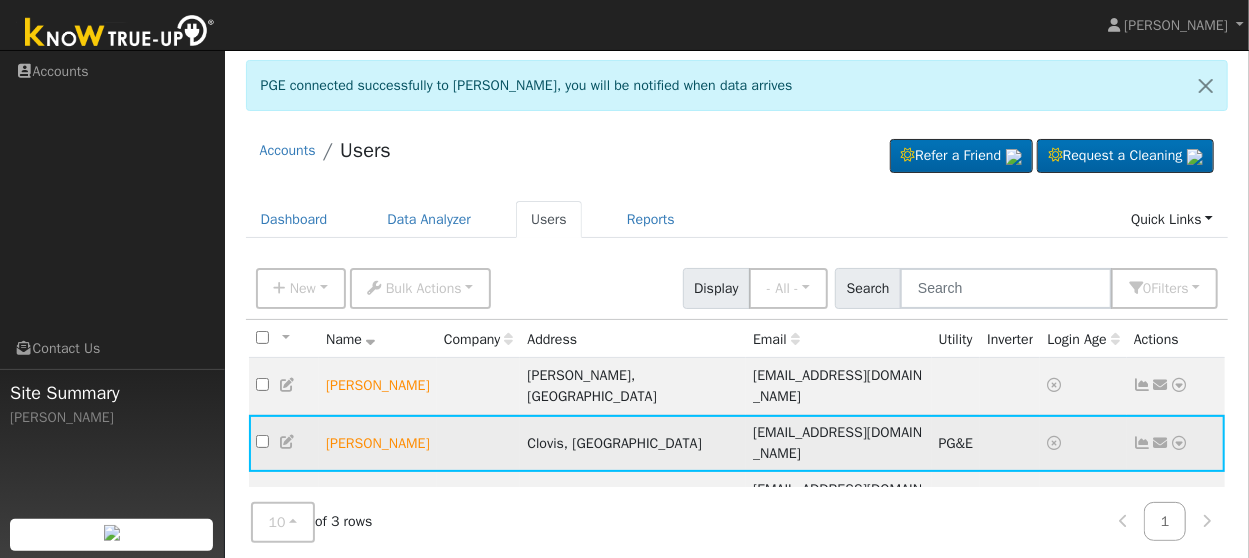 click at bounding box center (1143, 443) 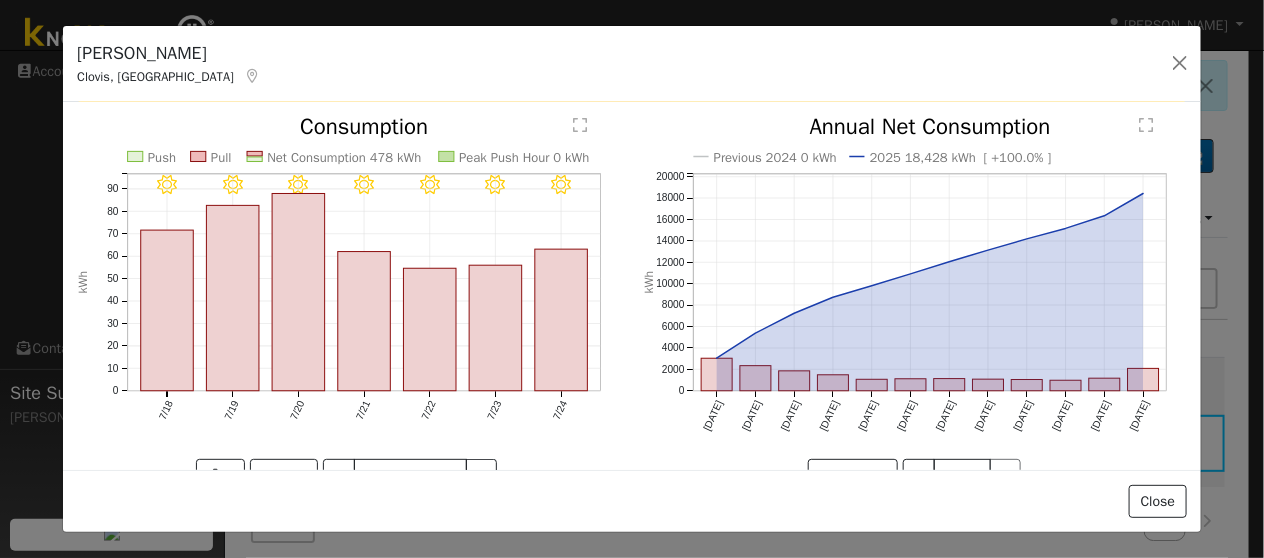 scroll, scrollTop: 48, scrollLeft: 0, axis: vertical 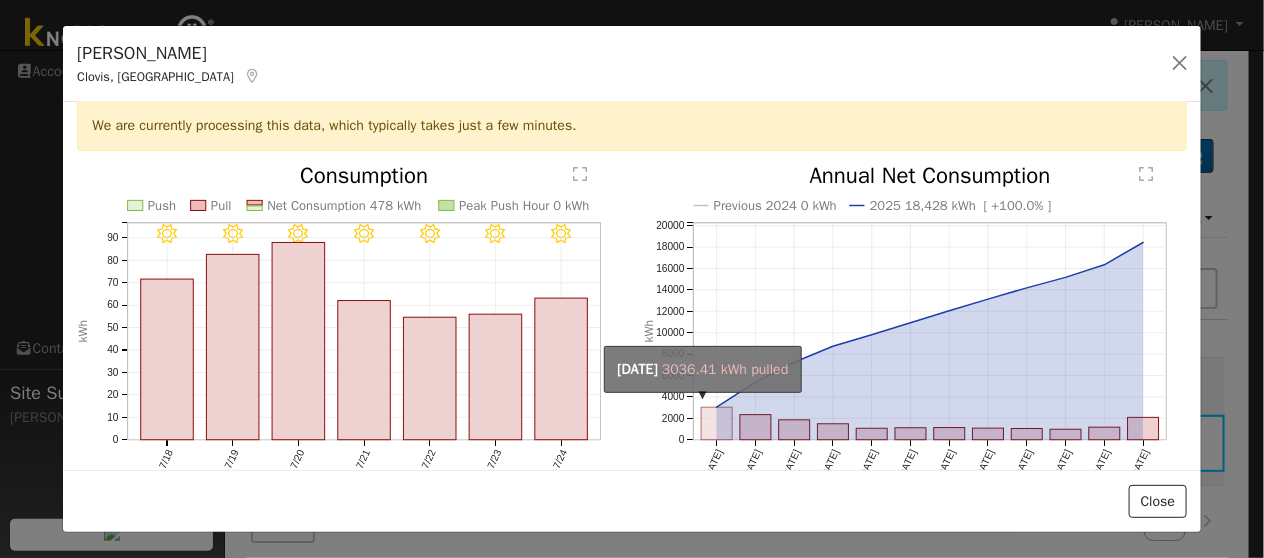 click on "onclick=""" 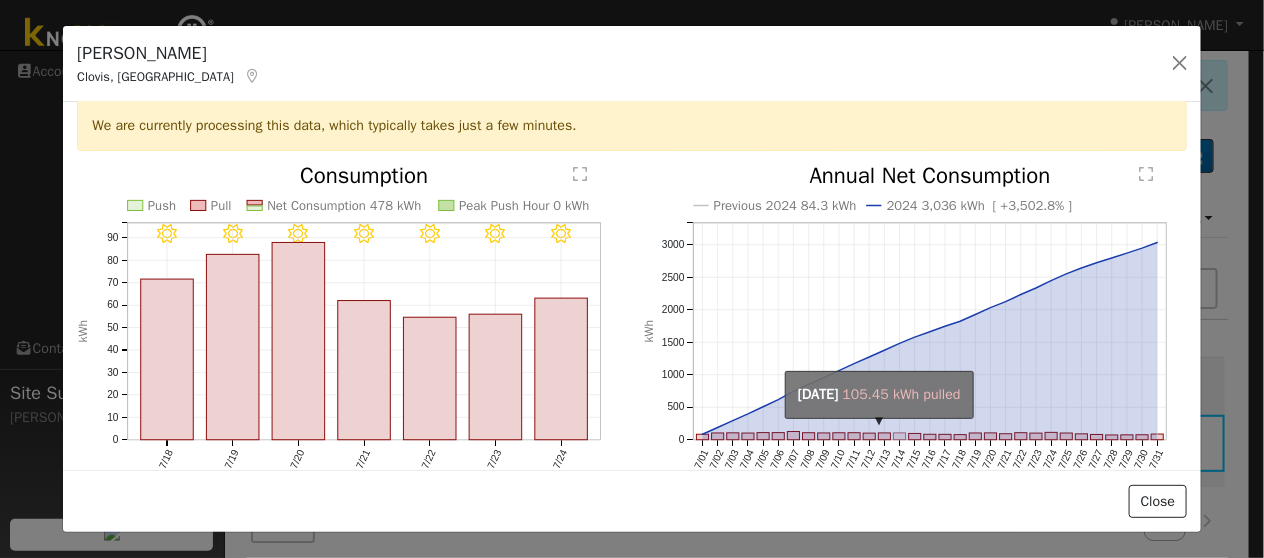 click on "onclick=""" 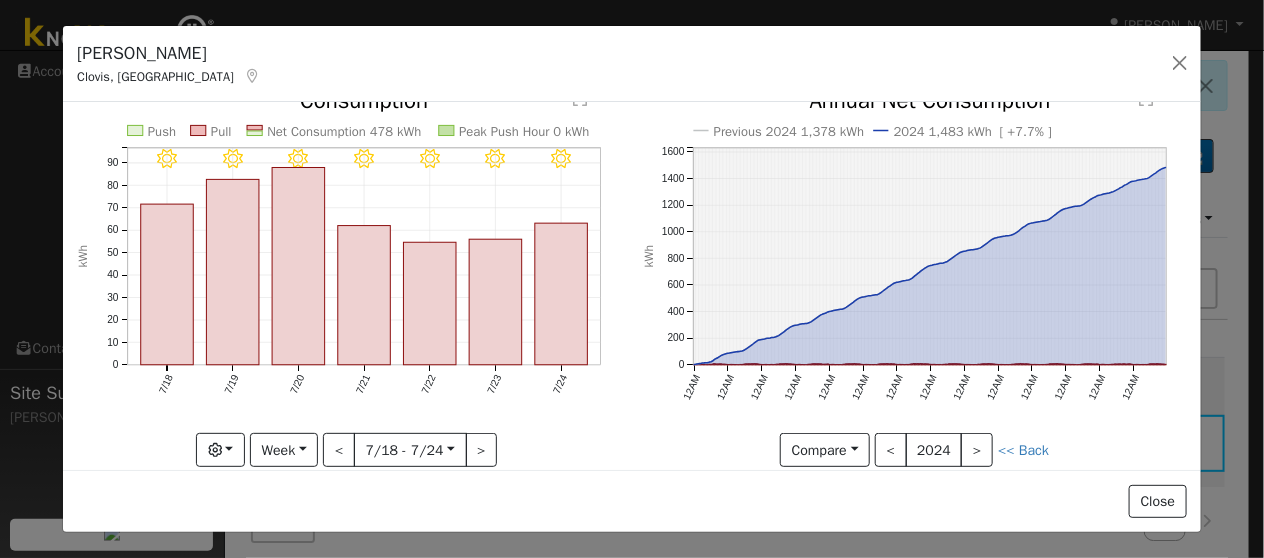 scroll, scrollTop: 148, scrollLeft: 0, axis: vertical 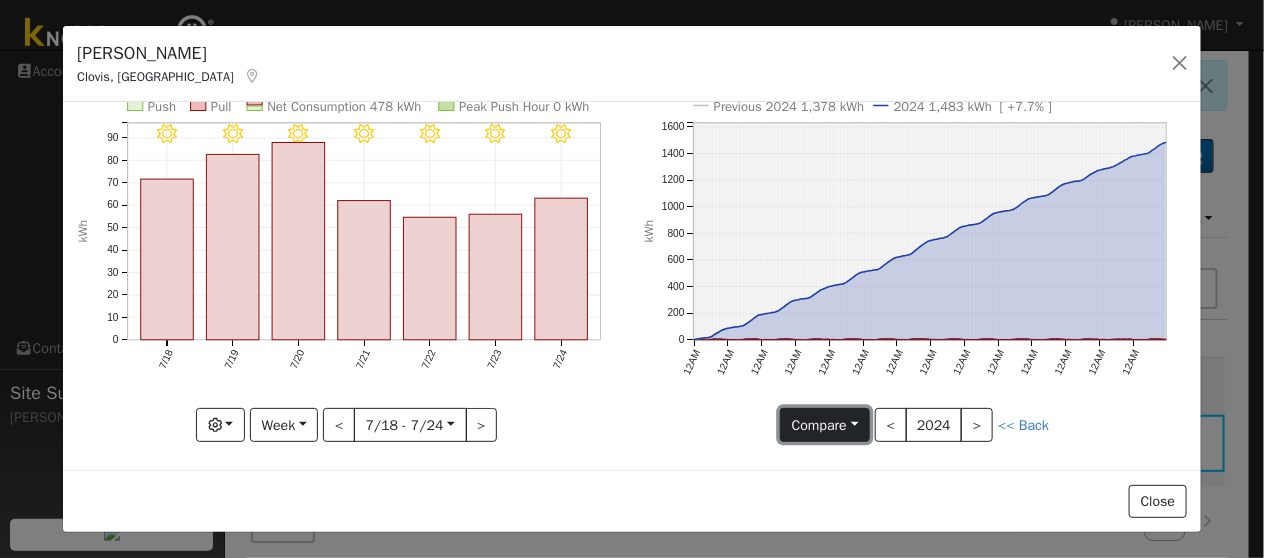 click on "Compare" at bounding box center [825, 425] 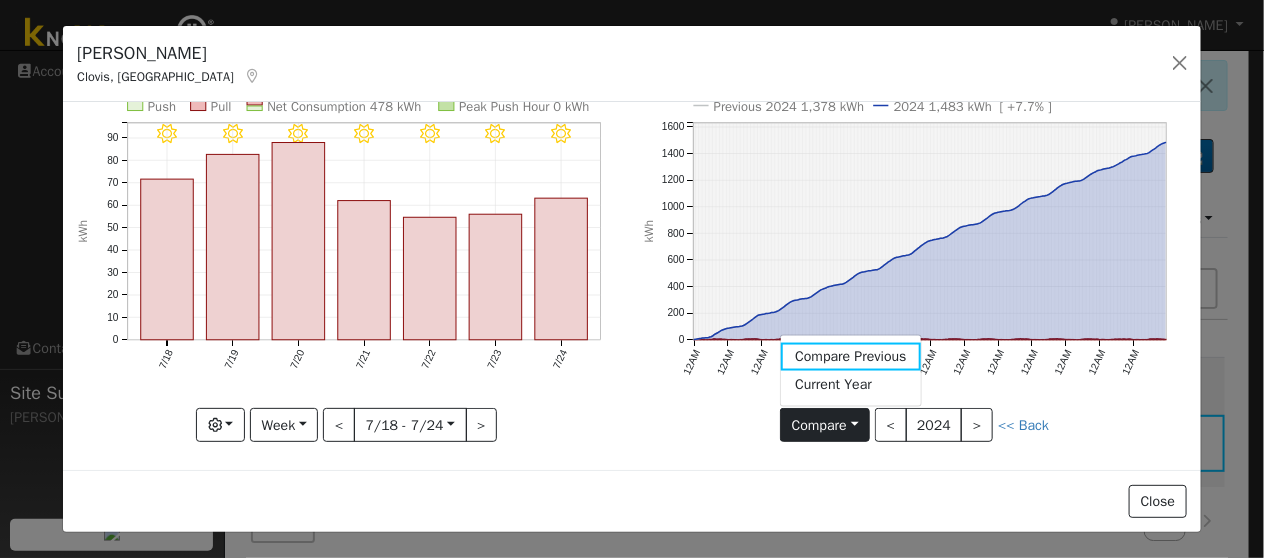 click on "Previous 2024 1,378 kWh 2024 1,483 kWh  [ +7.7% ] 12AM 12AM 12AM 12AM 12AM 12AM 12AM 12AM 12AM 12AM 12AM 12AM 12AM 12AM 0 200 400 600 800 1000 1200 1400 1600  Annual Net Consumption kWh onclick="" onclick="" onclick="" onclick="" onclick="" onclick="" onclick="" onclick="" onclick="" onclick="" onclick="" onclick="" onclick="" onclick="" onclick="" onclick="" onclick="" onclick="" onclick="" onclick="" onclick="" onclick="" onclick="" onclick="" onclick="" onclick="" onclick="" onclick="" onclick="" onclick="" onclick="" onclick="" onclick="" onclick="" onclick="" onclick="" onclick="" onclick="" onclick="" onclick="" onclick="" onclick="" onclick="" onclick="" onclick="" onclick="" onclick="" onclick="" onclick="" onclick="" onclick="" onclick="" onclick="" onclick="" onclick="" onclick="" onclick="" onclick="" onclick="" onclick="" onclick="" onclick="" onclick="" onclick="" onclick="" onclick="" onclick="" onclick="" onclick="" onclick="" onclick="" onclick="" onclick="" onclick="" onclick=""" 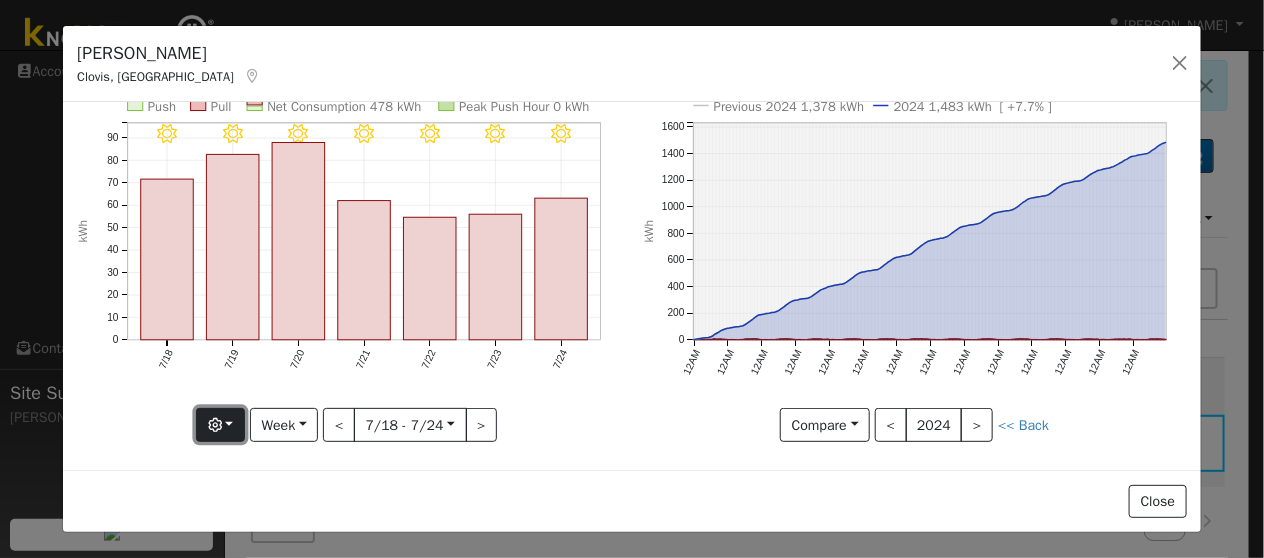 click at bounding box center [215, 425] 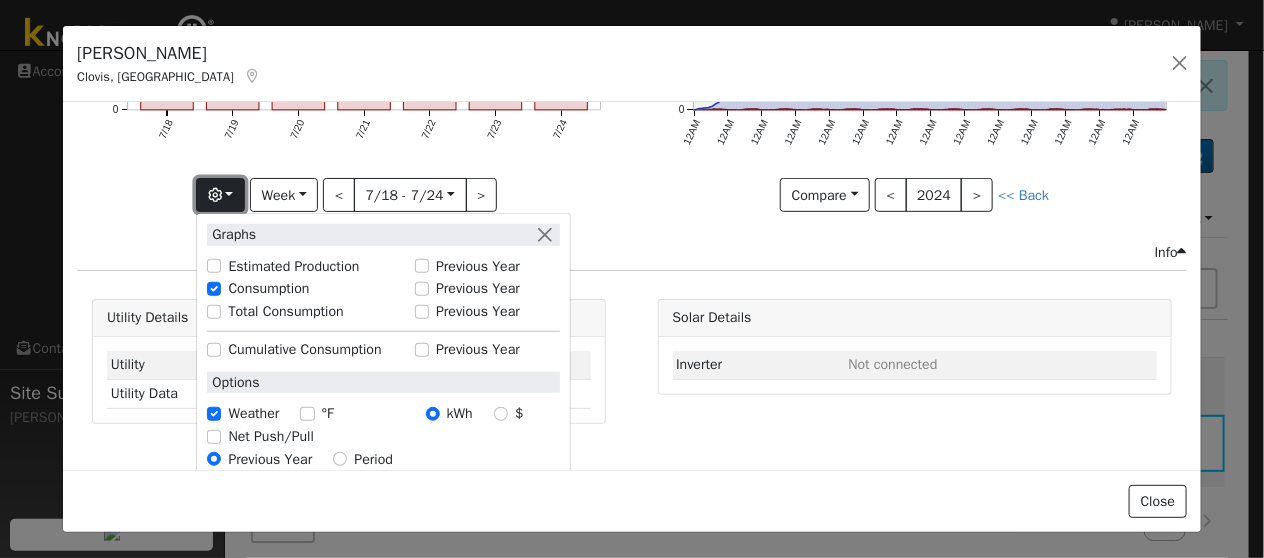 scroll, scrollTop: 380, scrollLeft: 0, axis: vertical 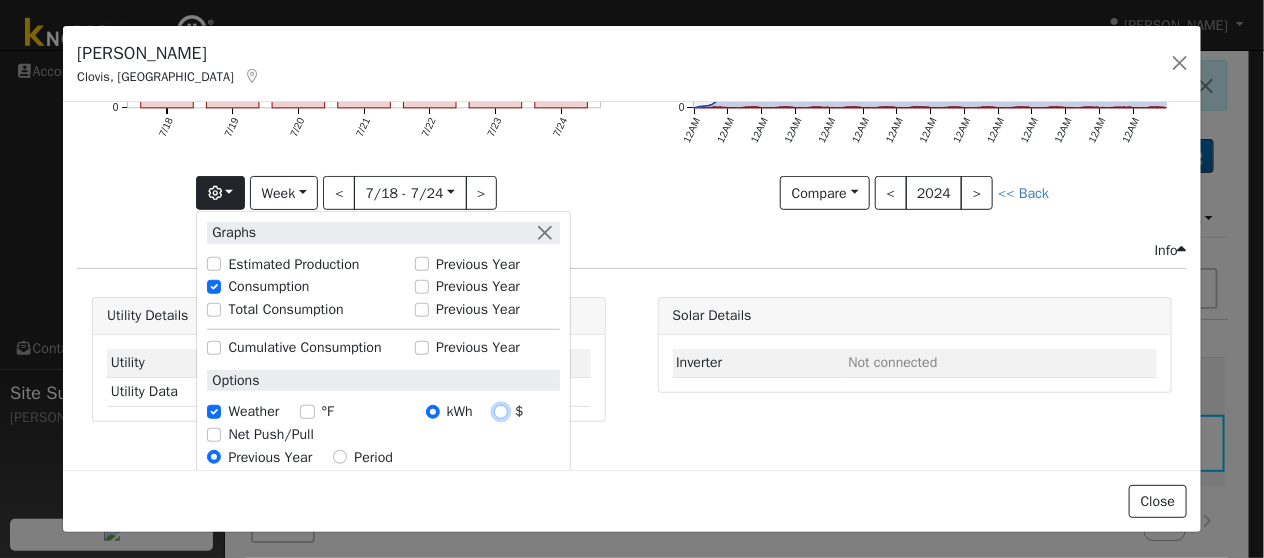 click on "$" at bounding box center (501, 412) 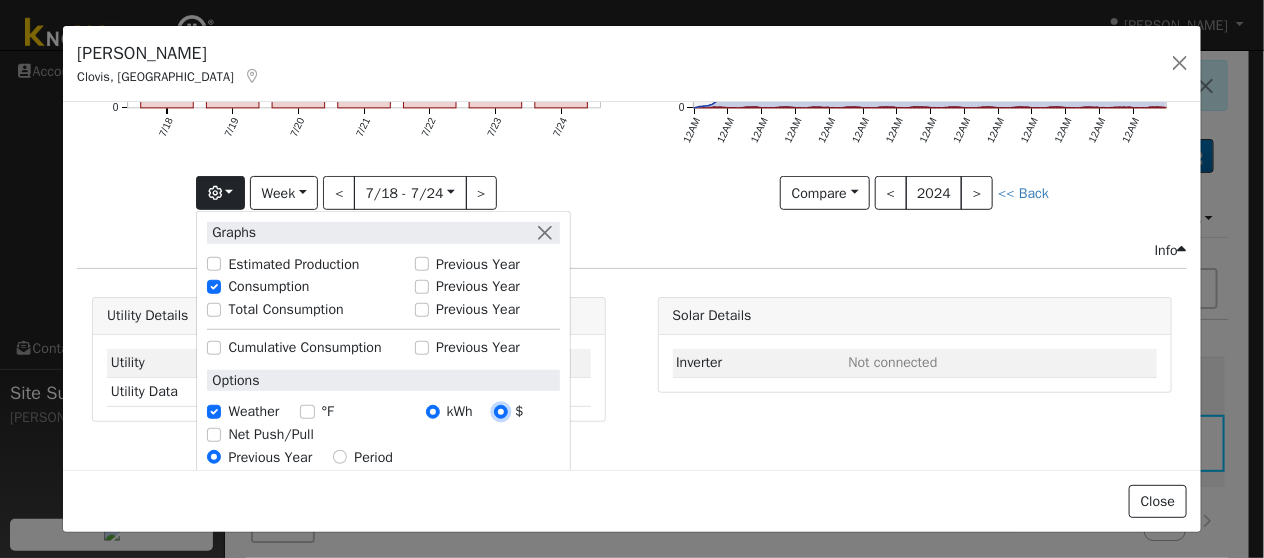 radio on "true" 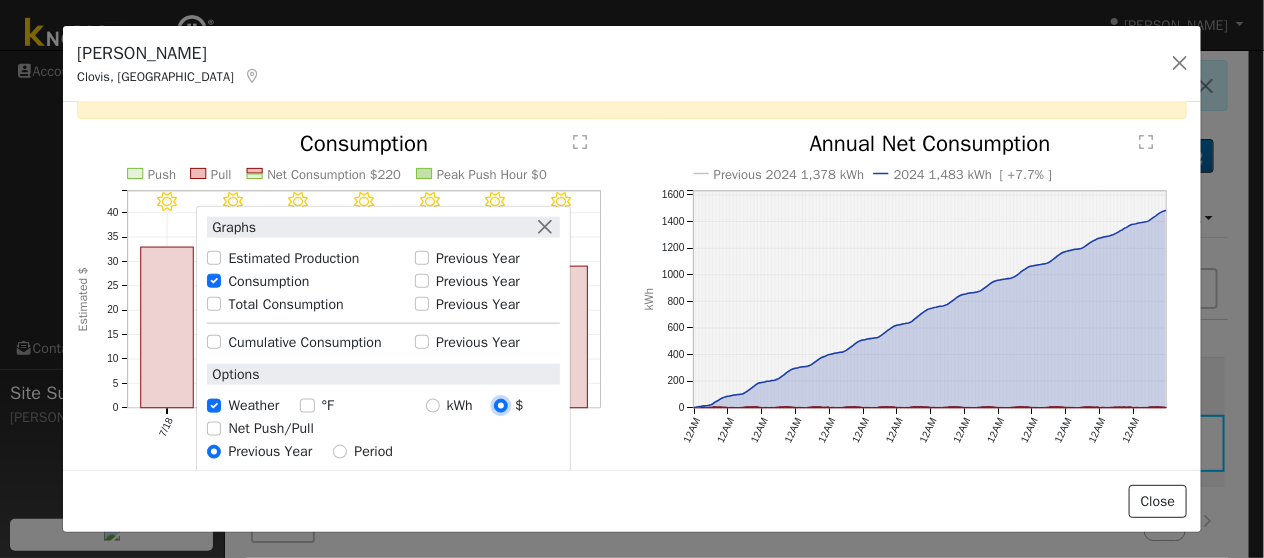scroll, scrollTop: 180, scrollLeft: 0, axis: vertical 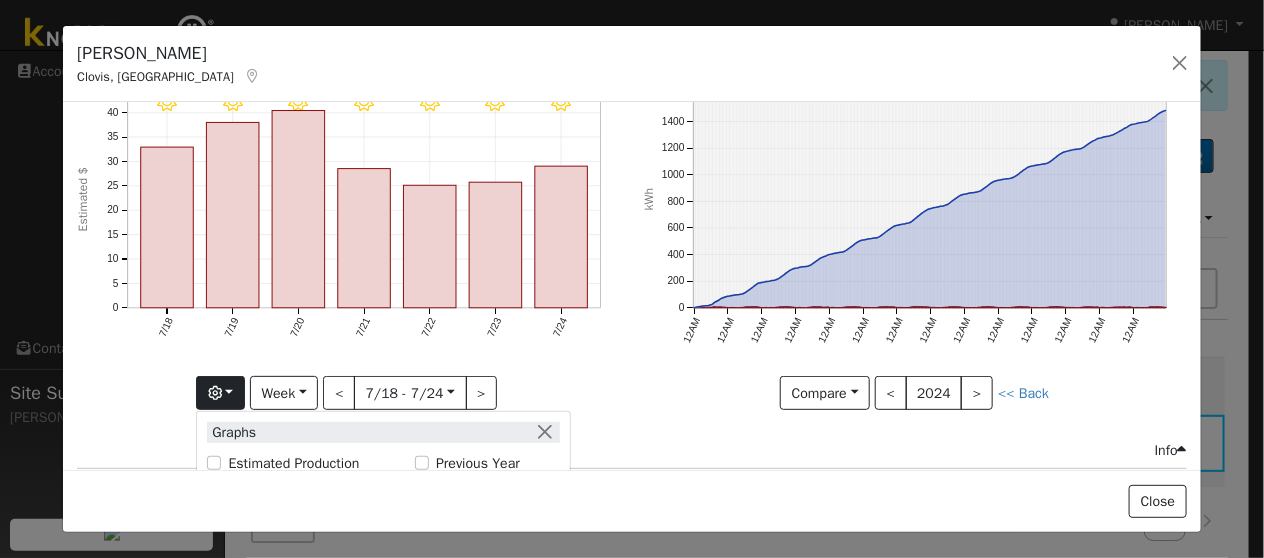 click on "Previous 2024 1,378 kWh 2024 1,483 kWh  [ +7.7% ] 12AM 12AM 12AM 12AM 12AM 12AM 12AM 12AM 12AM 12AM 12AM 12AM 12AM 12AM 0 200 400 600 800 1000 1200 1400 1600  Annual Net Consumption kWh onclick="" onclick="" onclick="" onclick="" onclick="" onclick="" onclick="" onclick="" onclick="" onclick="" onclick="" onclick="" onclick="" onclick="" onclick="" onclick="" onclick="" onclick="" onclick="" onclick="" onclick="" onclick="" onclick="" onclick="" onclick="" onclick="" onclick="" onclick="" onclick="" onclick="" onclick="" onclick="" onclick="" onclick="" onclick="" onclick="" onclick="" onclick="" onclick="" onclick="" onclick="" onclick="" onclick="" onclick="" onclick="" onclick="" onclick="" onclick="" onclick="" onclick="" onclick="" onclick="" onclick="" onclick="" onclick="" onclick="" onclick="" onclick="" onclick="" onclick="" onclick="" onclick="" onclick="" onclick="" onclick="" onclick="" onclick="" onclick="" onclick="" onclick="" onclick="" onclick="" onclick="" onclick="" onclick=""" 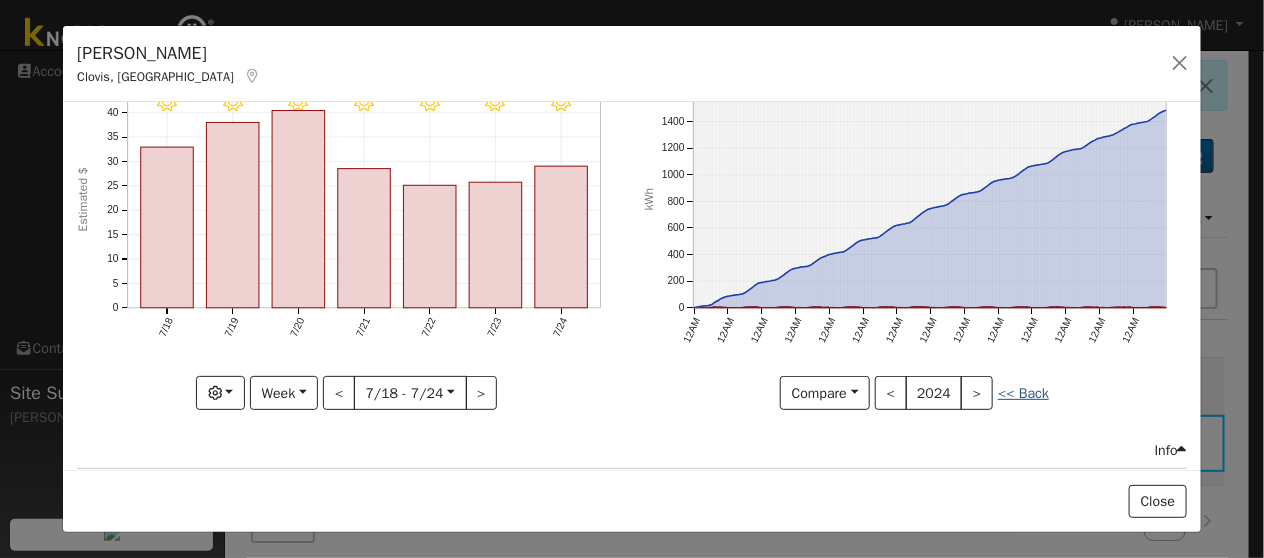 click on "<< Back" at bounding box center [1023, 393] 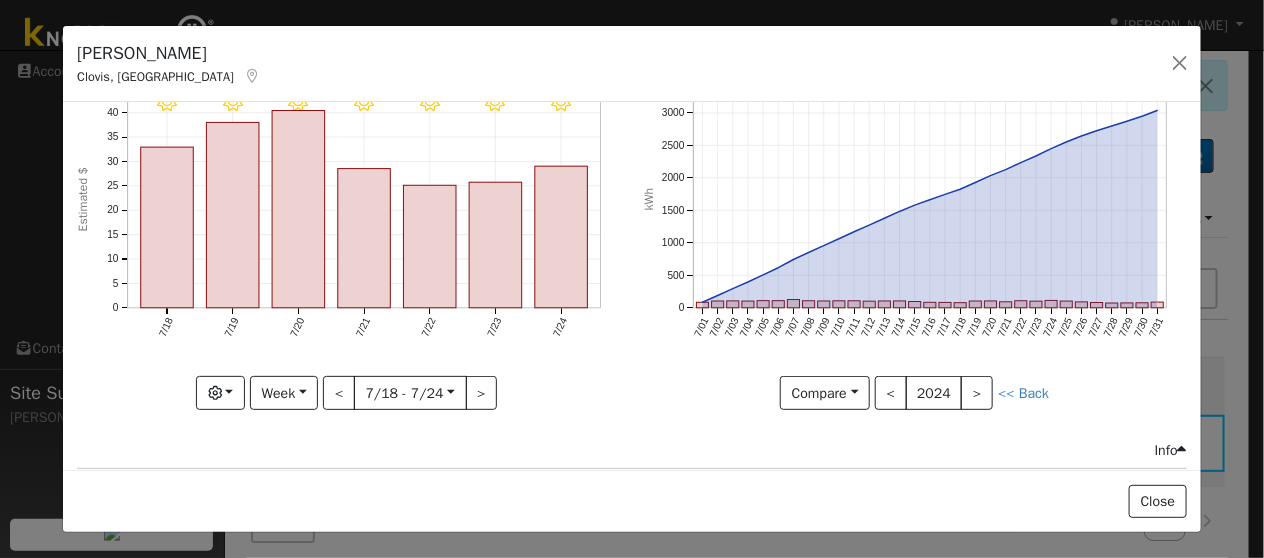 click on "<< Back" at bounding box center [1023, 393] 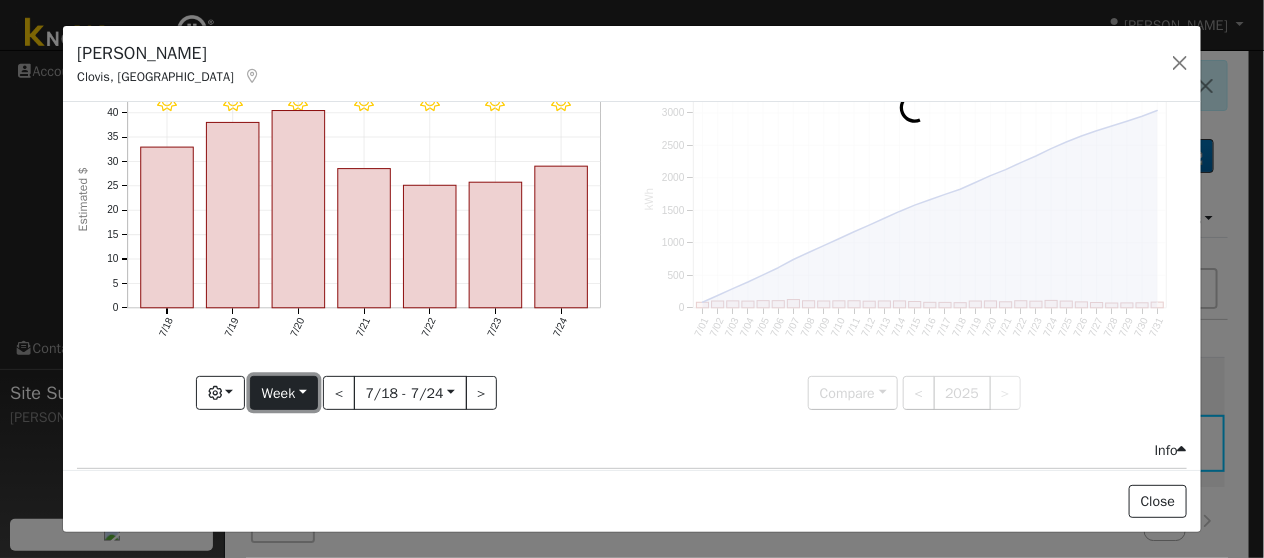 click on "Week" at bounding box center [284, 393] 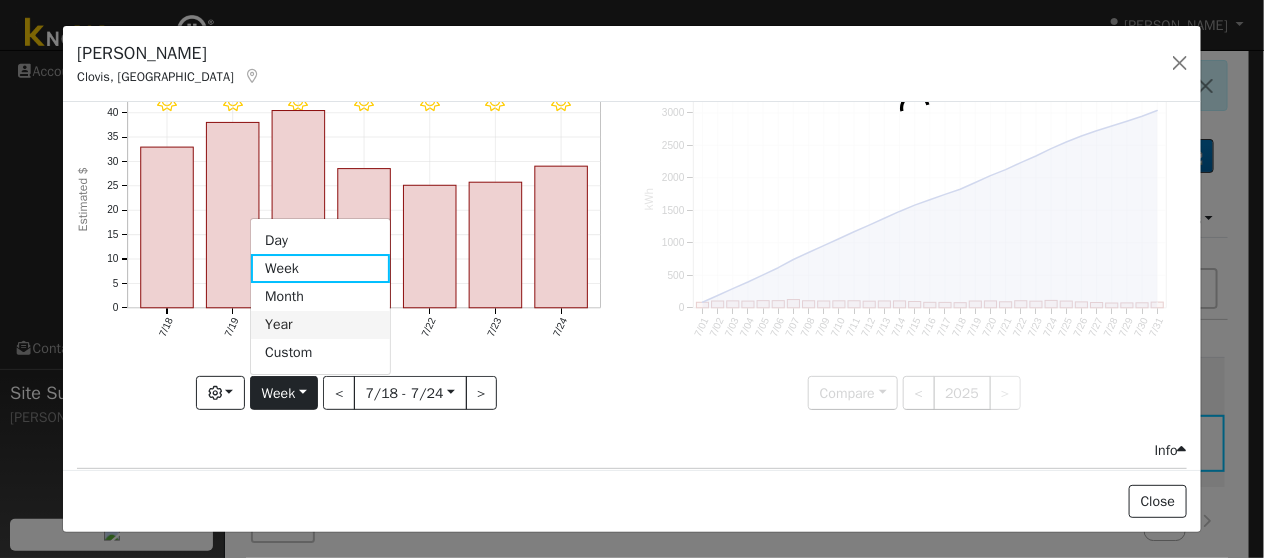 click on "Year" at bounding box center [320, 325] 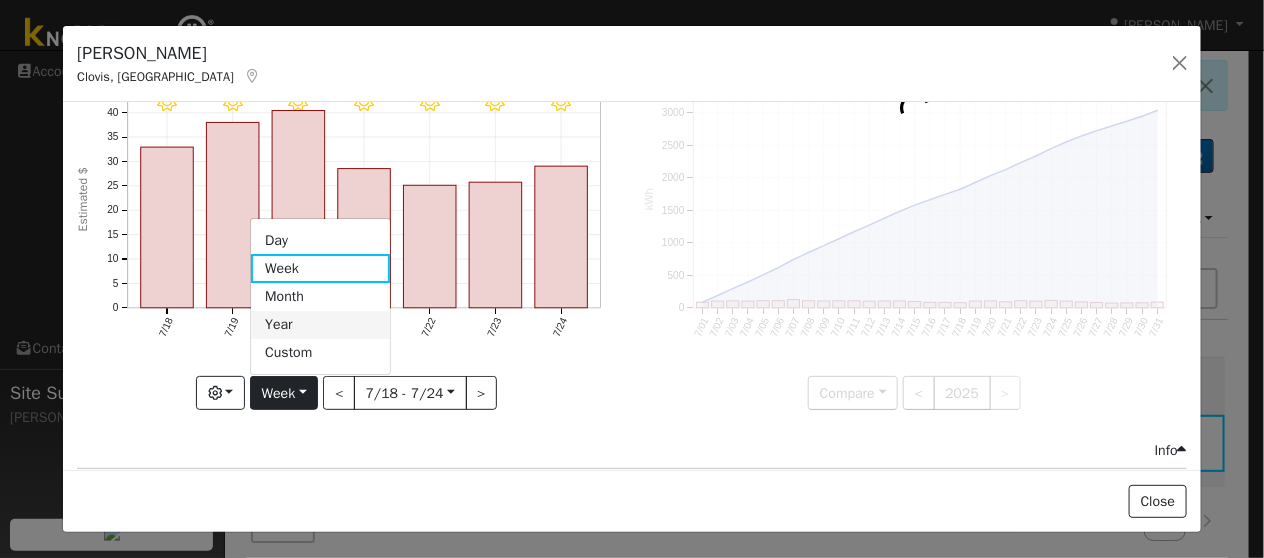 type on "2024-07-01" 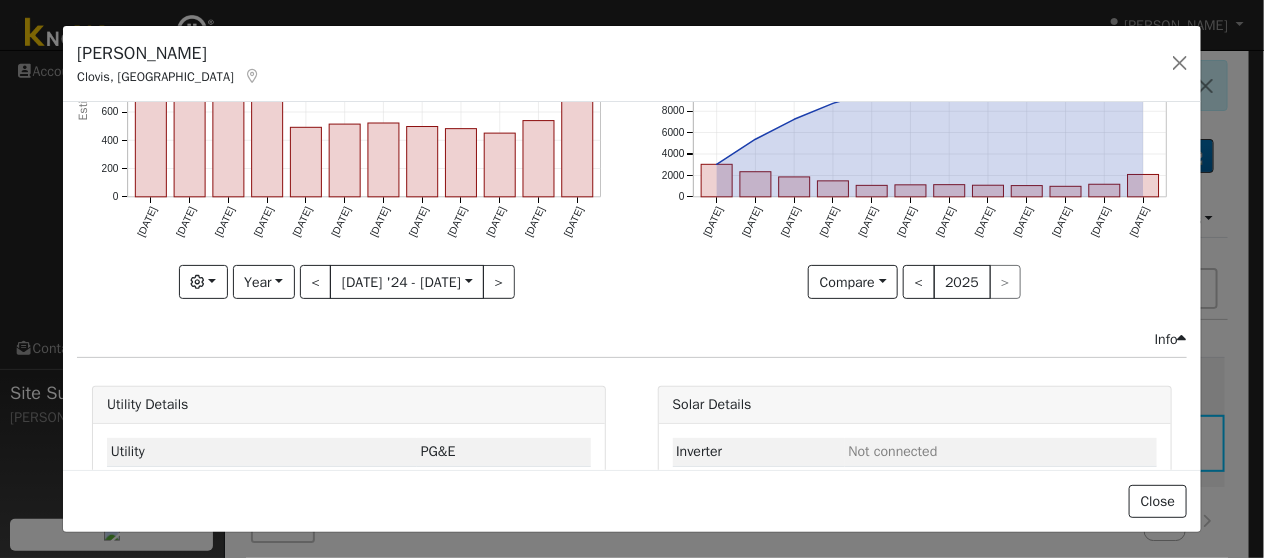 scroll, scrollTop: 348, scrollLeft: 0, axis: vertical 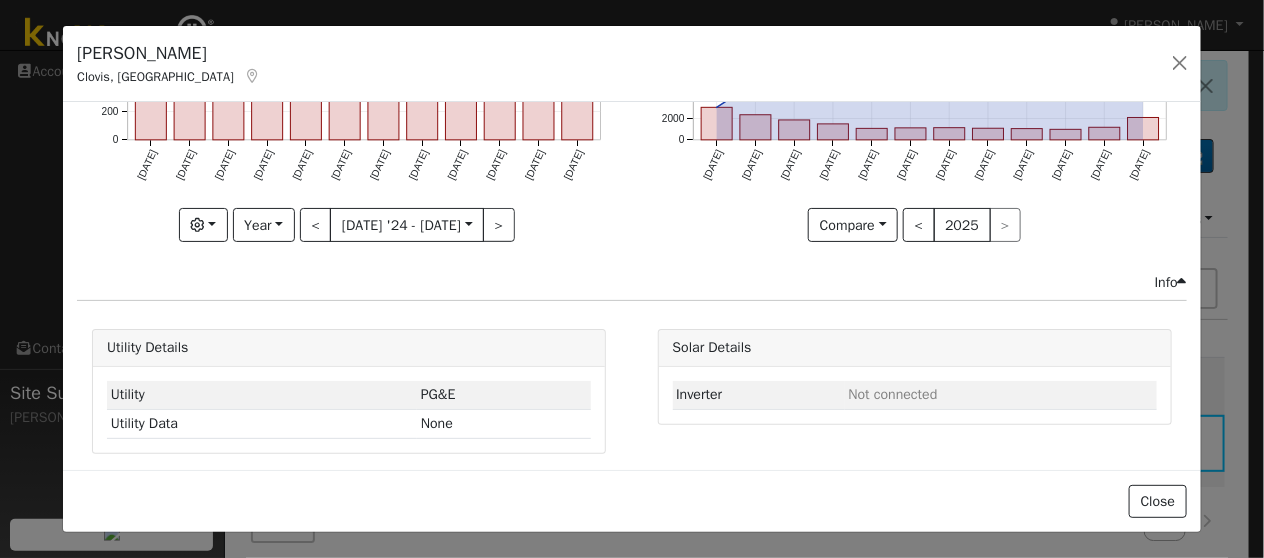 click at bounding box center (1182, 282) 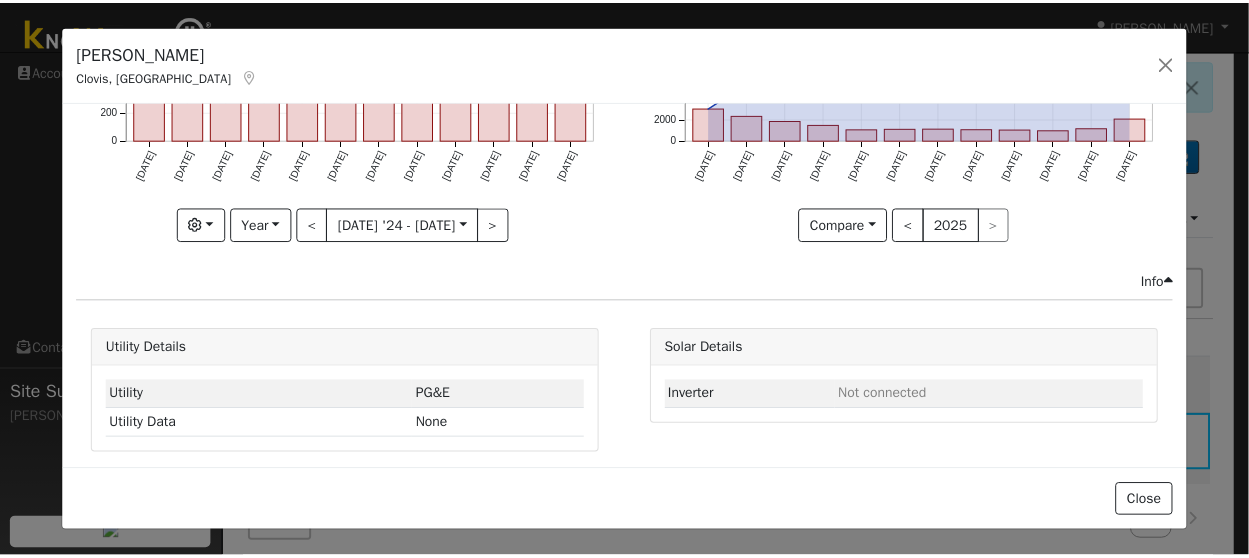 scroll, scrollTop: 176, scrollLeft: 0, axis: vertical 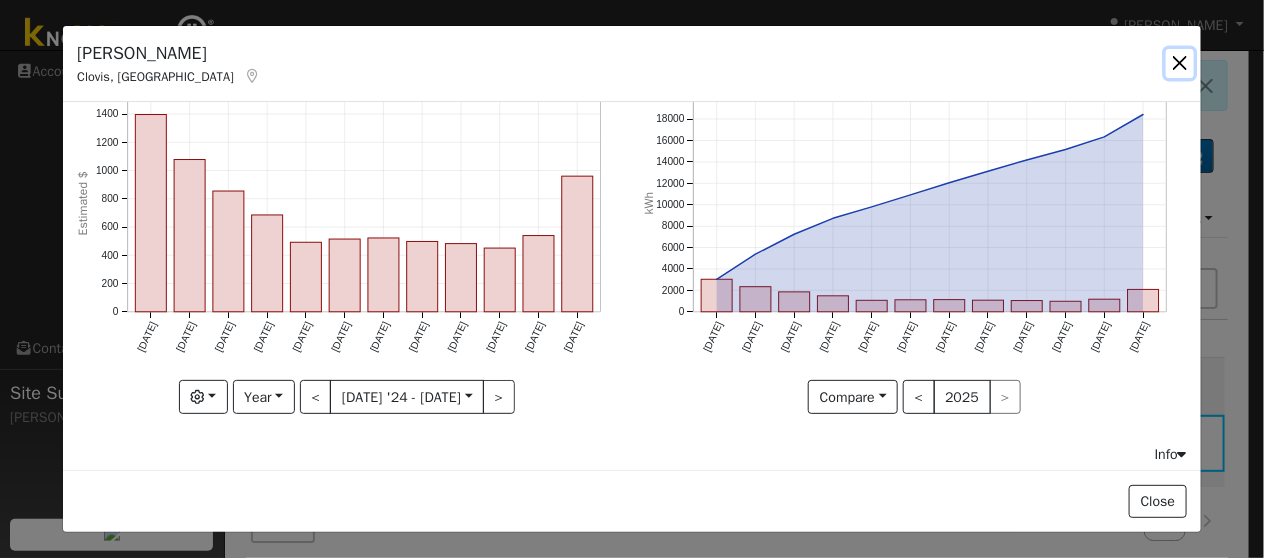 click at bounding box center (1180, 63) 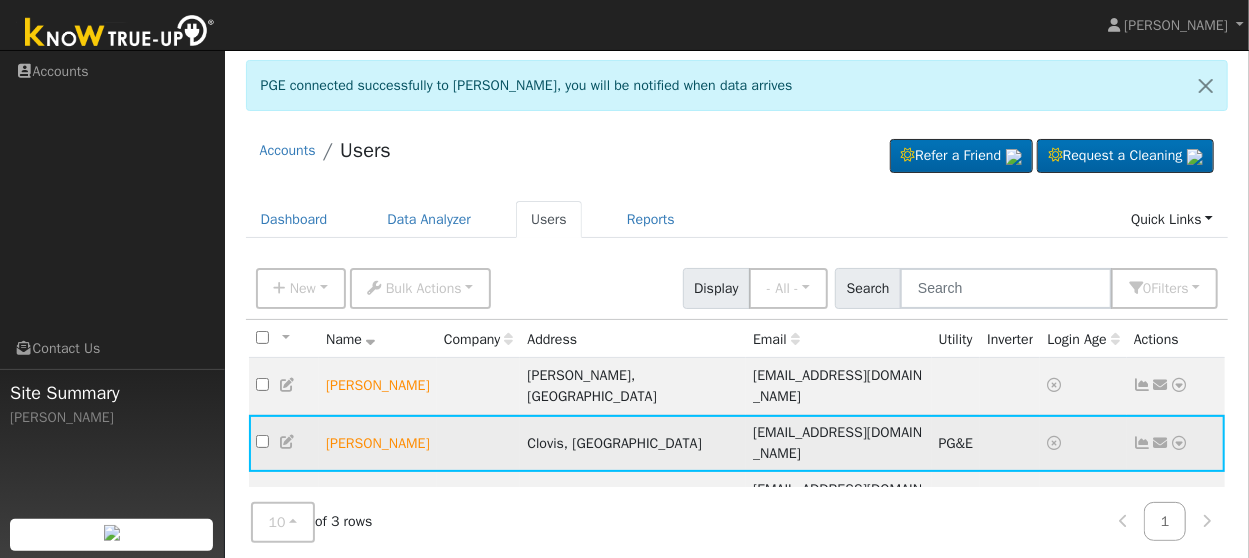 click on "Brandon Hendricks" at bounding box center (378, 443) 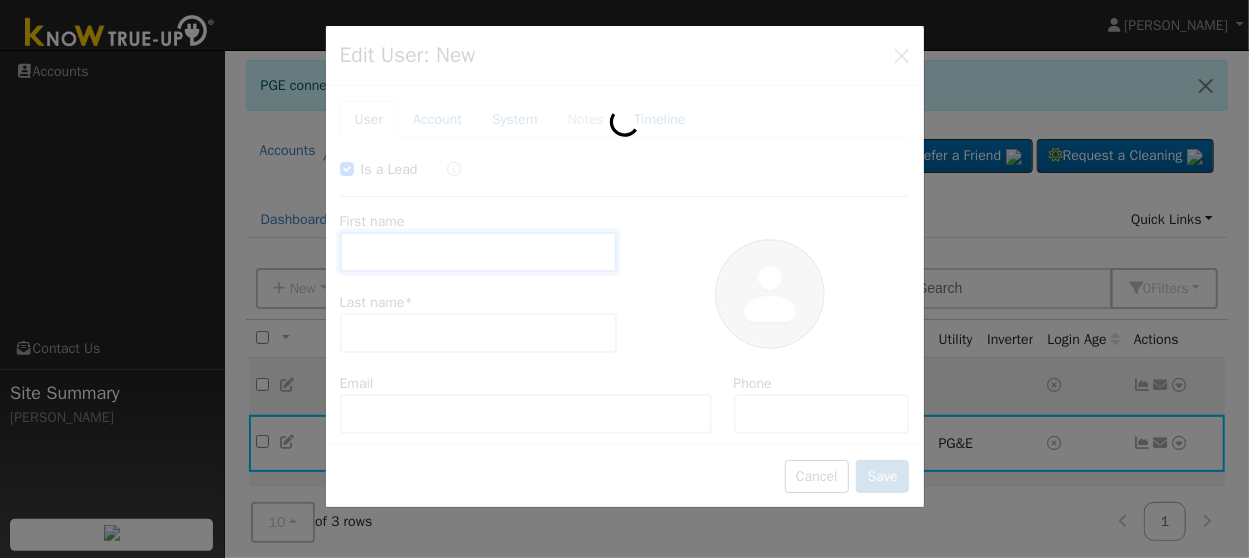 checkbox on "true" 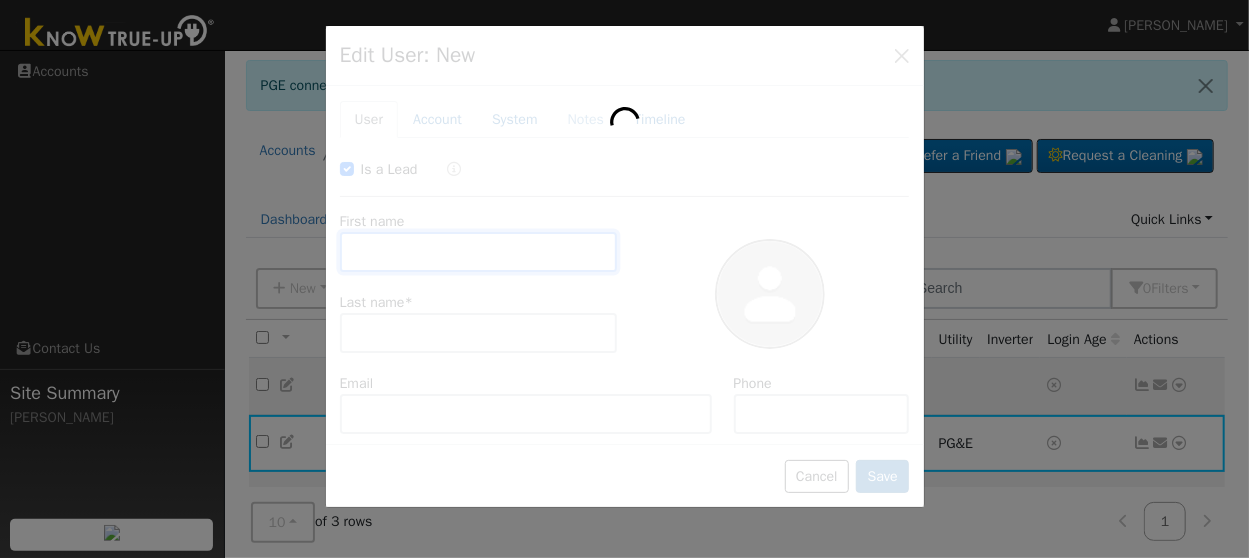 type on "Brandon" 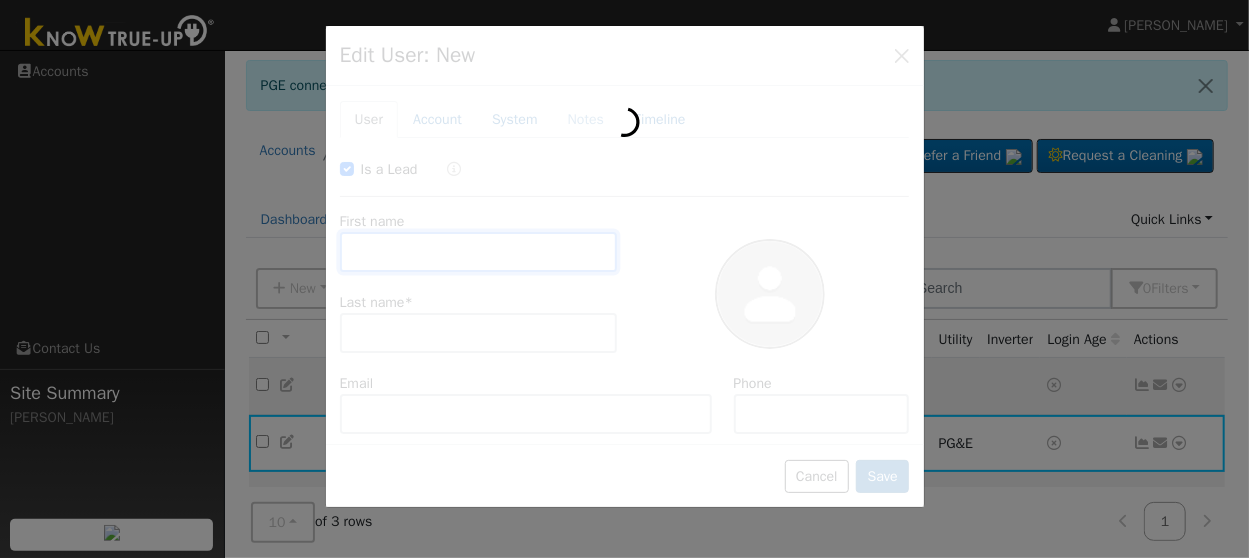 type on "Hendricks" 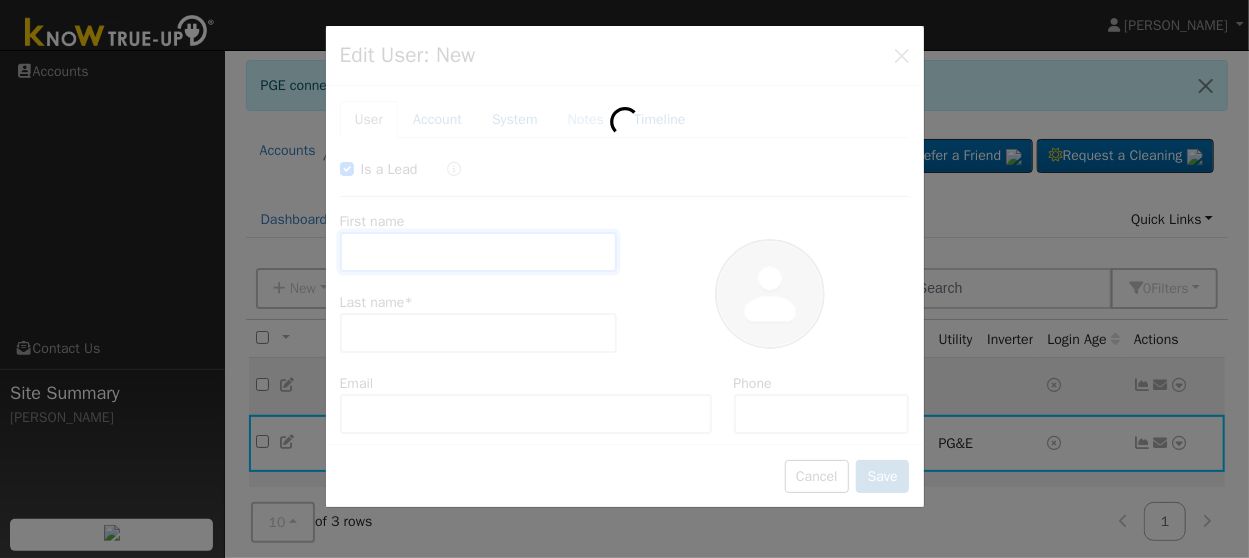 type on "dolanst12@yahoo.com" 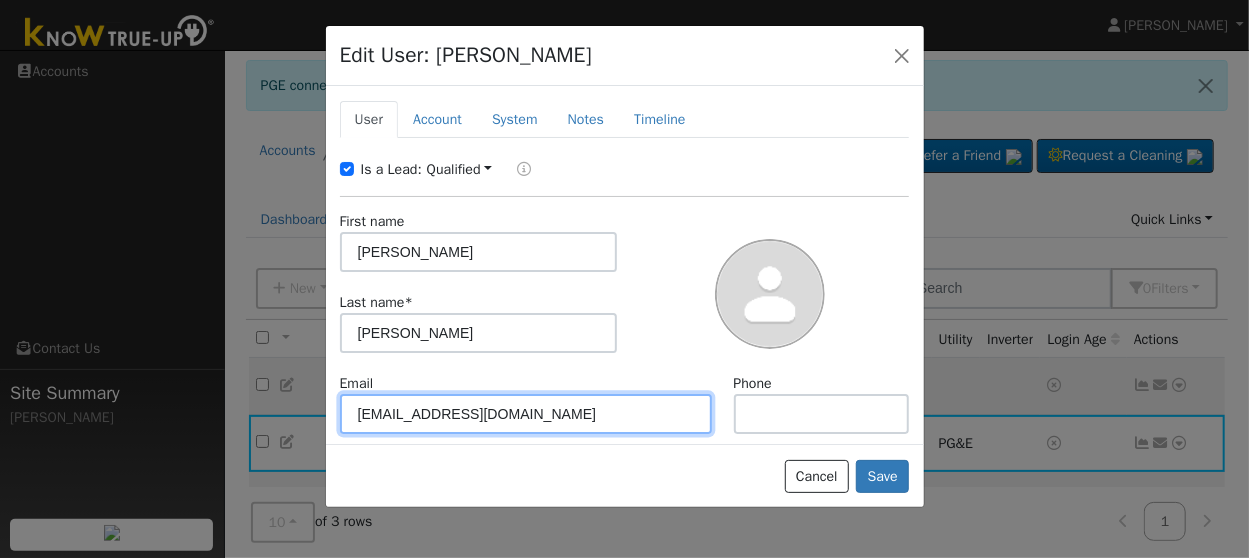 drag, startPoint x: 530, startPoint y: 413, endPoint x: 315, endPoint y: 412, distance: 215.00232 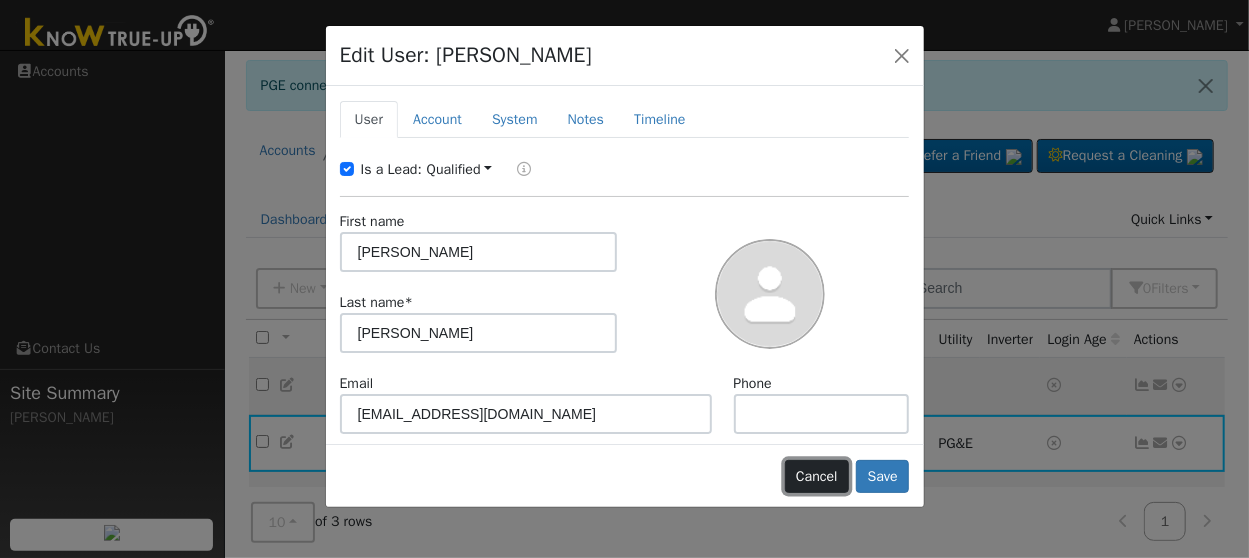 click on "Cancel" at bounding box center [817, 477] 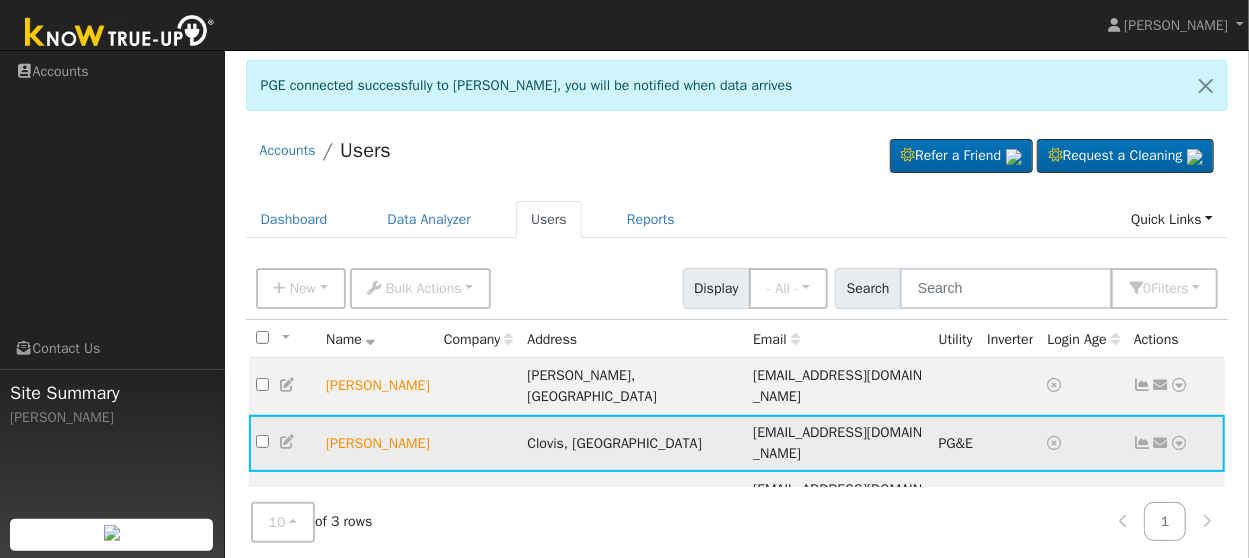 click at bounding box center [1179, 443] 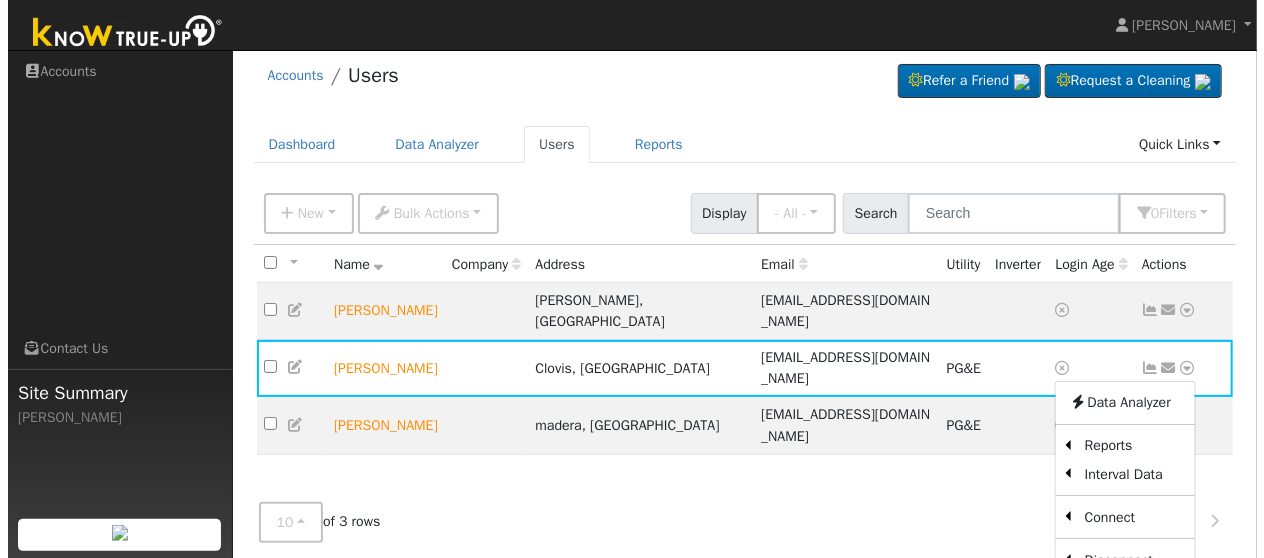 scroll, scrollTop: 100, scrollLeft: 0, axis: vertical 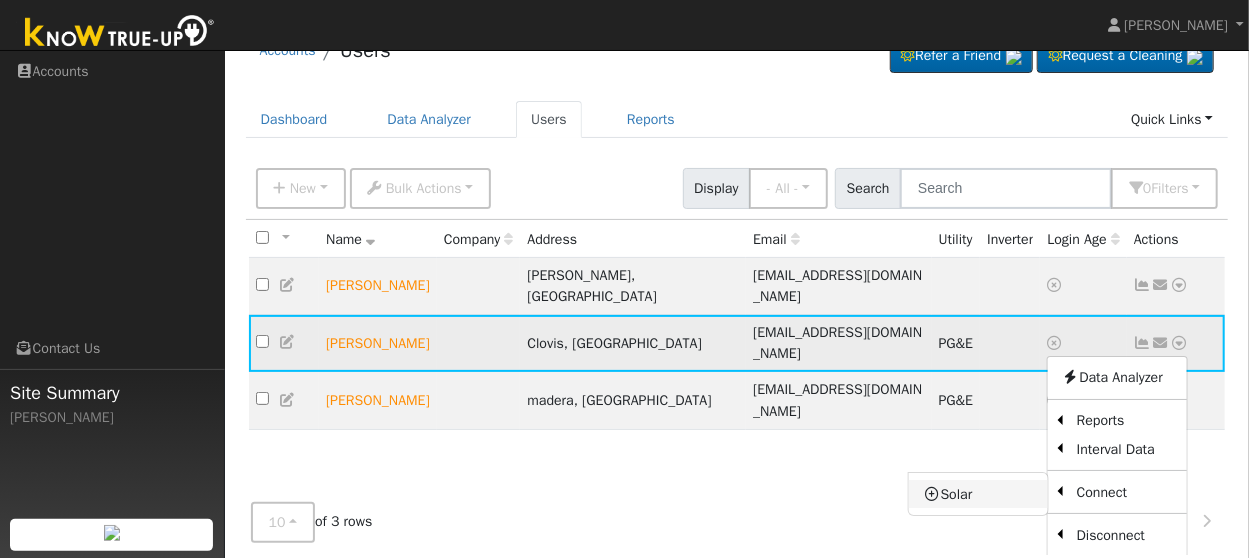 click on "Solar" at bounding box center [978, 494] 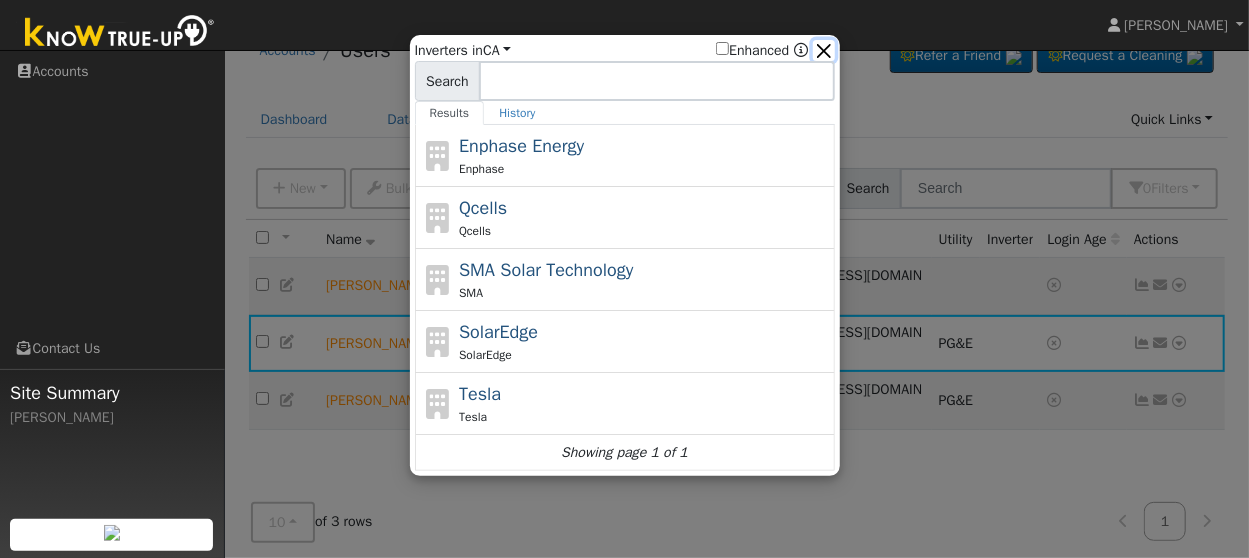 click at bounding box center (823, 50) 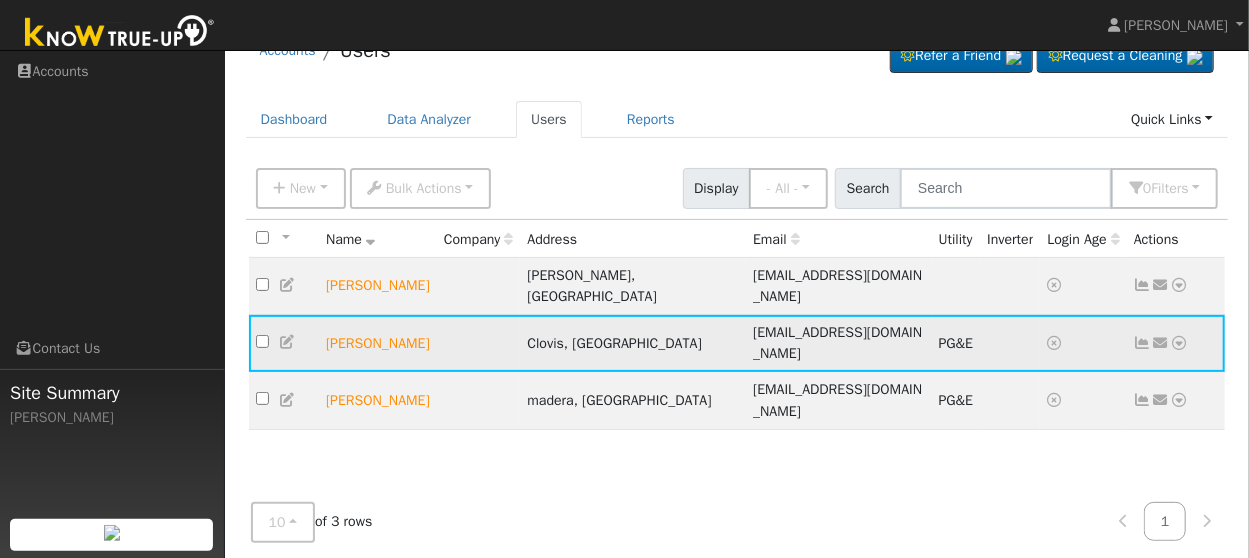 click at bounding box center [1179, 343] 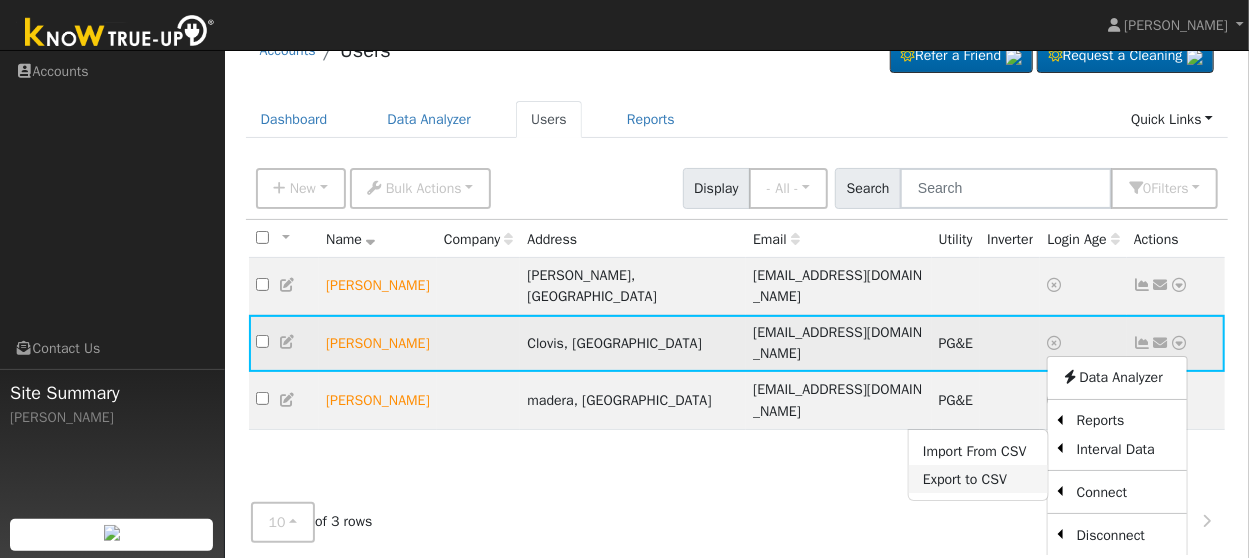 click on "Export to CSV" at bounding box center [978, 479] 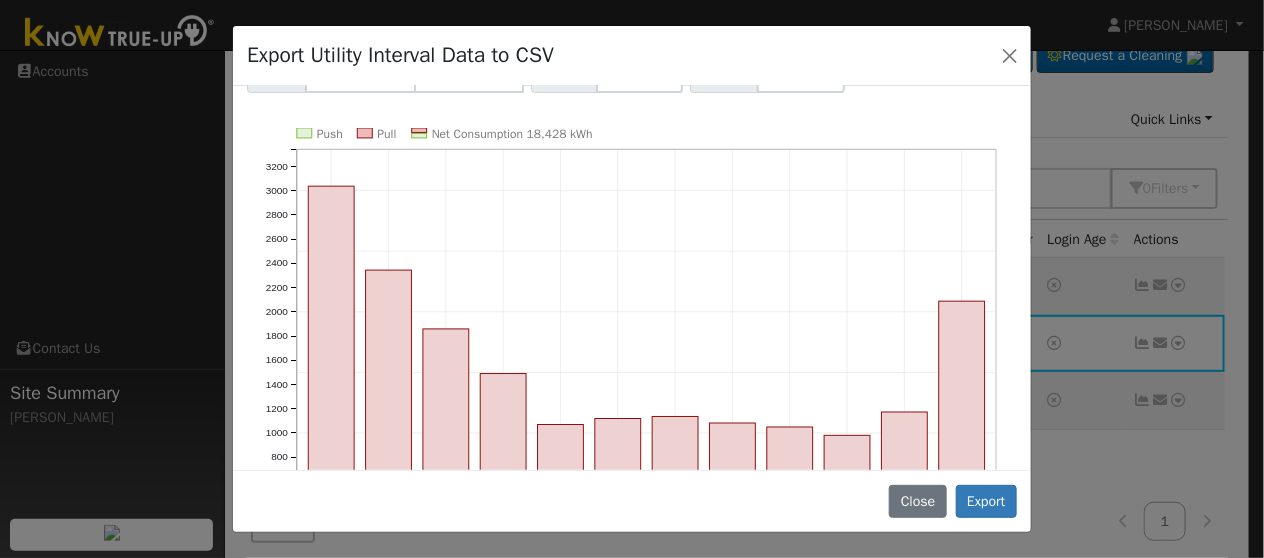 scroll, scrollTop: 0, scrollLeft: 0, axis: both 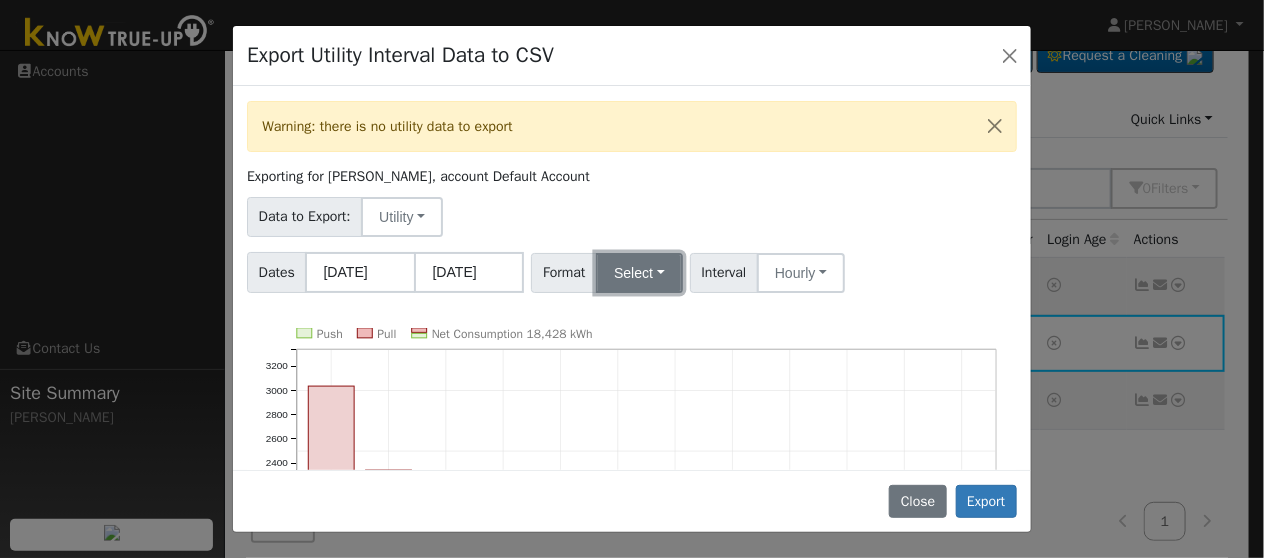 click on "Select" at bounding box center [639, 273] 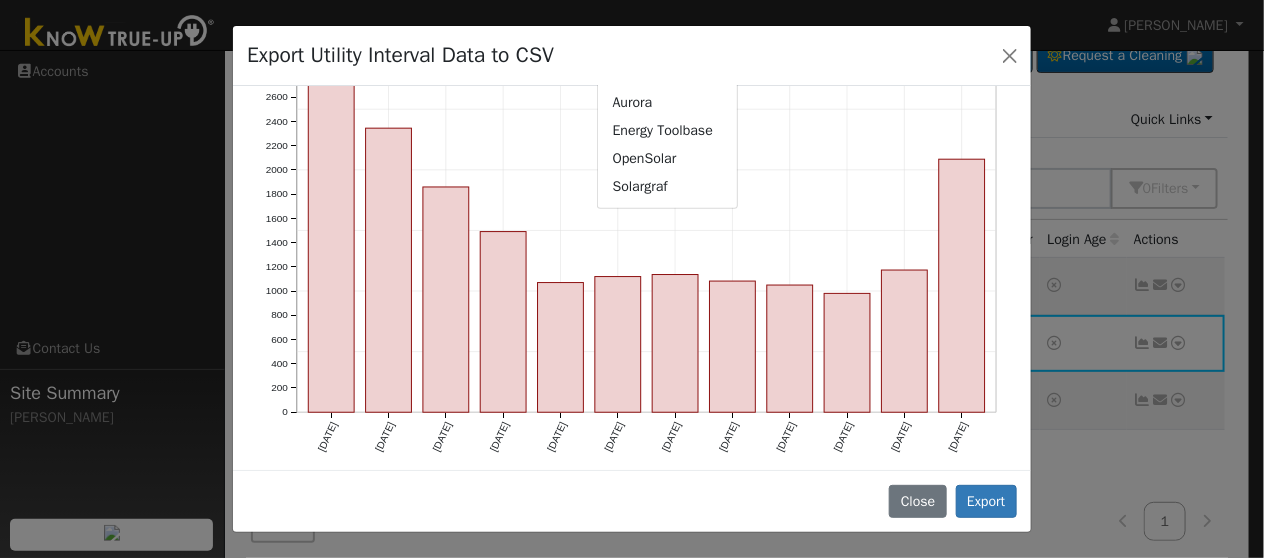 scroll, scrollTop: 0, scrollLeft: 0, axis: both 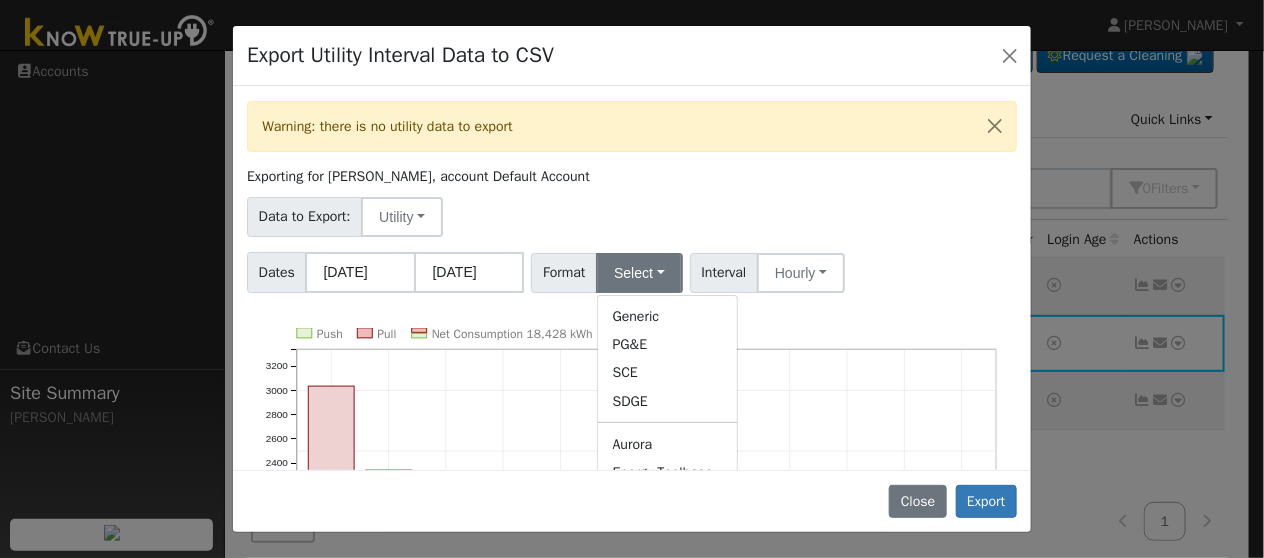 click on "Dates 07/01/2024 06/30/2025 Format Select Generic PG&E SCE SDGE Aurora Energy Toolbase OpenSolar Solargraf Interval Hourly 15 Minute 30 Minute Hourly" at bounding box center (632, 269) 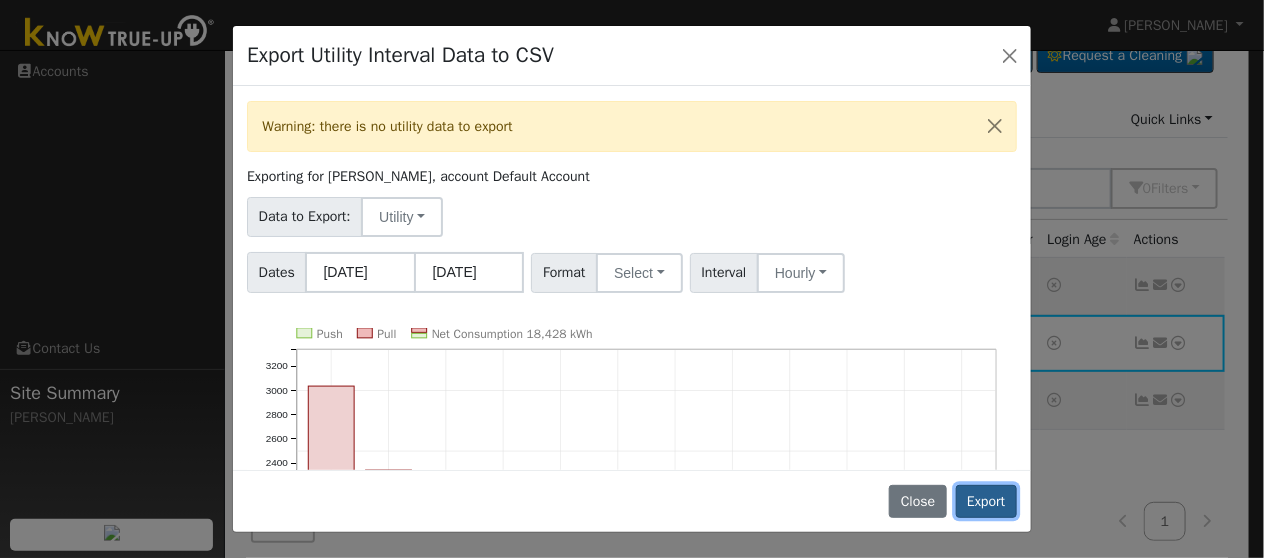 click on "Export" at bounding box center (986, 502) 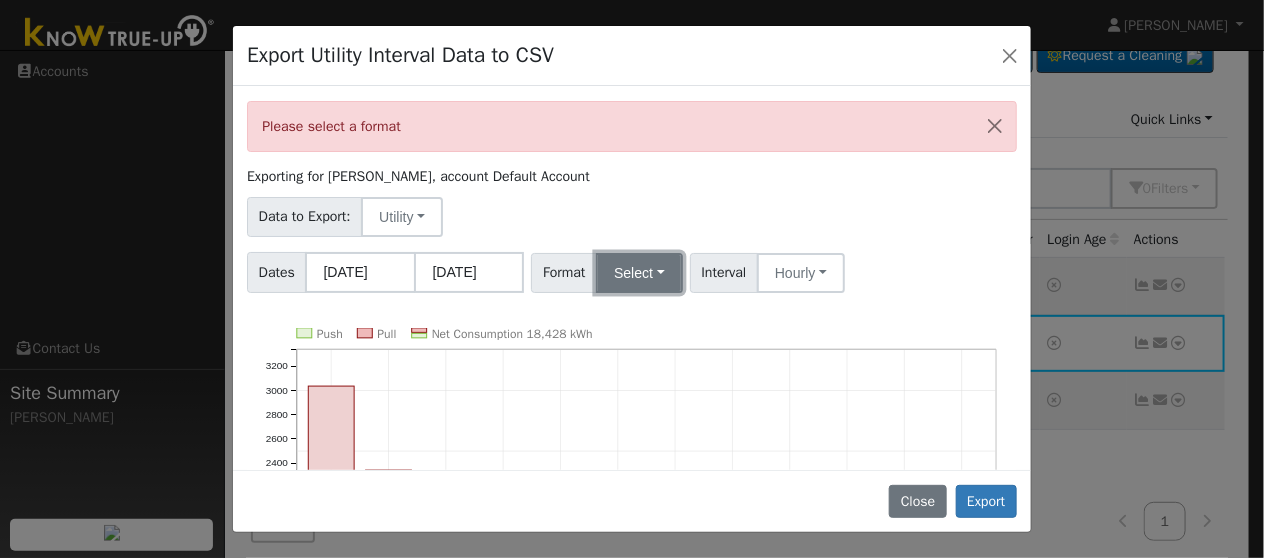 click on "Select" at bounding box center [639, 273] 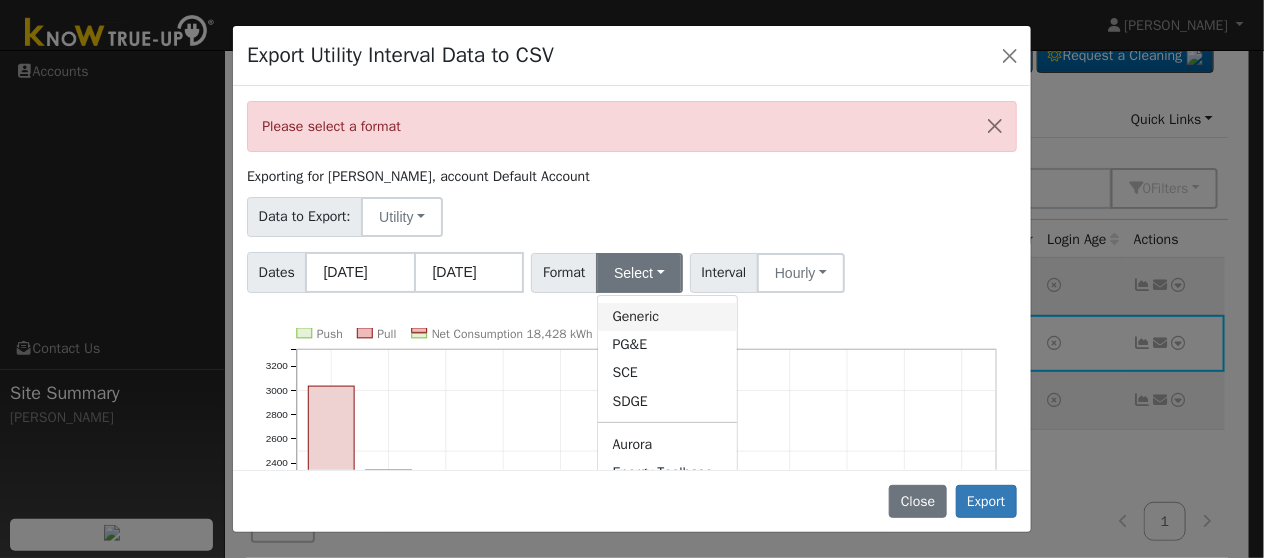 click on "Generic" at bounding box center (667, 317) 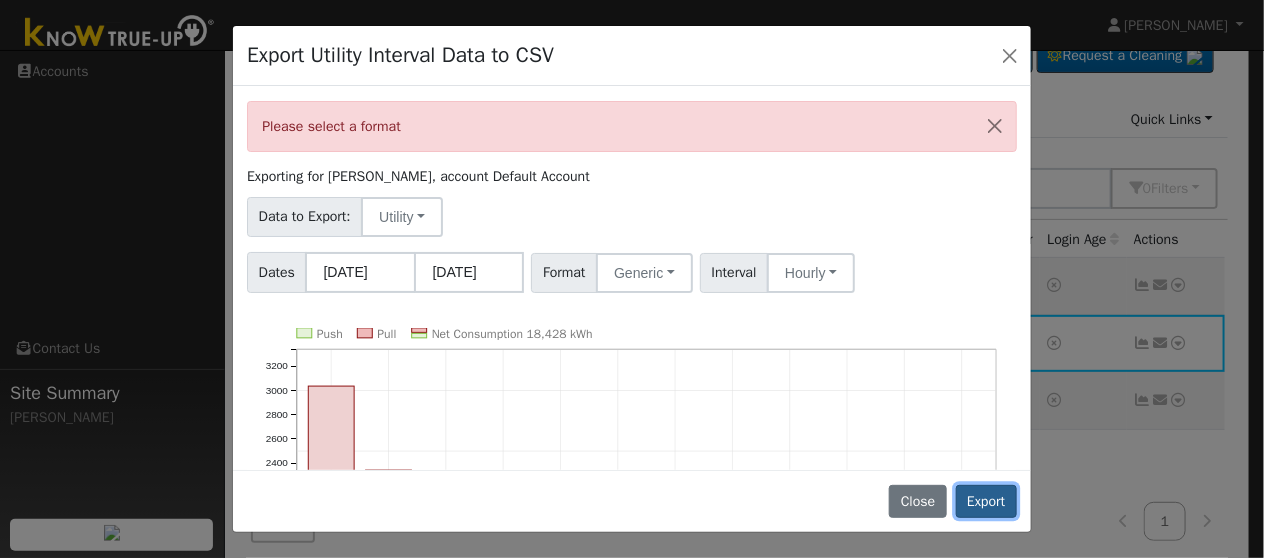 click on "Export" at bounding box center [986, 502] 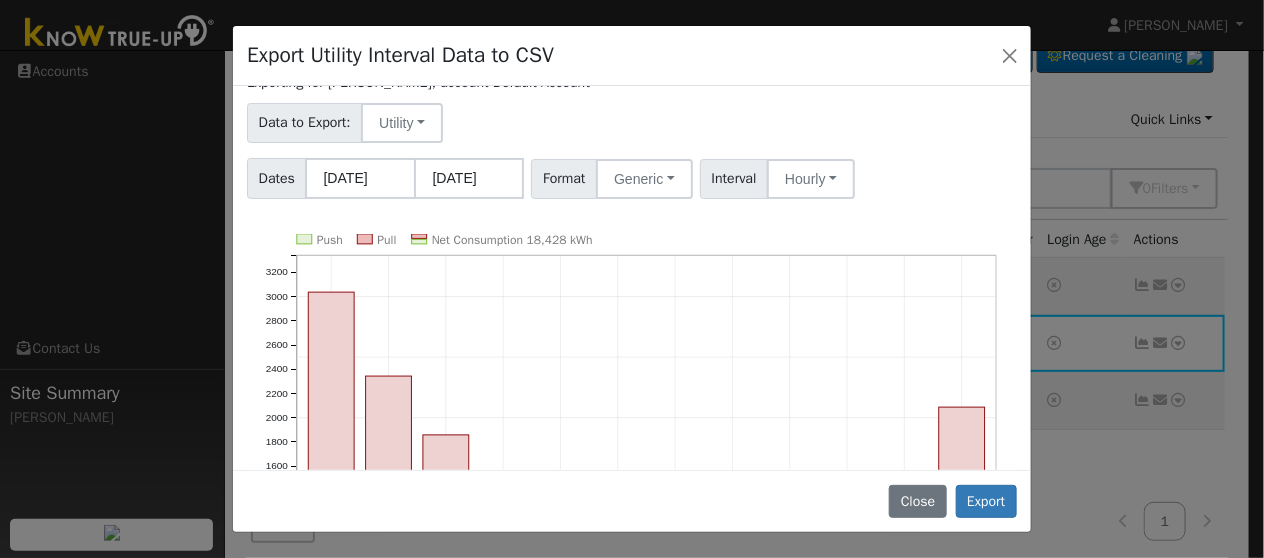 scroll, scrollTop: 0, scrollLeft: 0, axis: both 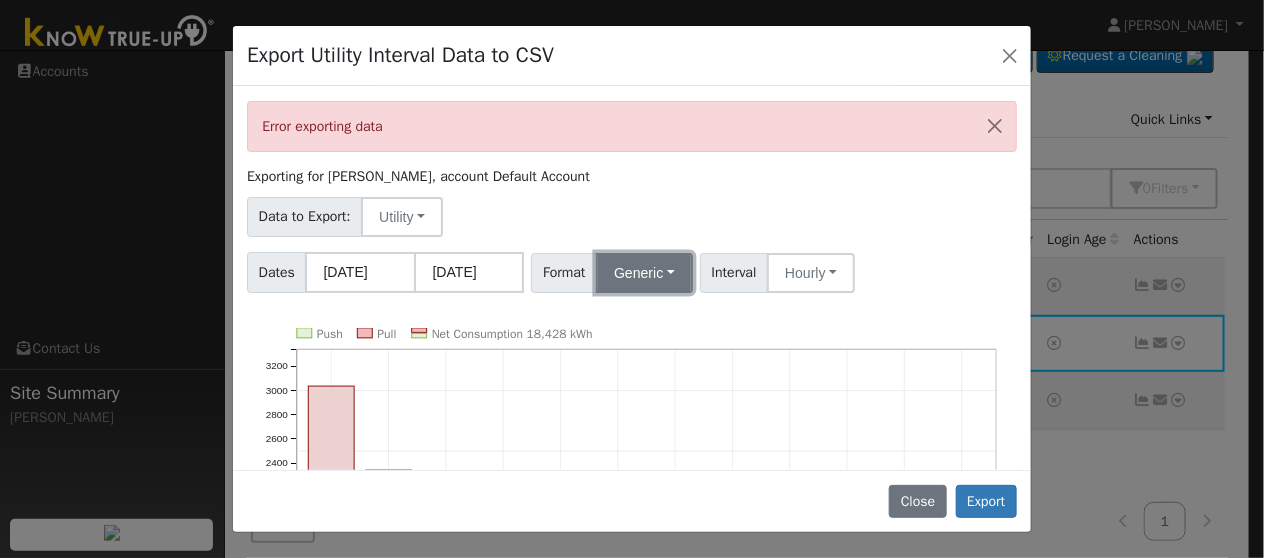 click on "Generic" at bounding box center (644, 273) 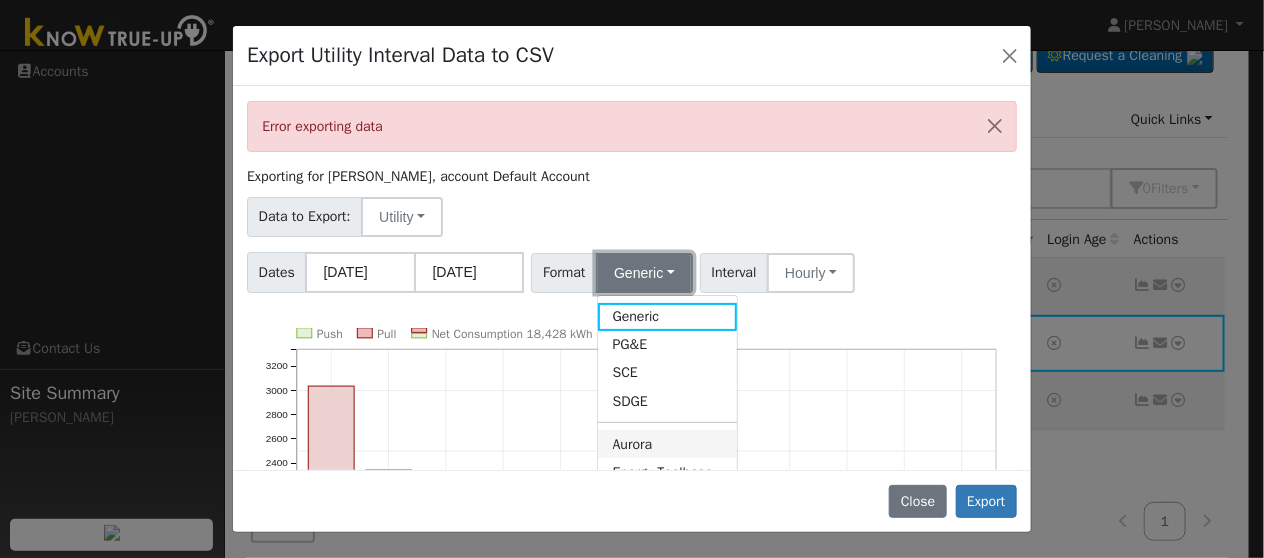 scroll, scrollTop: 100, scrollLeft: 0, axis: vertical 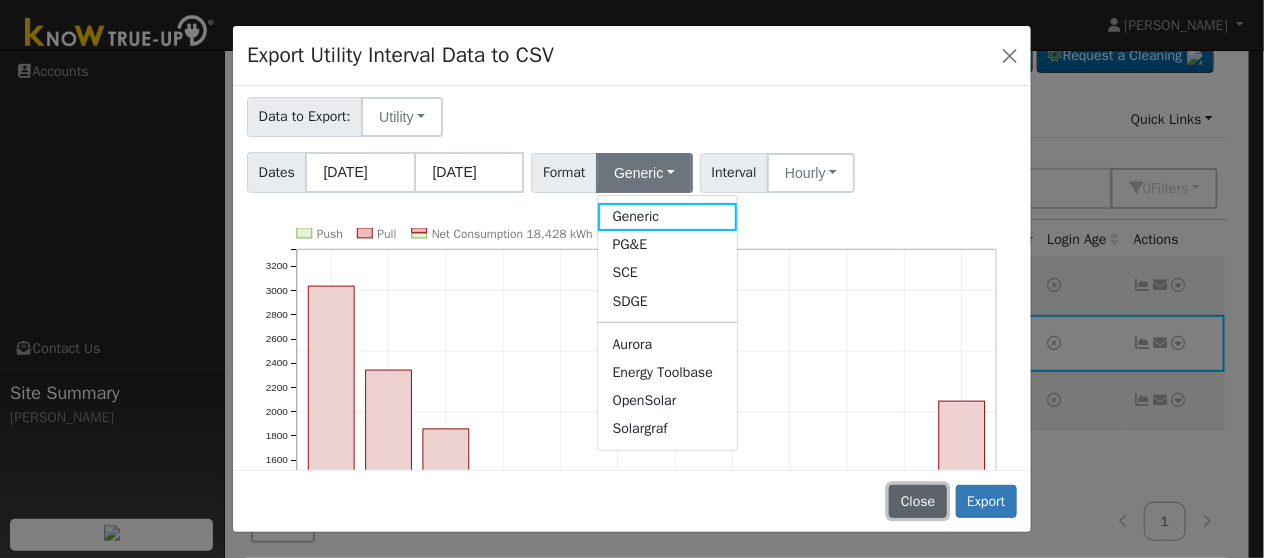click on "Close" at bounding box center [918, 502] 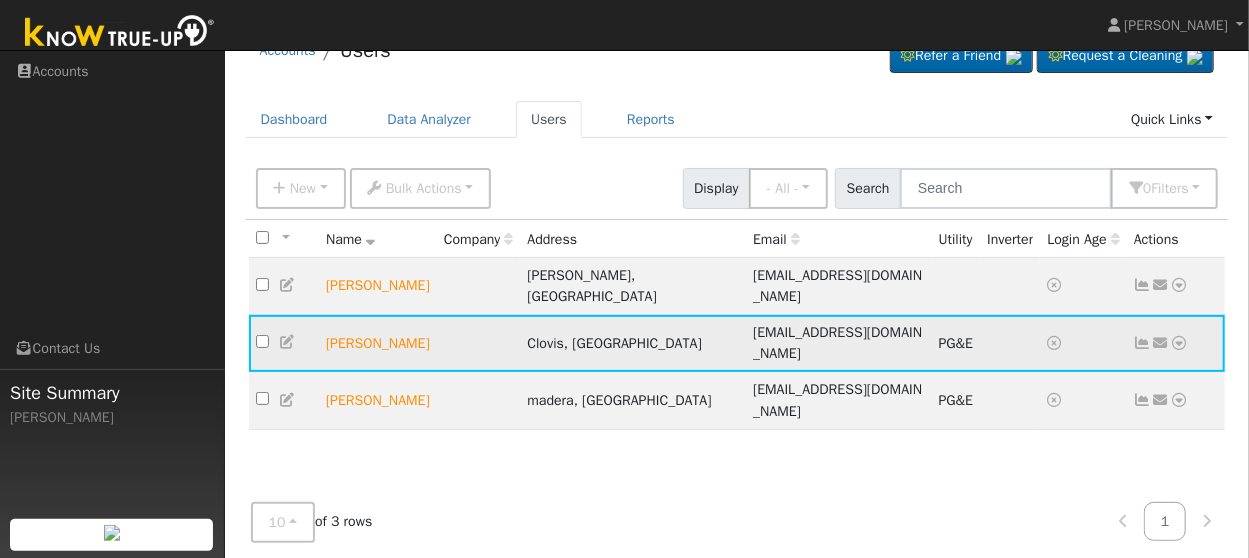 click at bounding box center [1143, 343] 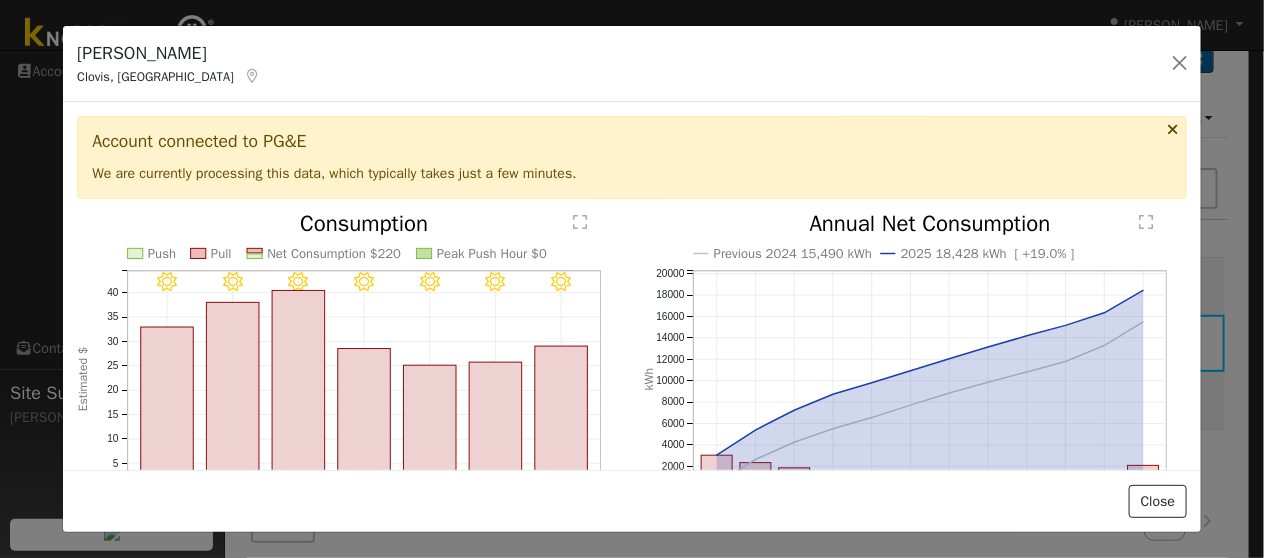 scroll, scrollTop: 200, scrollLeft: 0, axis: vertical 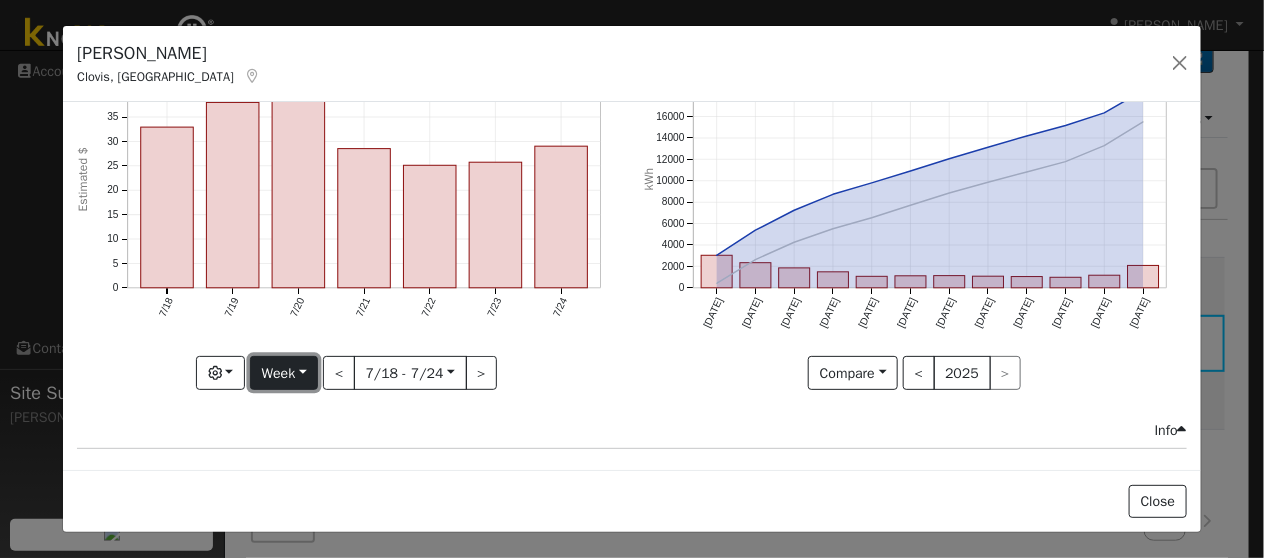 click on "Week" at bounding box center (284, 373) 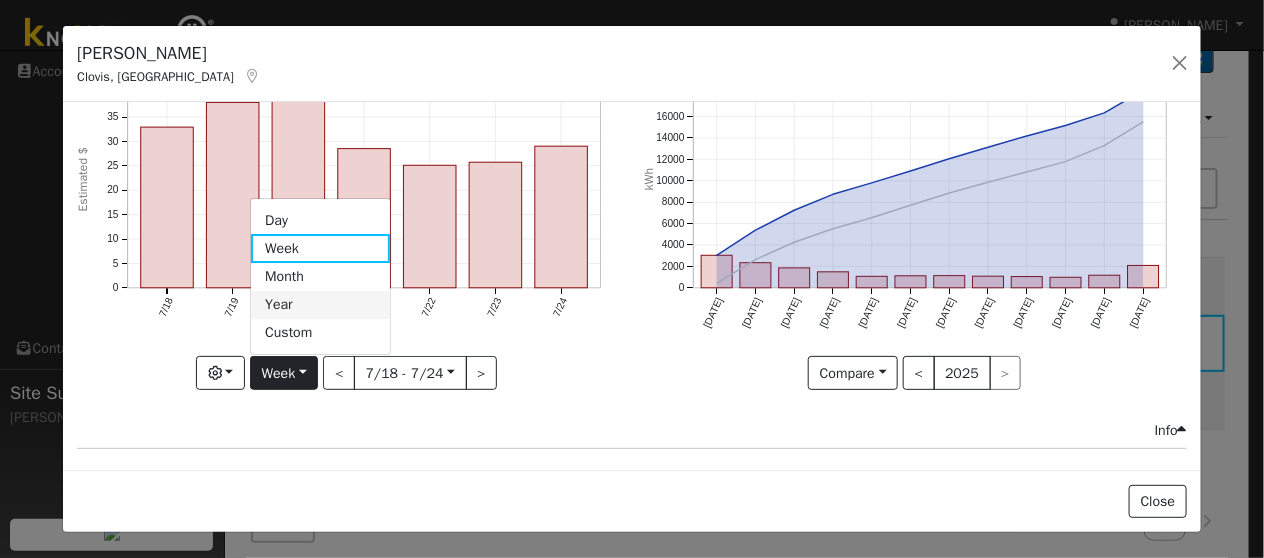 click on "Year" at bounding box center [320, 305] 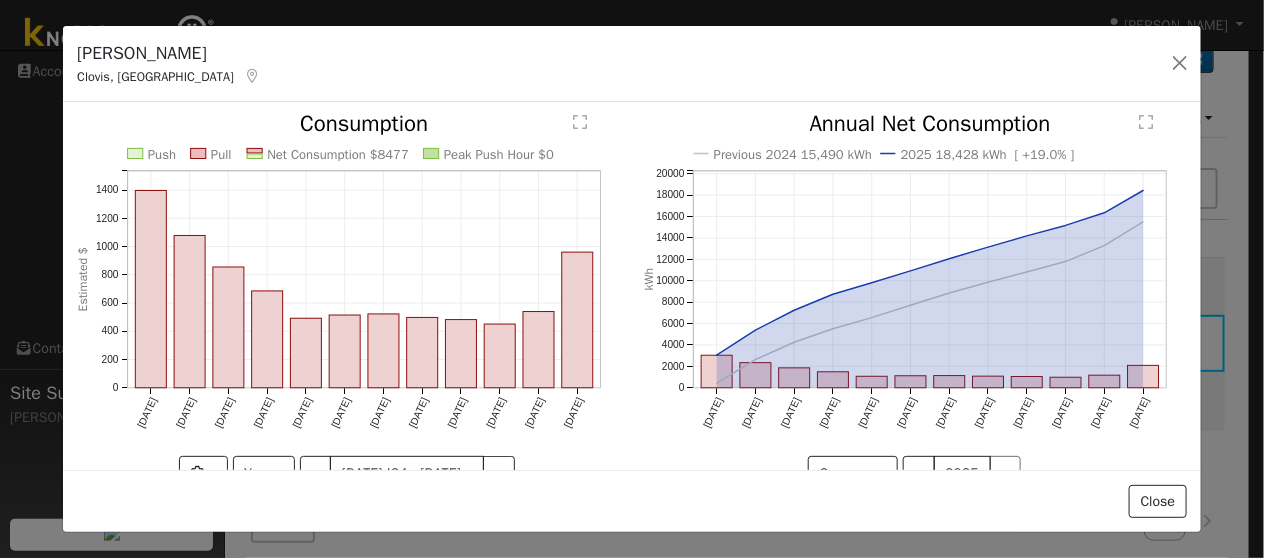 scroll, scrollTop: 200, scrollLeft: 0, axis: vertical 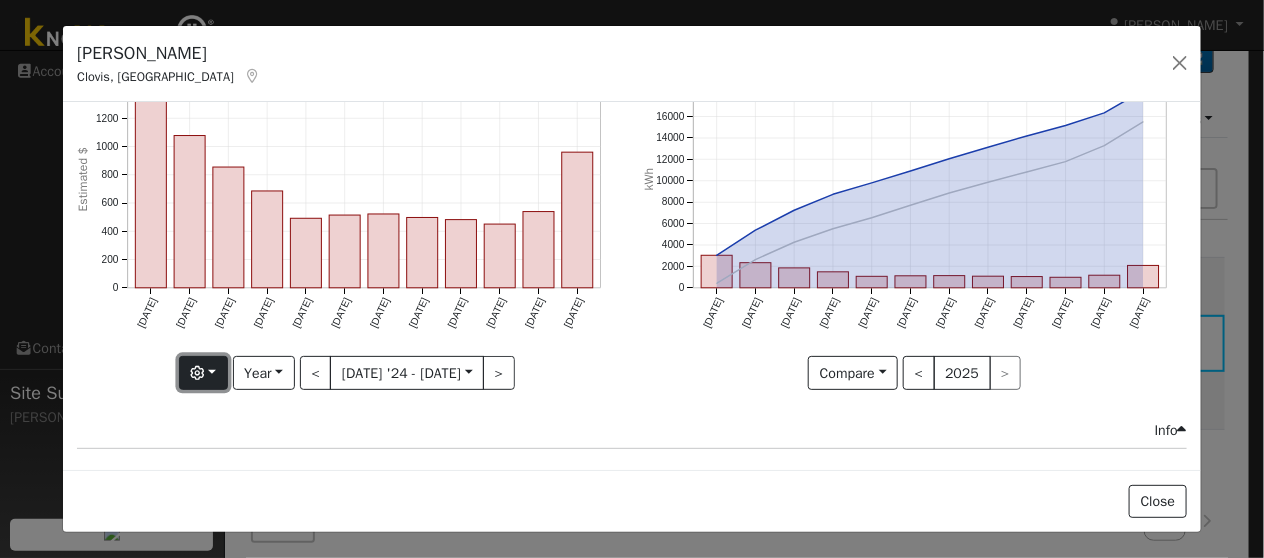 click at bounding box center (203, 373) 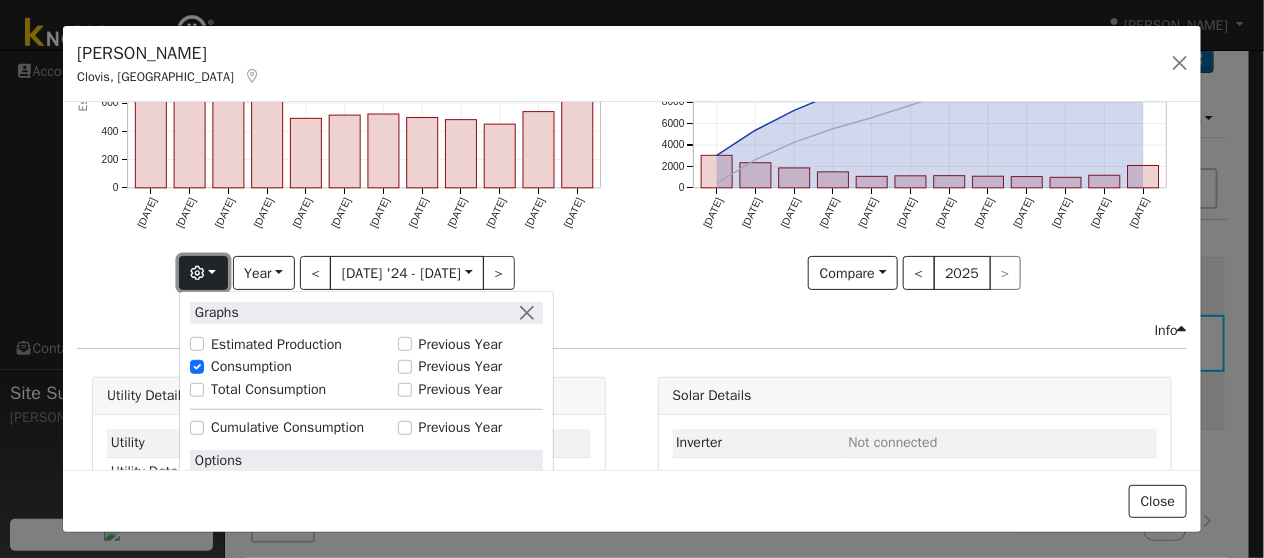 scroll, scrollTop: 380, scrollLeft: 0, axis: vertical 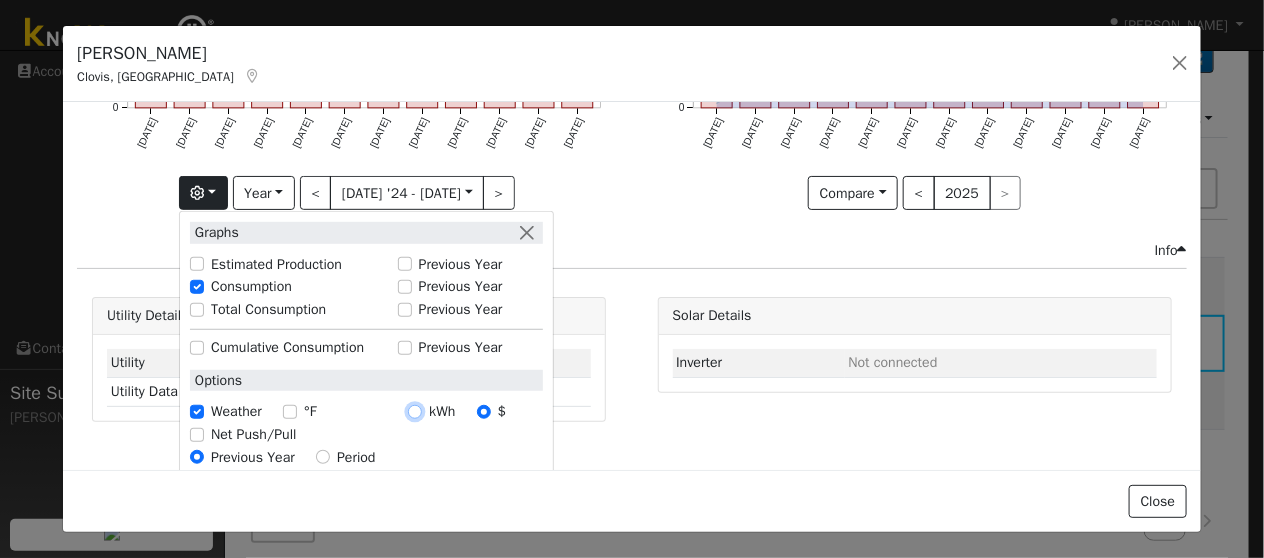 click on "kWh" at bounding box center [415, 412] 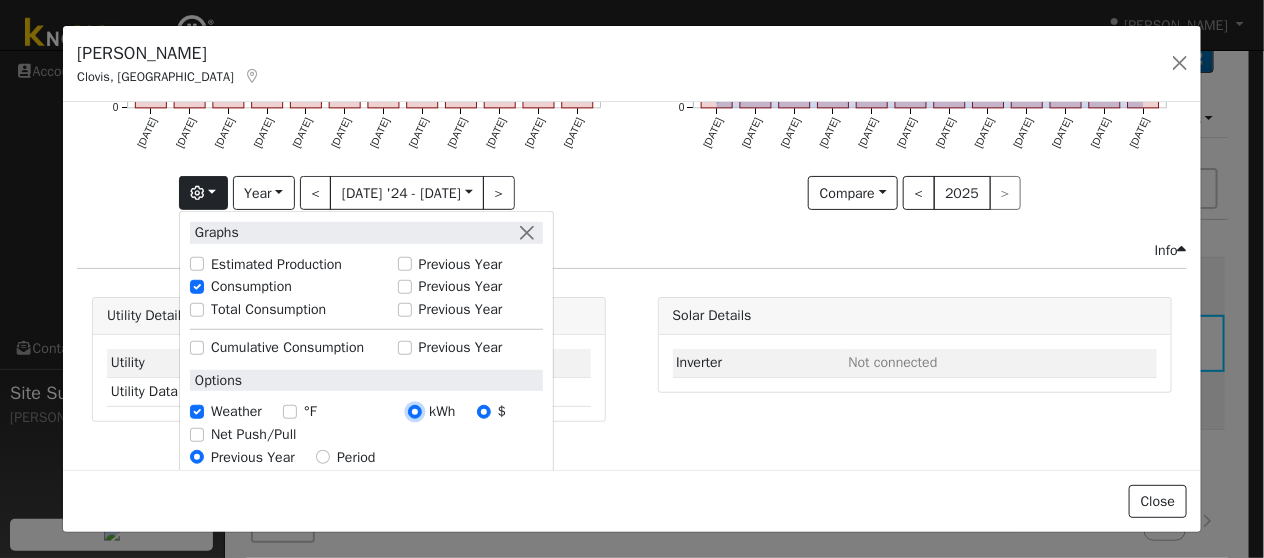 radio on "true" 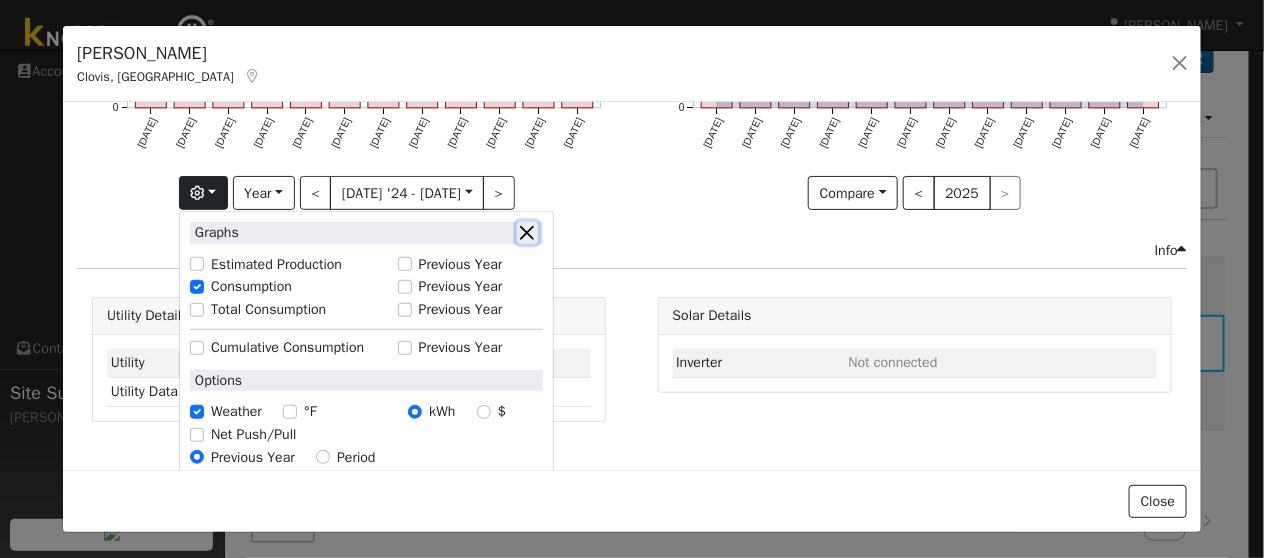 click at bounding box center [527, 232] 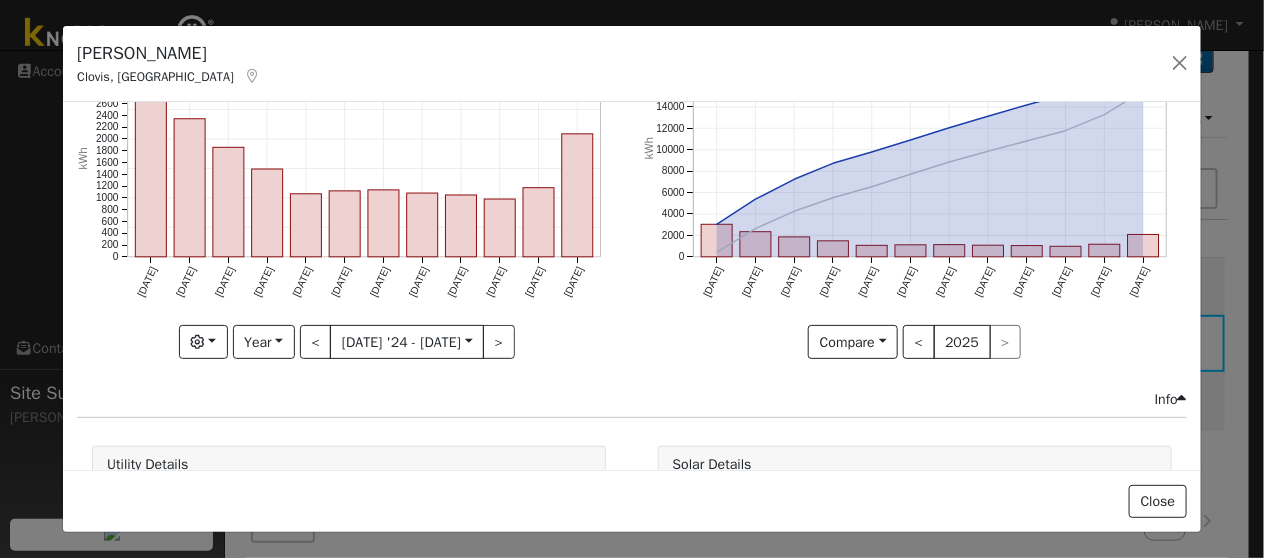 scroll, scrollTop: 149, scrollLeft: 0, axis: vertical 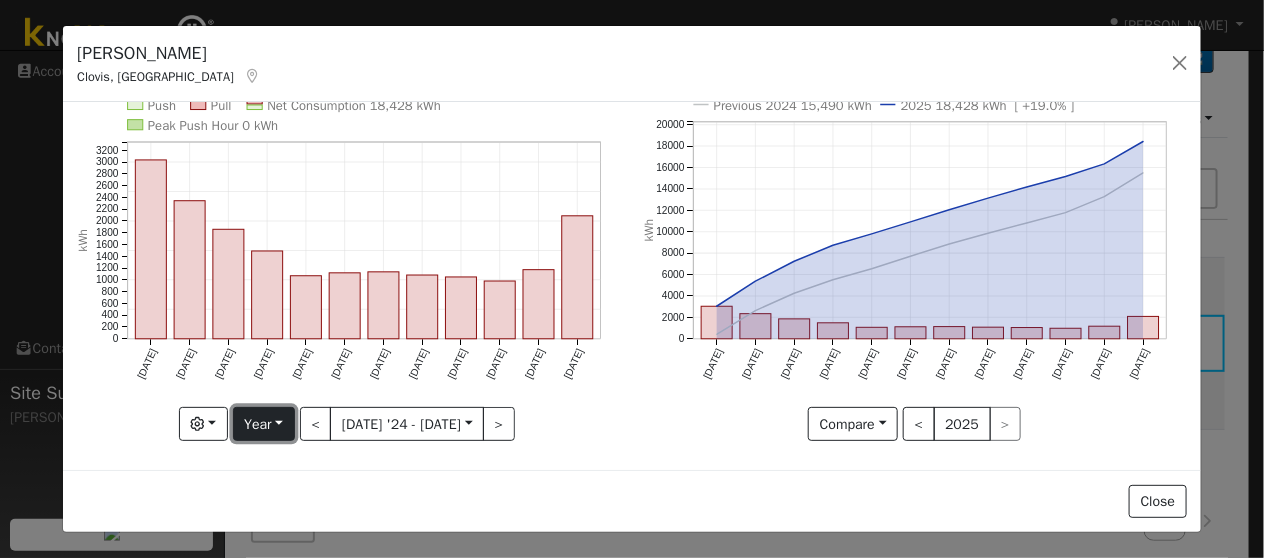 click on "Year" at bounding box center (264, 424) 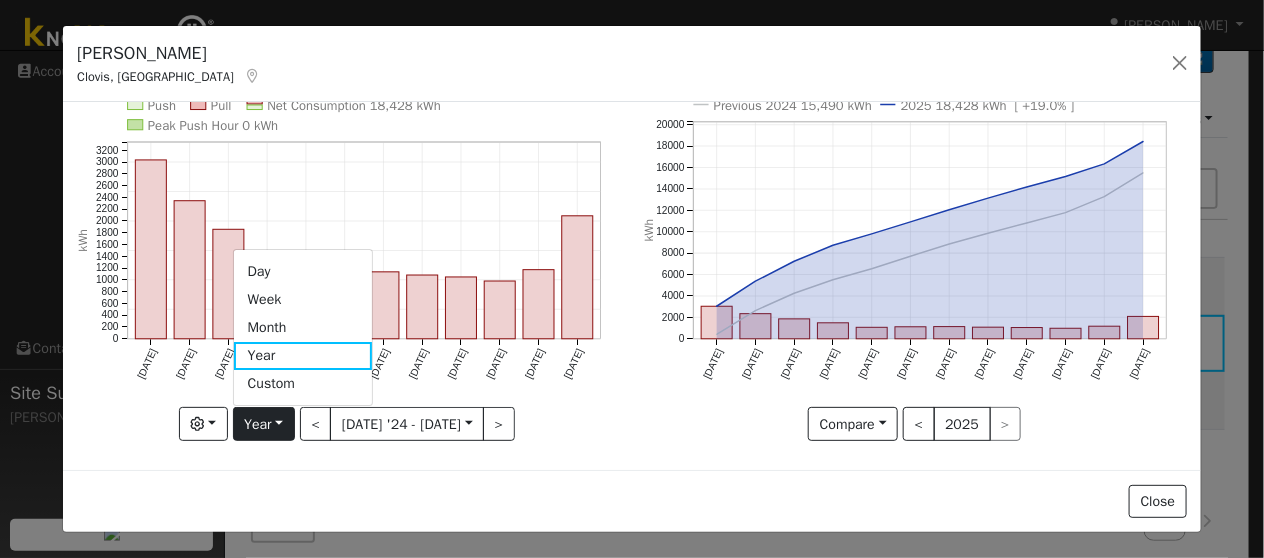 click on "Push Pull Net Consumption 18,428 kWh Peak Push Hour 0 kWh Jul '24 Aug '24 Sep '24 Oct '24 Nov '24 Dec '24 Jan '25 Feb '25 Mar '25 Apr '25 May '25 Jun '25 0 200 400 600 800 1000 1200 1400 1600 1800 2000 2200 2400 2600 2800 3000 3200  Consumption kWh onclick="" onclick="" onclick="" onclick="" onclick="" onclick="" onclick="" onclick="" onclick="" onclick="" onclick="" onclick="" onclick="" onclick="" onclick="" onclick="" onclick="" onclick="" onclick="" onclick="" onclick="" onclick="" onclick="" onclick=""" 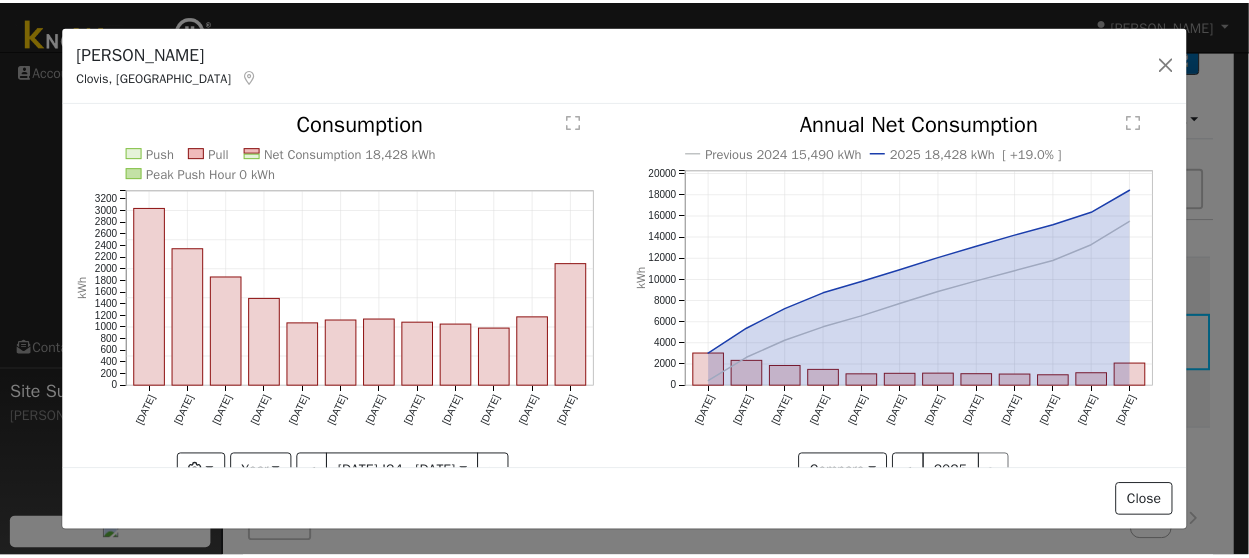 scroll, scrollTop: 0, scrollLeft: 0, axis: both 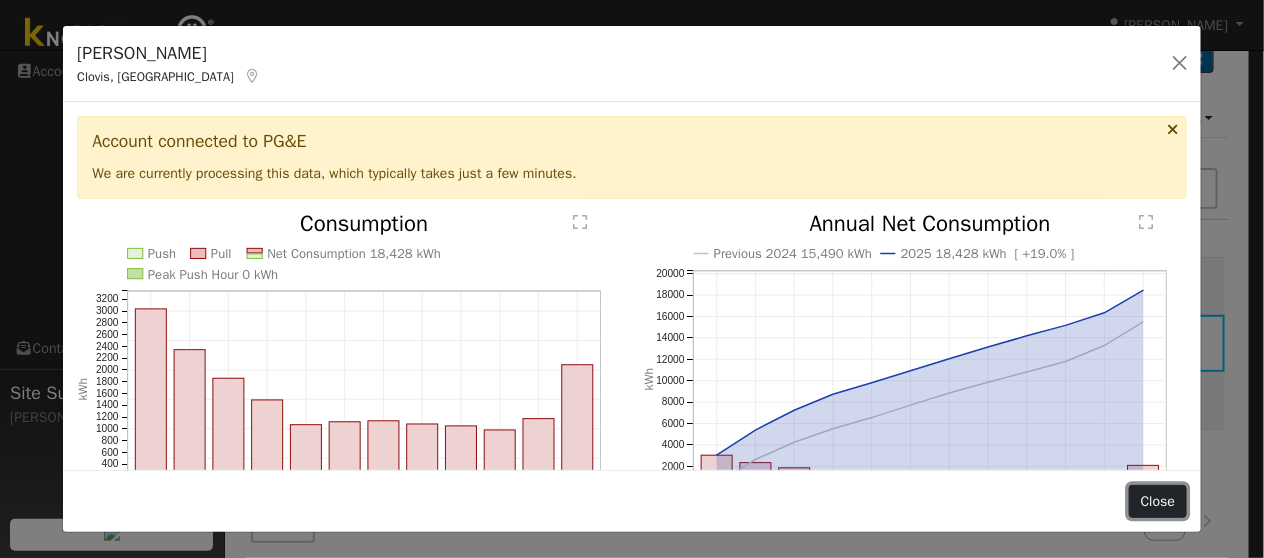click on "Close" at bounding box center (1158, 502) 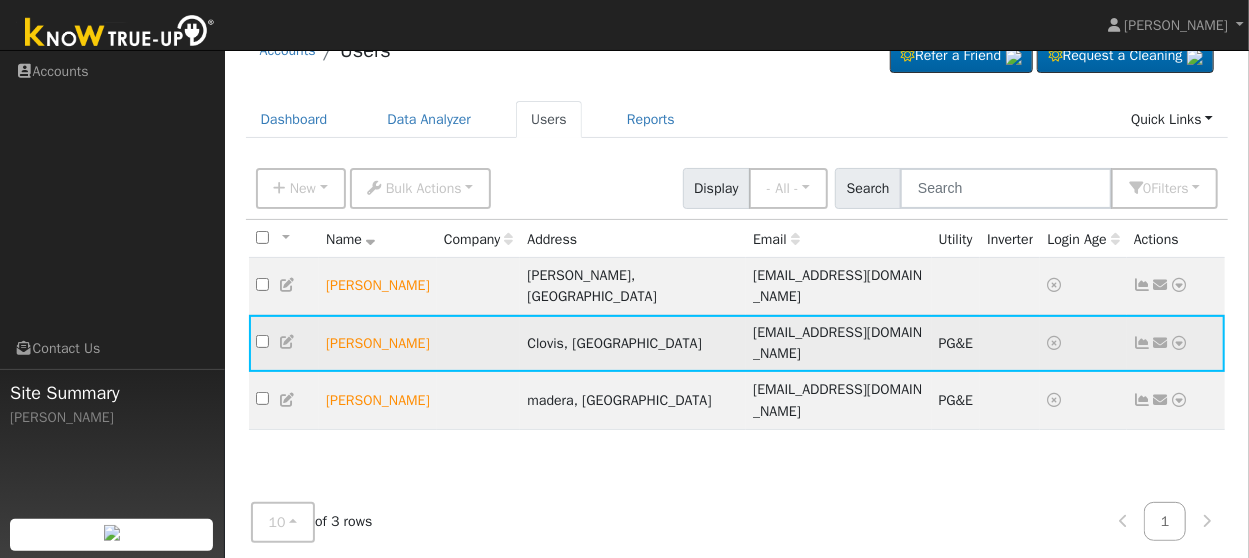 click at bounding box center [1179, 343] 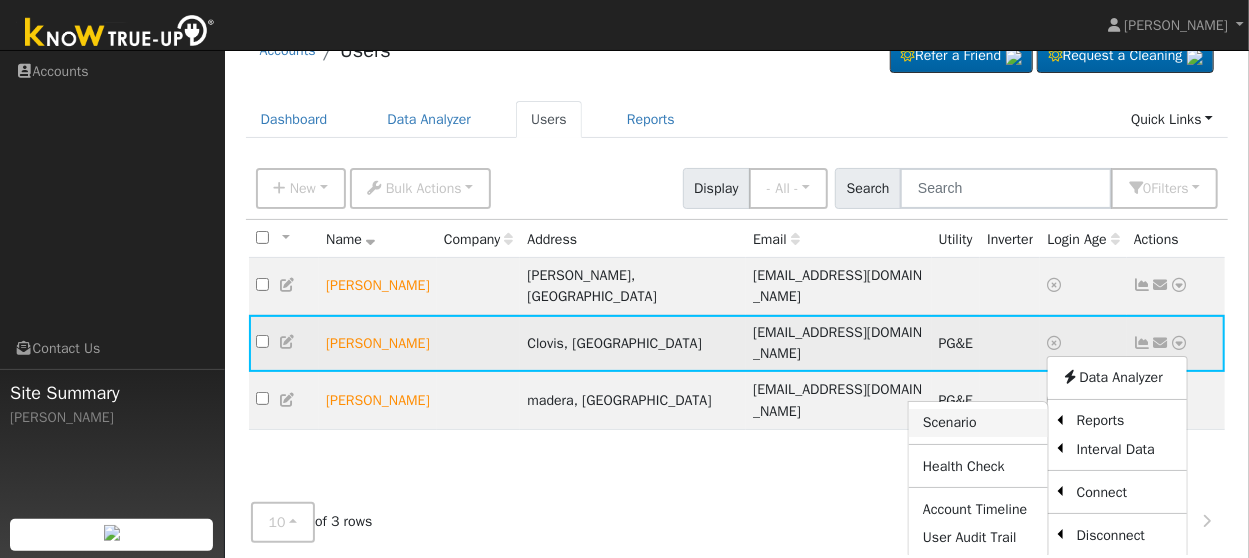 click on "Scenario" at bounding box center [978, 423] 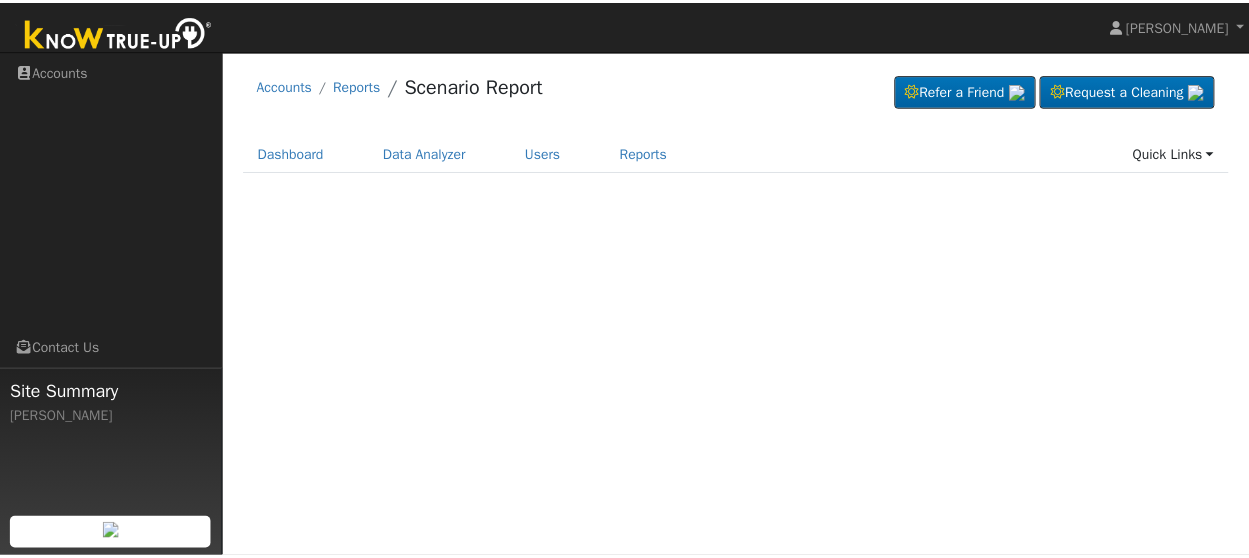 scroll, scrollTop: 0, scrollLeft: 0, axis: both 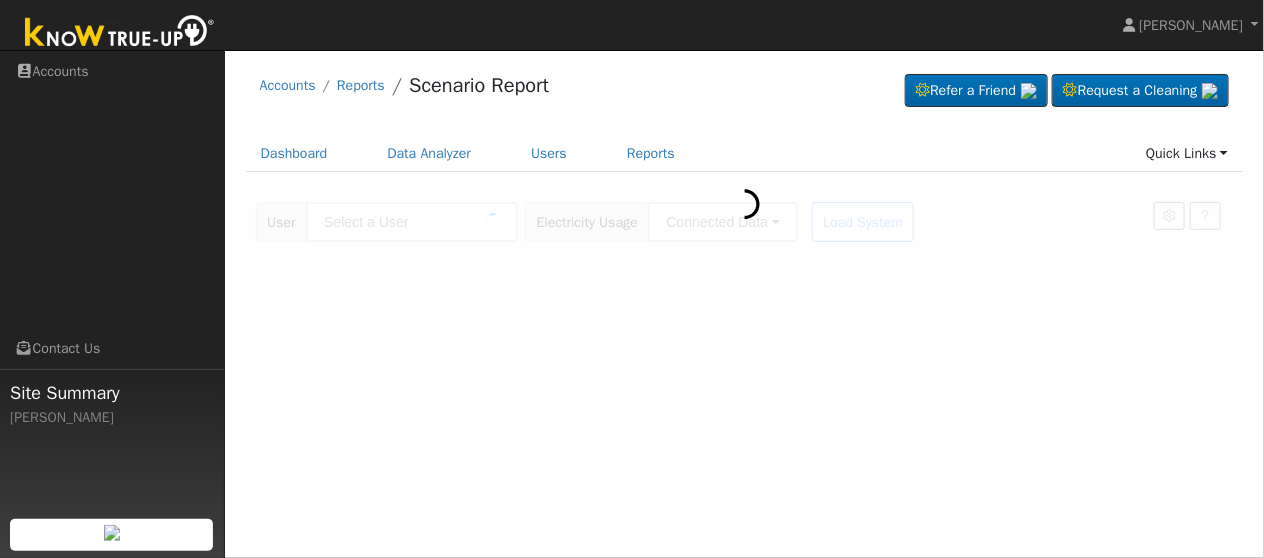 type on "[PERSON_NAME]" 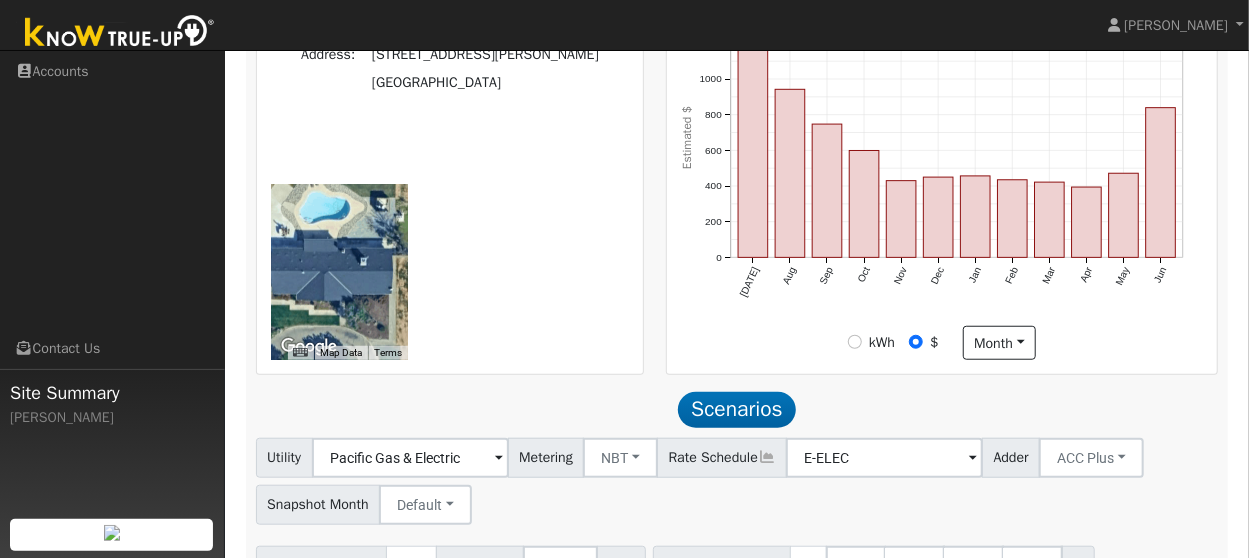 scroll, scrollTop: 776, scrollLeft: 0, axis: vertical 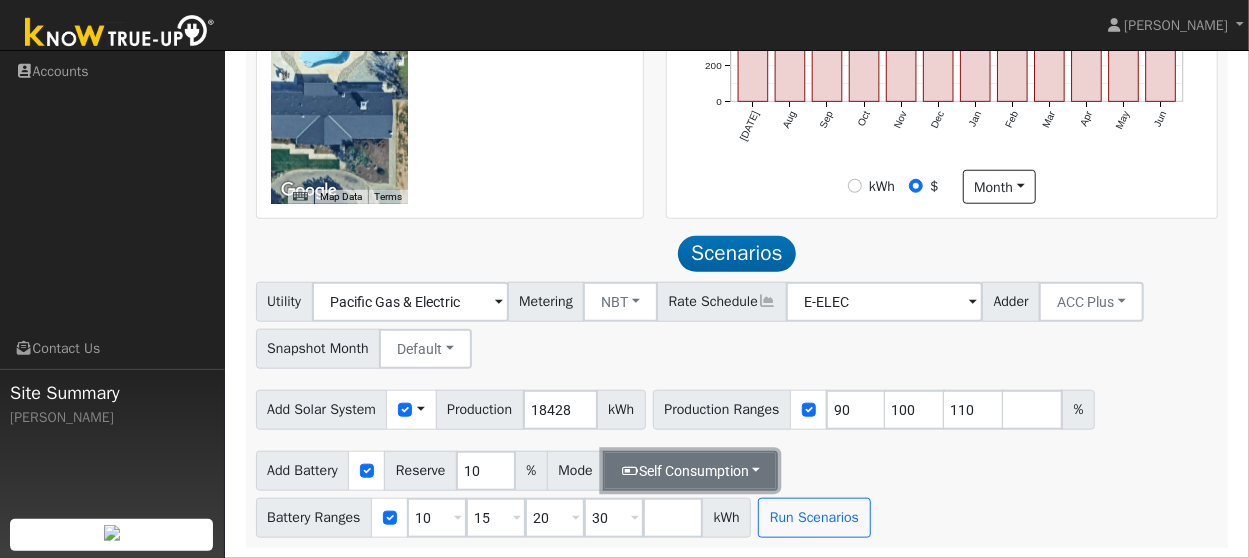 click on "Self Consumption" at bounding box center [690, 471] 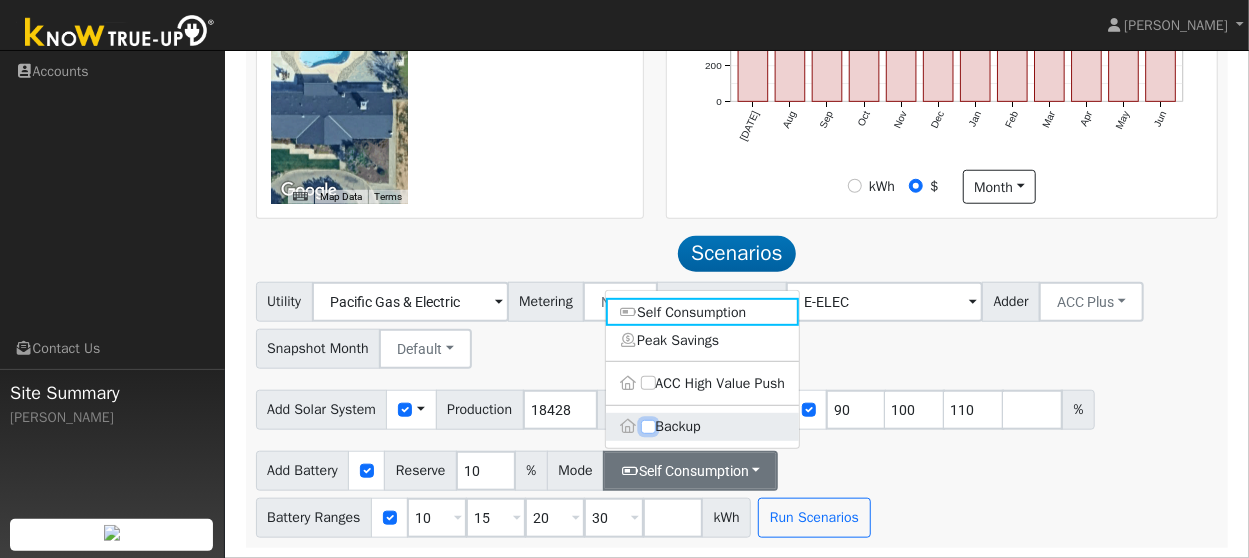 click on "Backup" at bounding box center [648, 427] 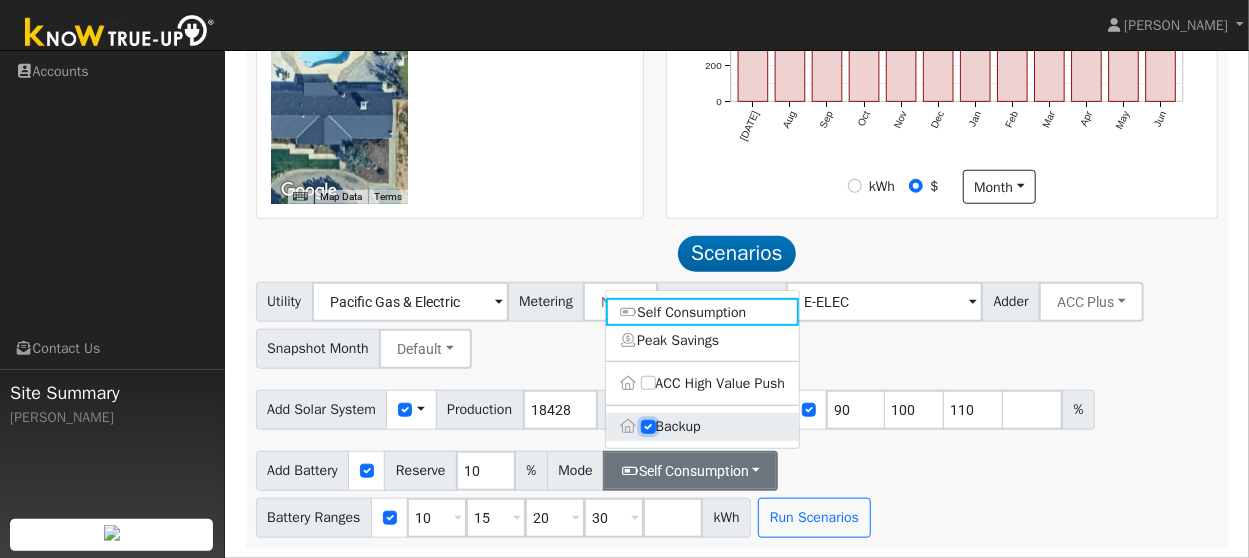 type on "20" 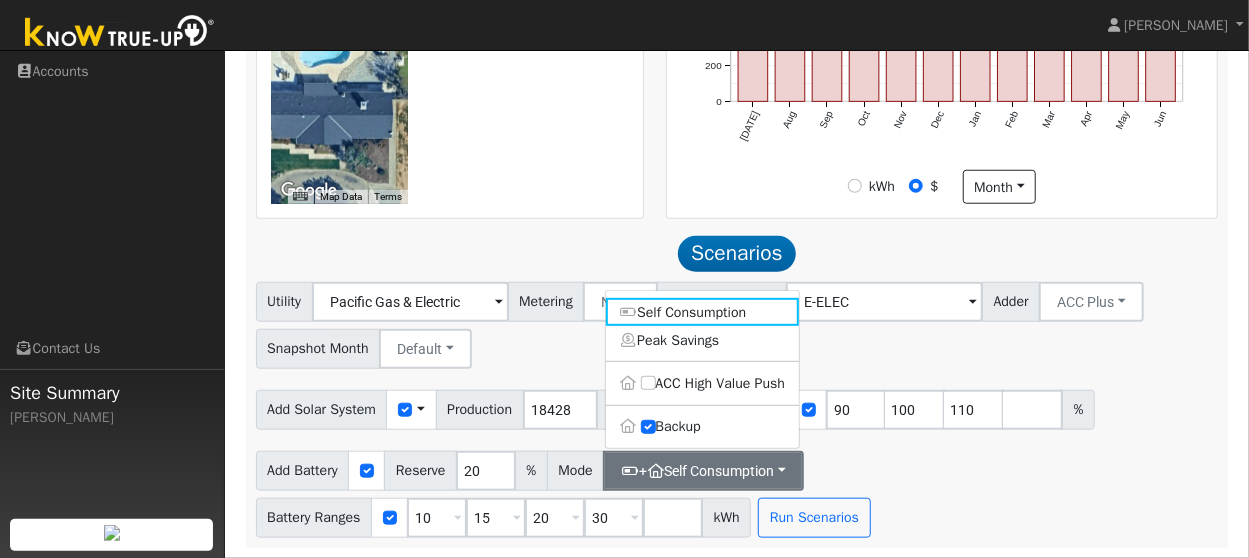 click on "Utility Pacific Gas & Electric Metering NBT NEM NBT  Rate Schedule  E-ELEC Adder ACC Plus - None - ACC Plus SB-535 Snapshot Month Default Jan Feb Mar Apr May Jun Jul Aug Sep Oct Nov Dec Add Solar System Use CSV Data Production 18428 kWh Production Ranges 90 100 110 % Add Battery Reserve 20 % Mode +  Self Consumption  Self Consumption  Peak Savings    ACC High Value Push    Backup Battery Ranges 10 Overrides Reserve % Mode  None None  Self Consumption  Peak Savings    ACC High Value Push    Backup 15 Overrides Reserve % Mode  None None  Self Consumption  Peak Savings    ACC High Value Push    Backup 20 Overrides Reserve % Mode  None None  Self Consumption  Peak Savings    ACC High Value Push    Backup 30 Overrides Reserve % Mode  None None  Self Consumption  Peak Savings    ACC High Value Push    Backup kWh Run Scenarios" at bounding box center (737, 410) 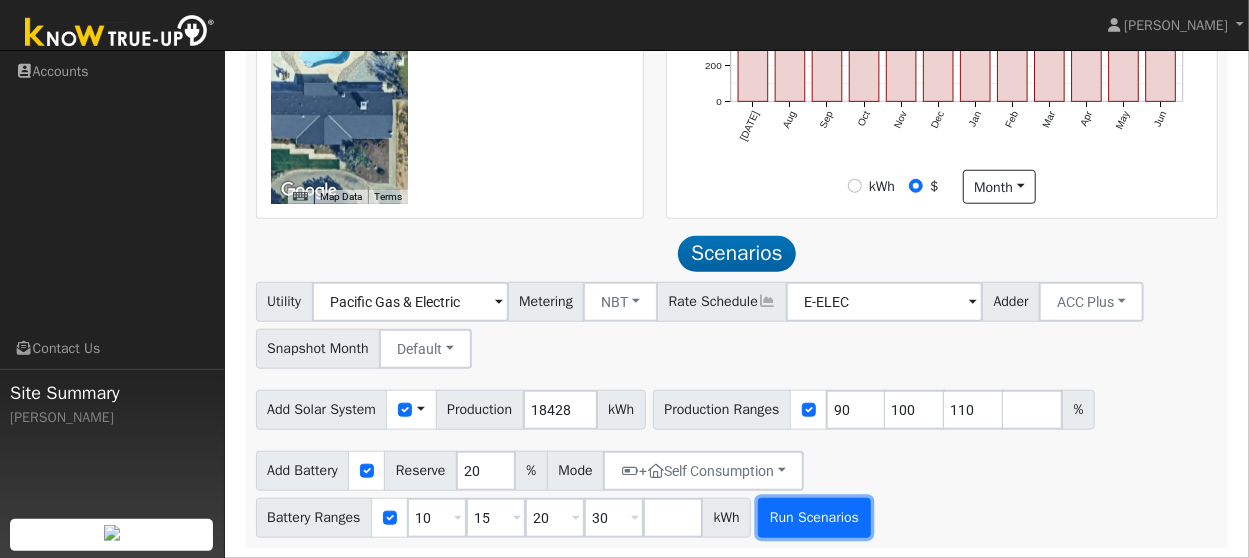 click on "Run Scenarios" at bounding box center [814, 518] 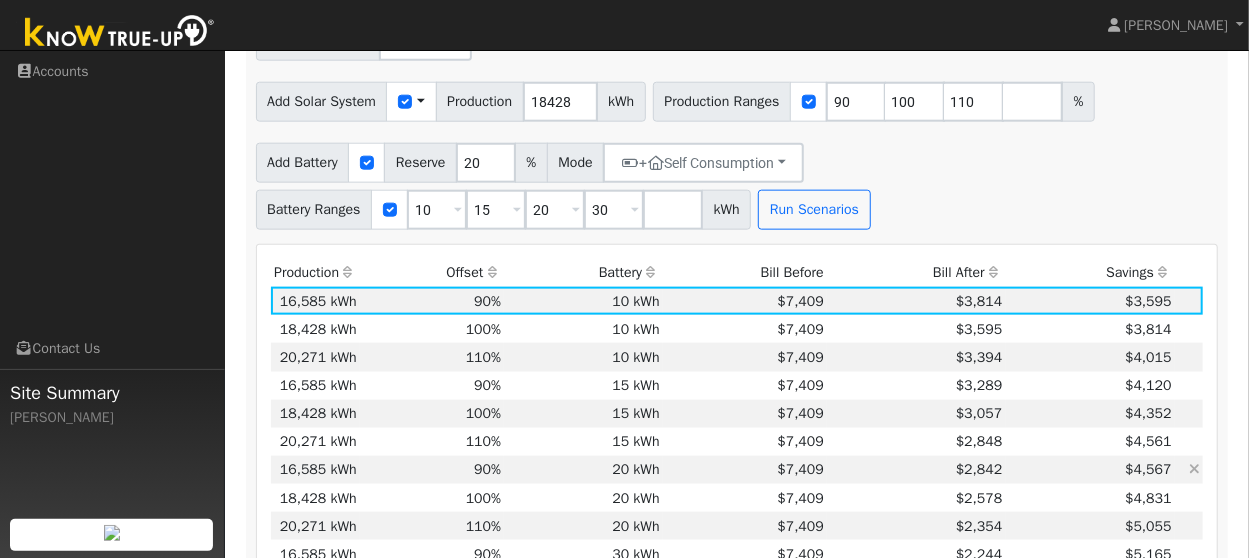 scroll, scrollTop: 1050, scrollLeft: 0, axis: vertical 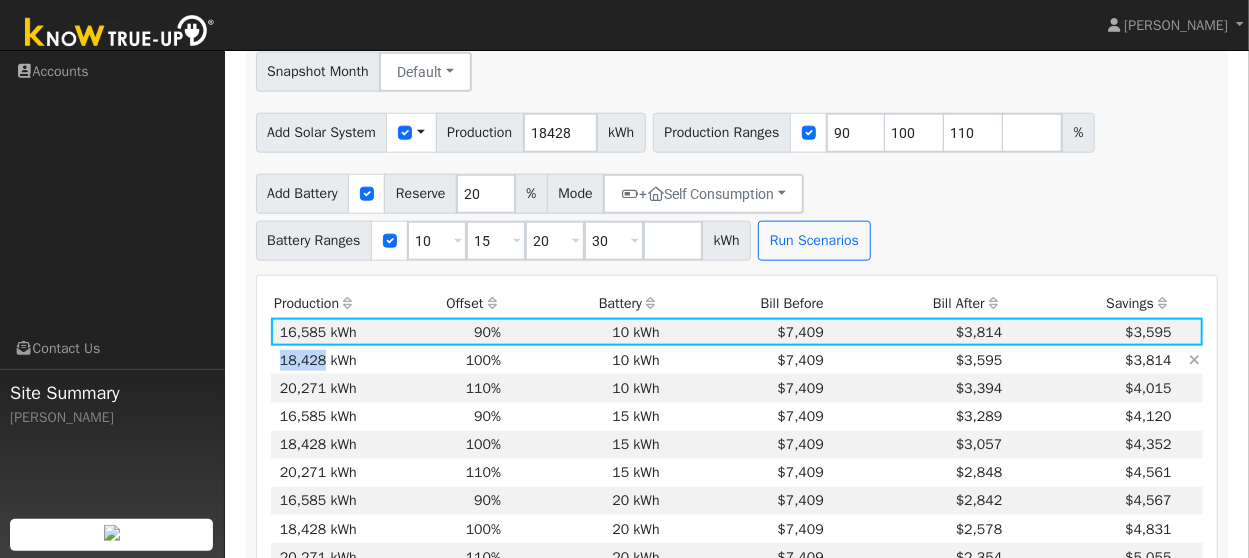 drag, startPoint x: 332, startPoint y: 366, endPoint x: 293, endPoint y: 350, distance: 42.154476 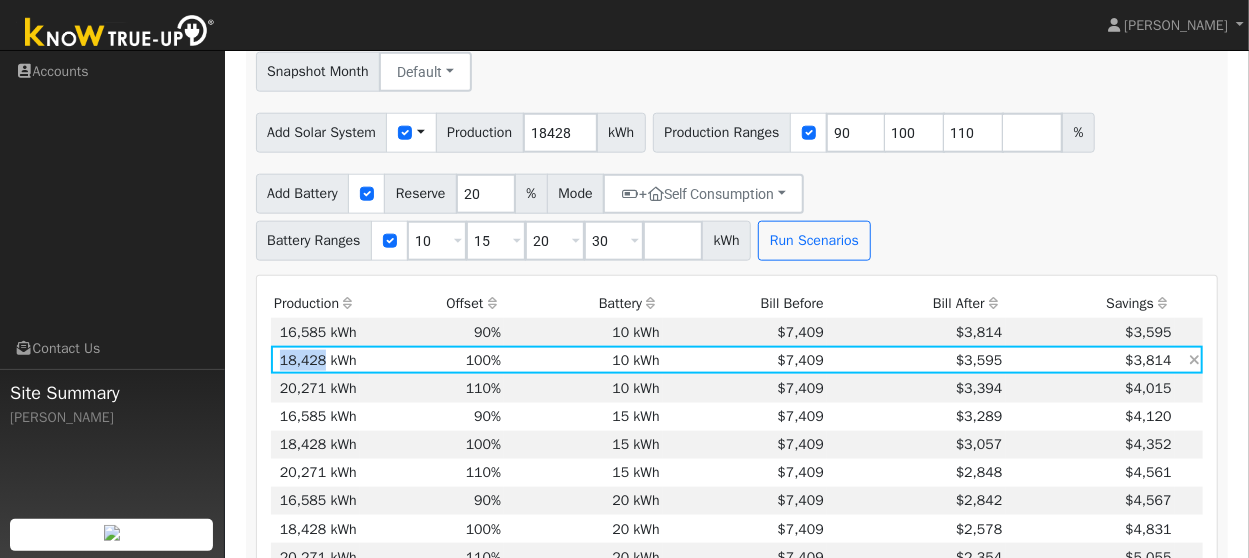 copy on "18,428" 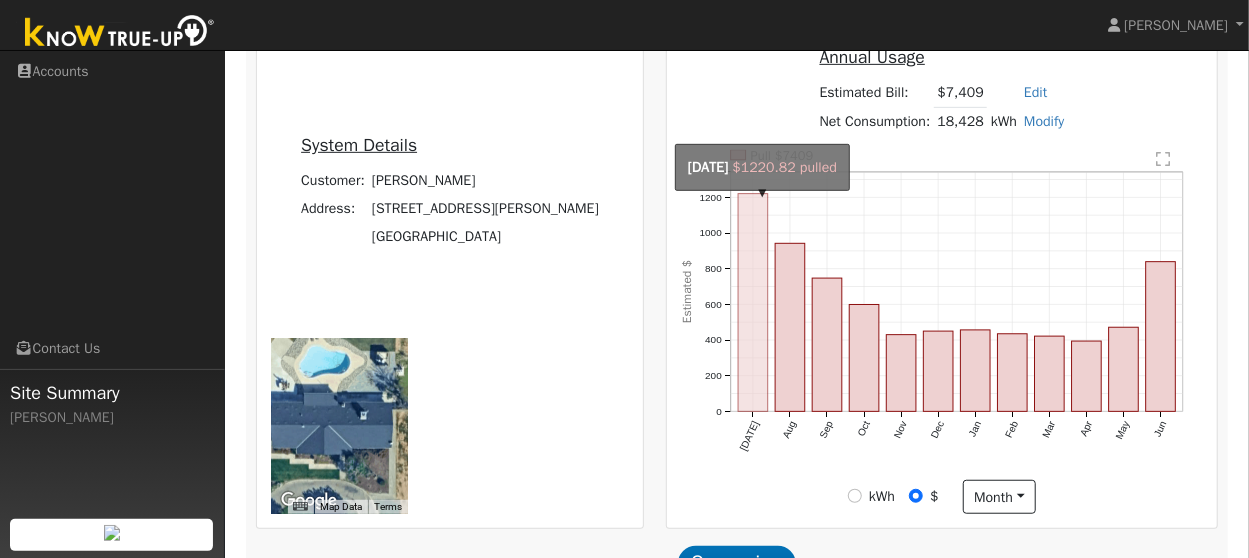 scroll, scrollTop: 550, scrollLeft: 0, axis: vertical 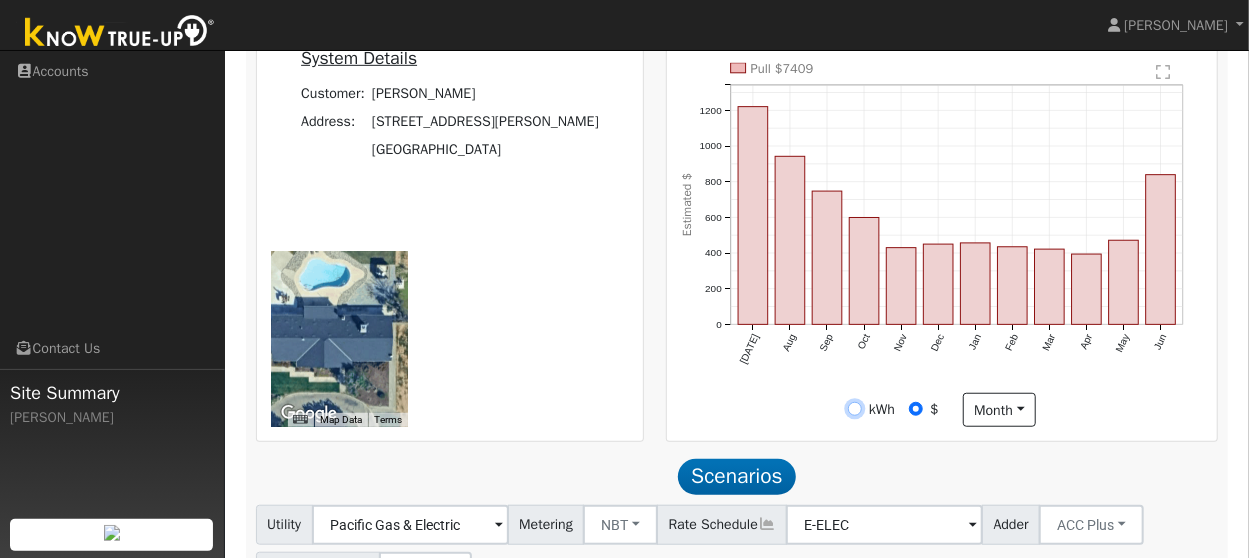 click on "kWh" at bounding box center [855, 409] 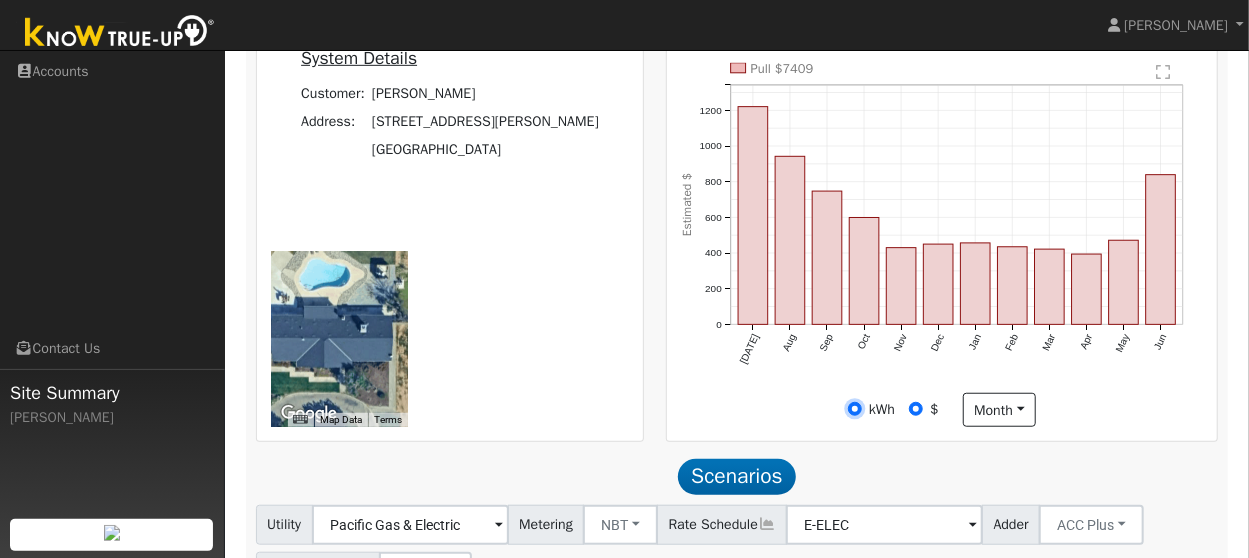 radio on "true" 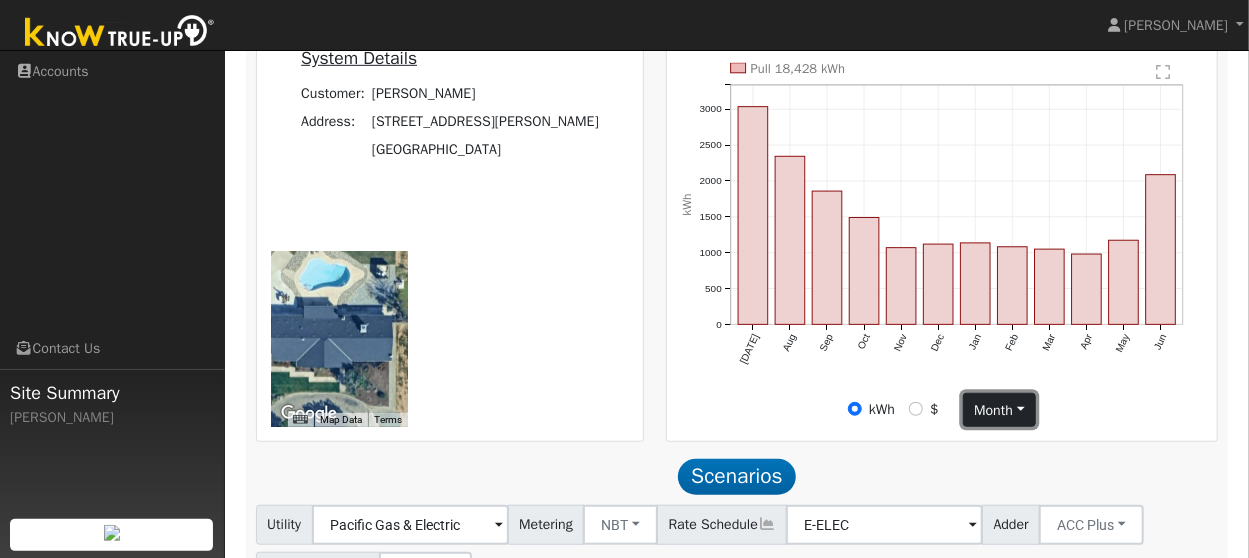 click on "month" at bounding box center [999, 410] 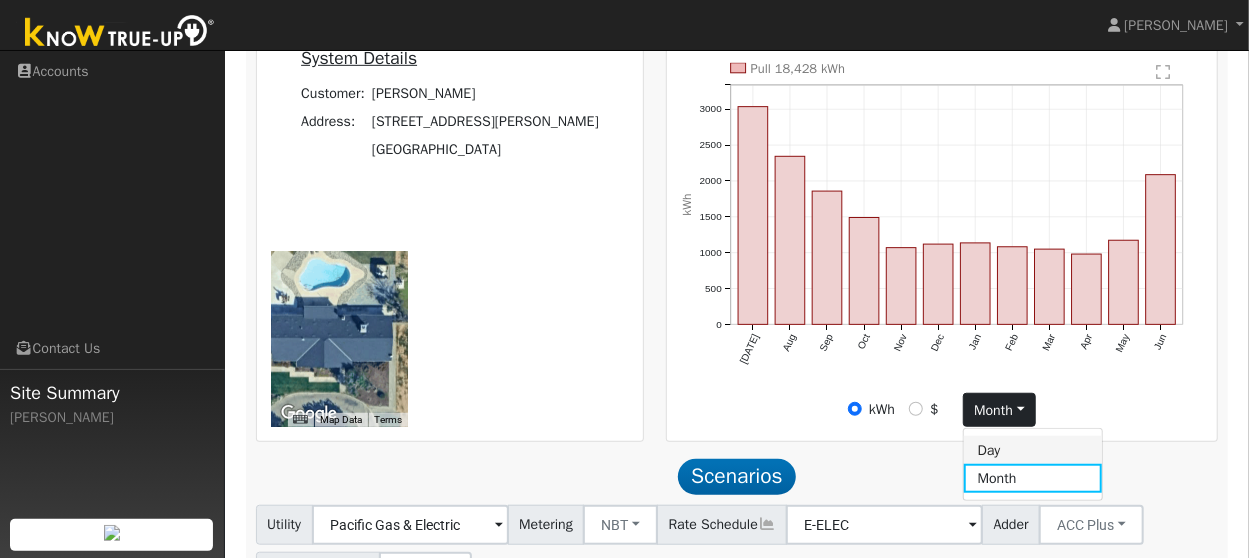 click on "Day" at bounding box center [1033, 450] 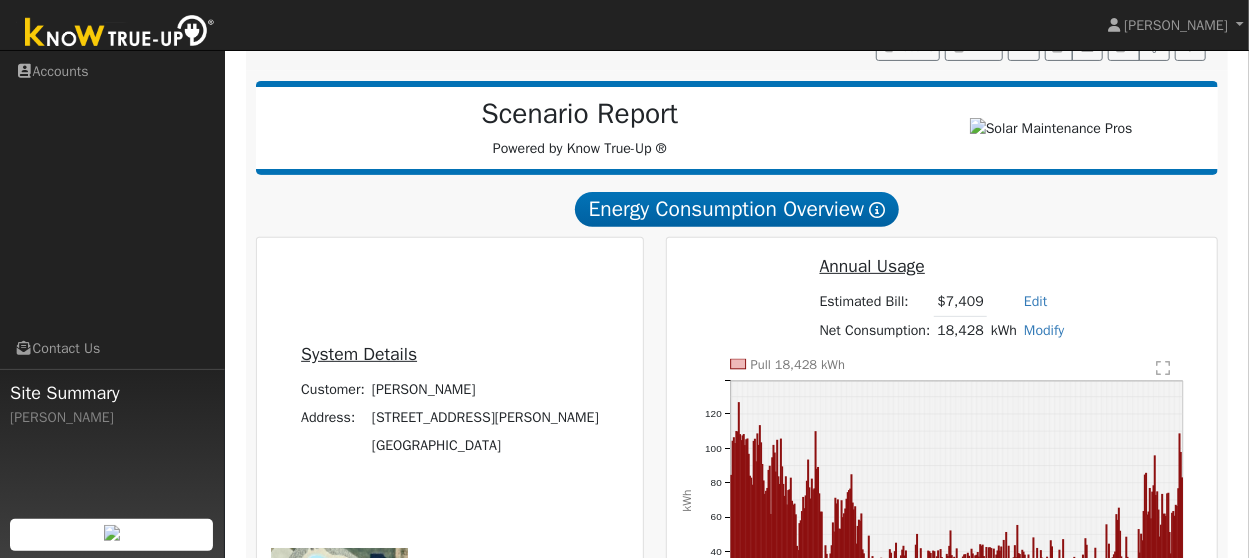 scroll, scrollTop: 50, scrollLeft: 0, axis: vertical 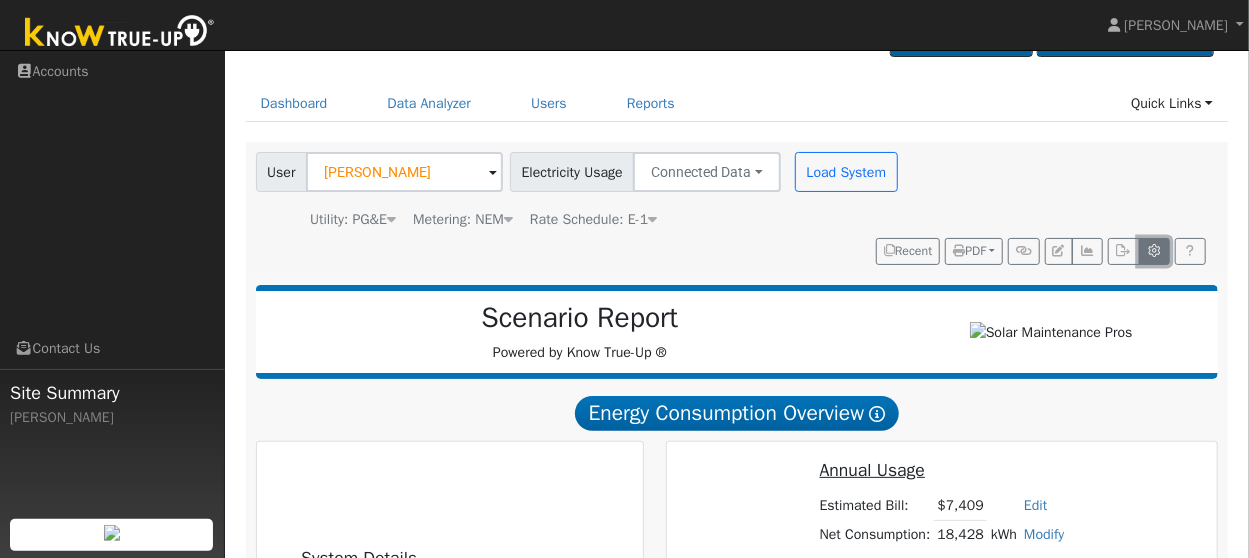 click at bounding box center [1154, 251] 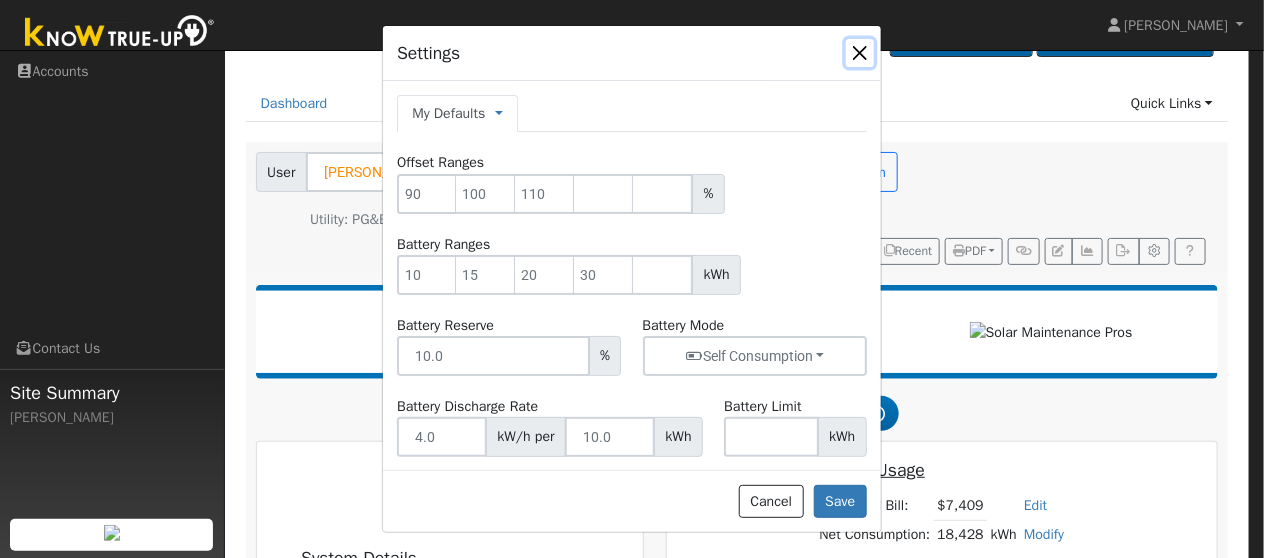click at bounding box center [860, 53] 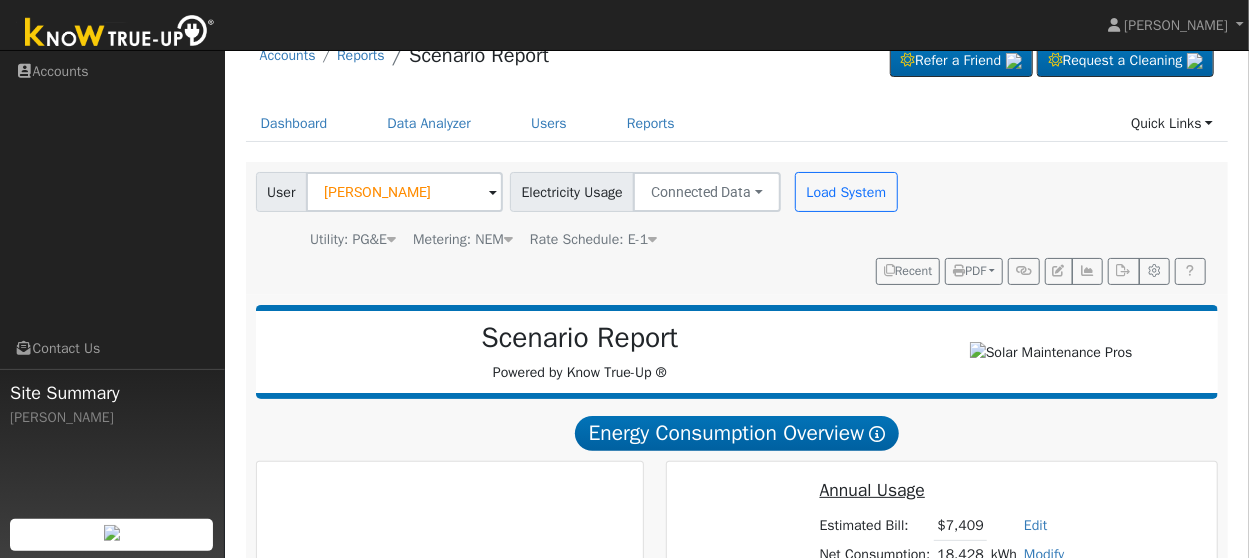 scroll, scrollTop: 0, scrollLeft: 0, axis: both 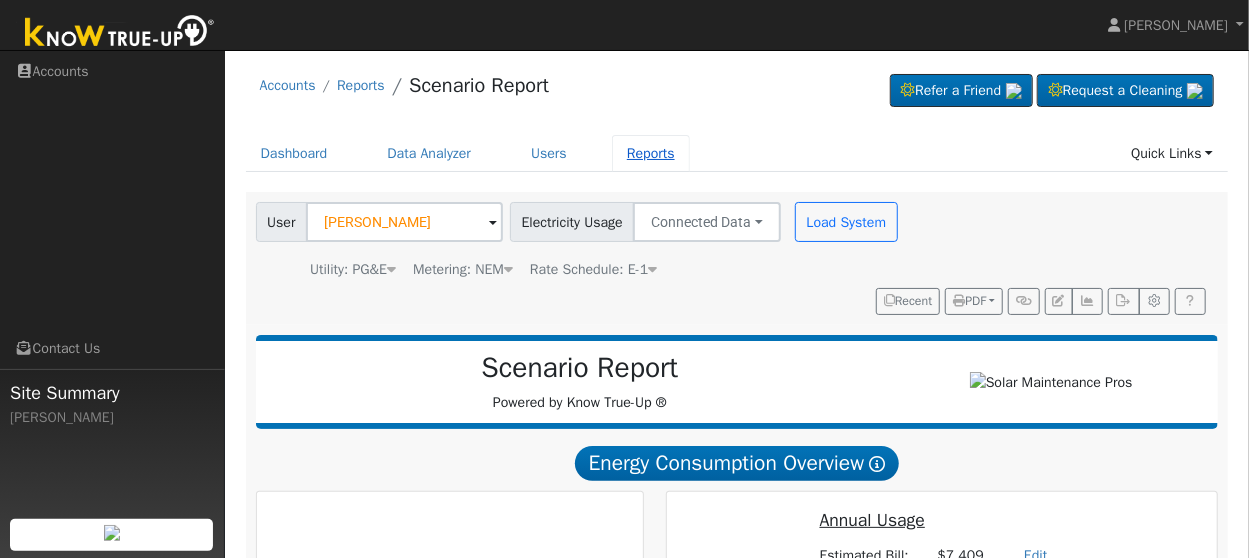 click on "Reports" at bounding box center (651, 153) 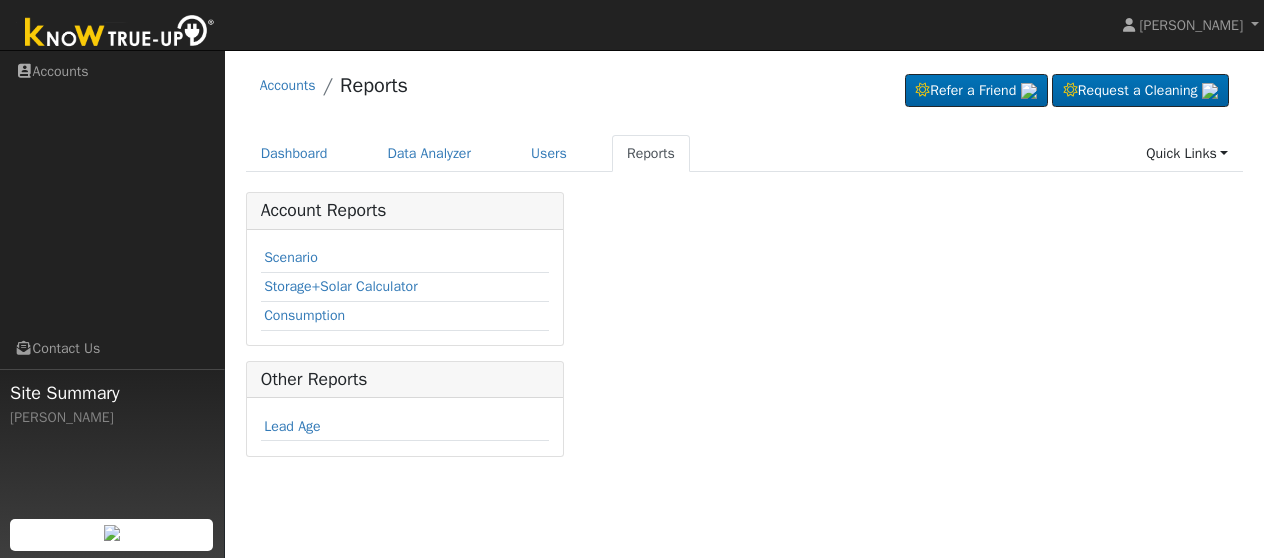 scroll, scrollTop: 0, scrollLeft: 0, axis: both 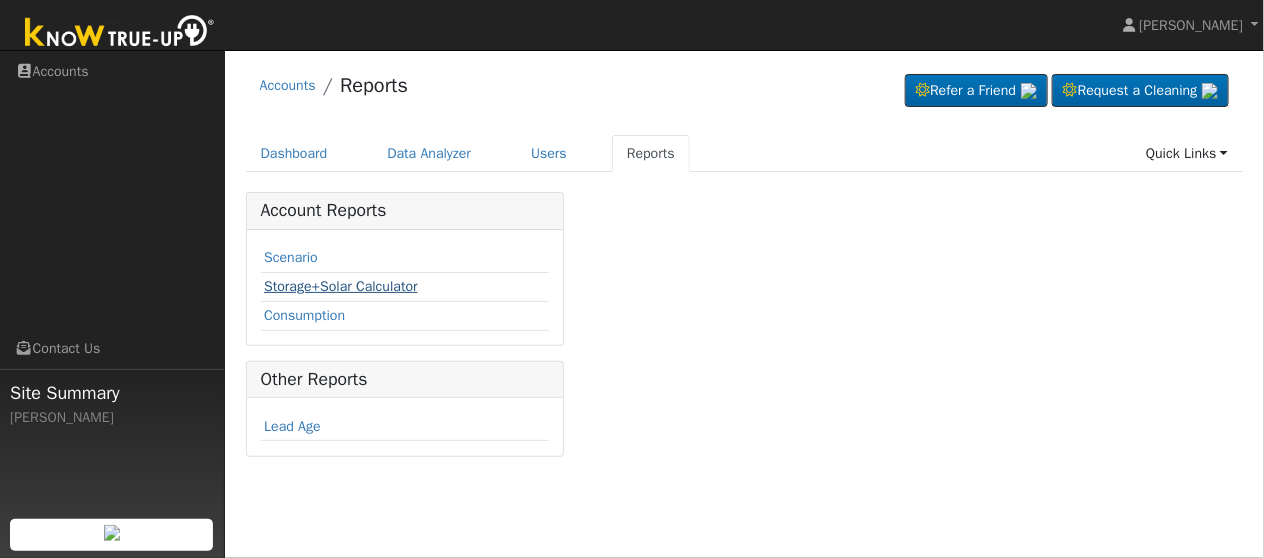click on "Storage+Solar Calculator" at bounding box center [341, 286] 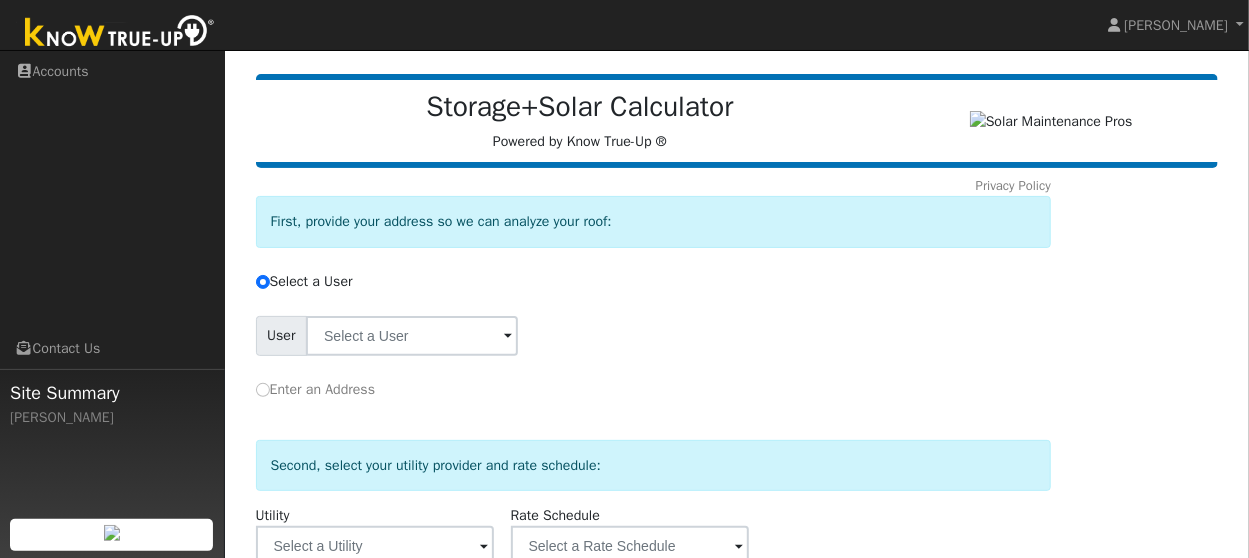 scroll, scrollTop: 300, scrollLeft: 0, axis: vertical 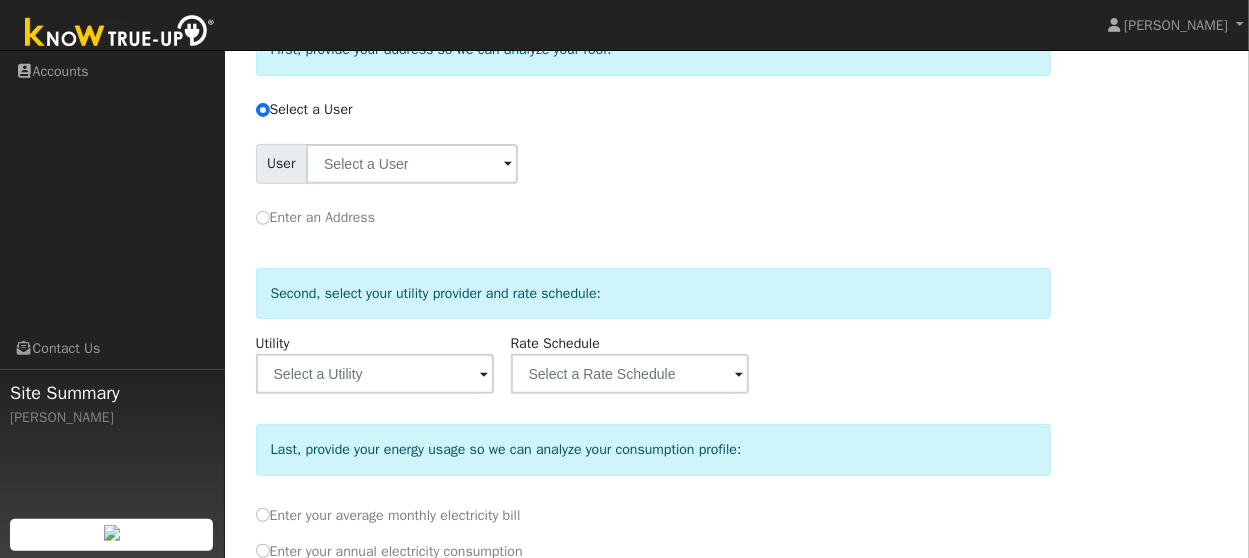 click at bounding box center (508, 165) 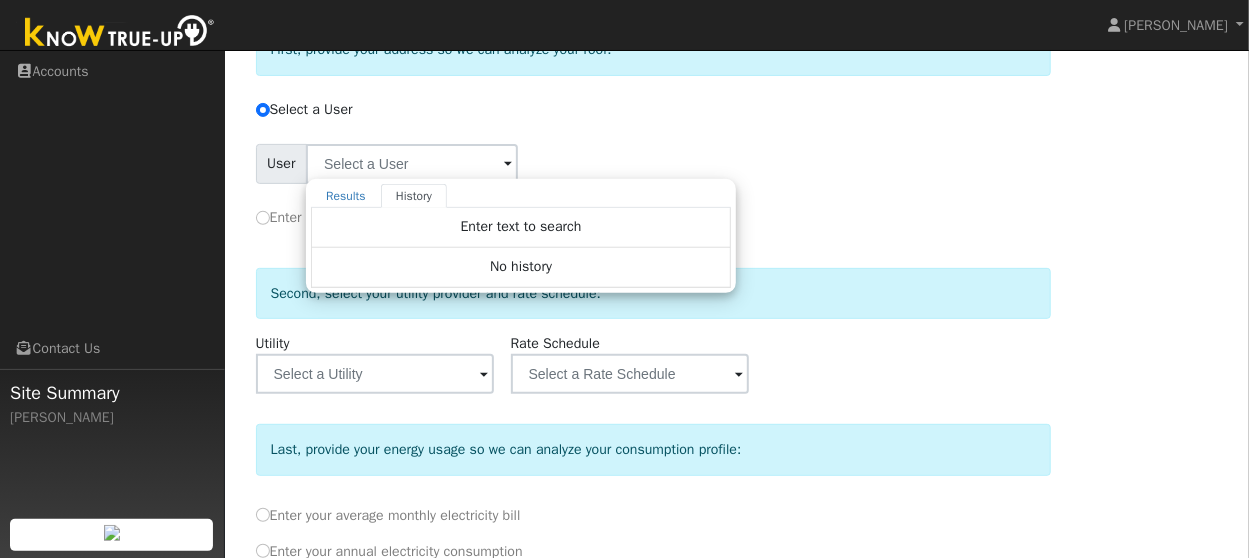click on "User Results History  Enter text to search   Enter text to search   No history  Account   Select an Ac..." at bounding box center (653, 160) 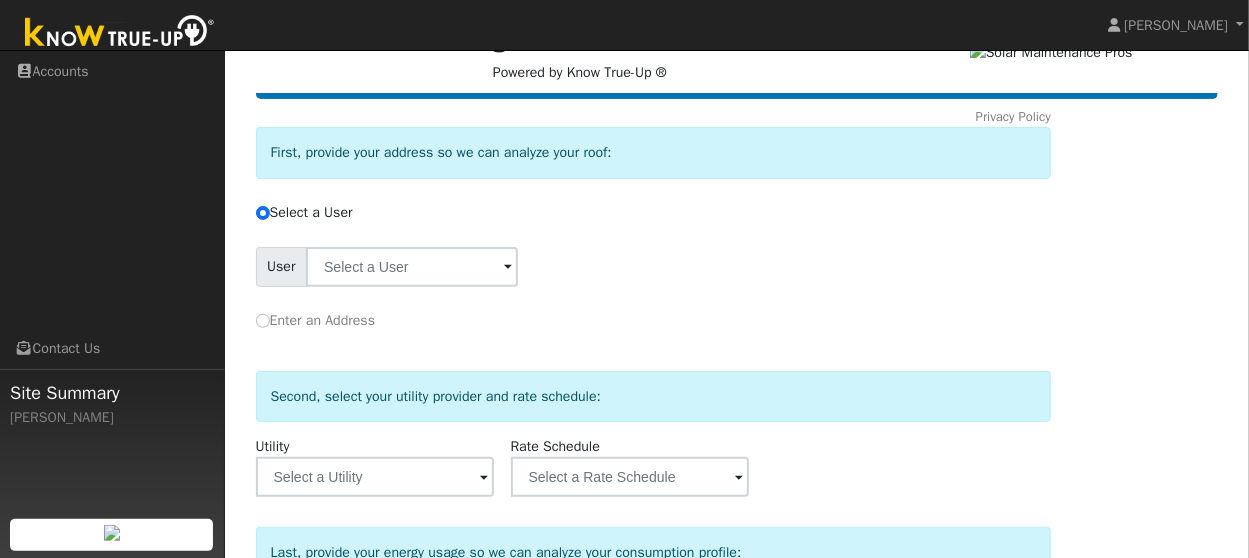 scroll, scrollTop: 0, scrollLeft: 0, axis: both 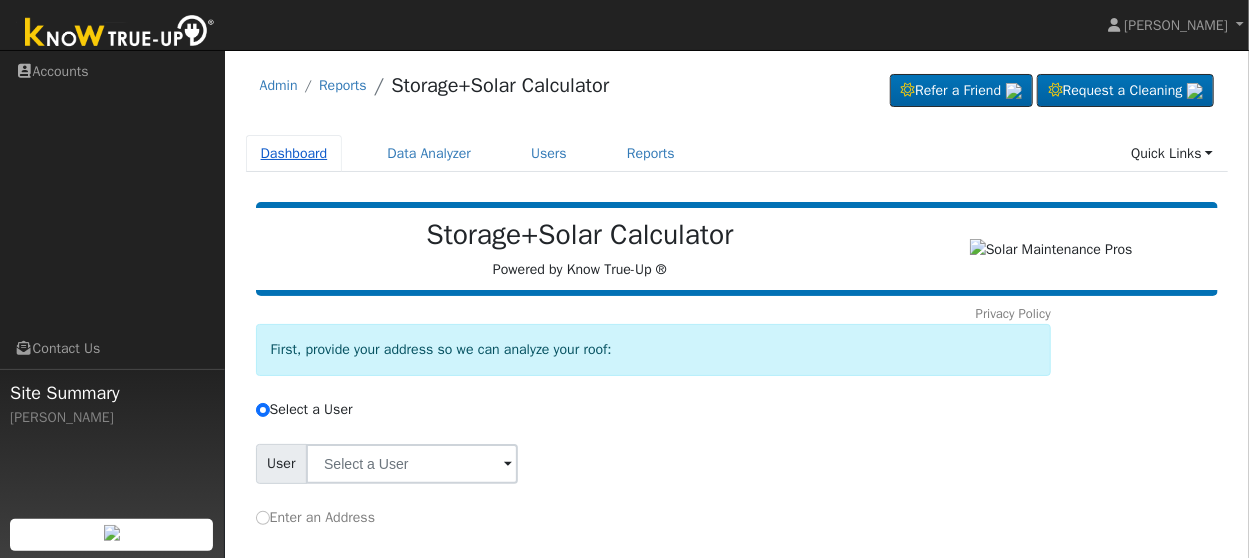 click on "Dashboard" at bounding box center [294, 153] 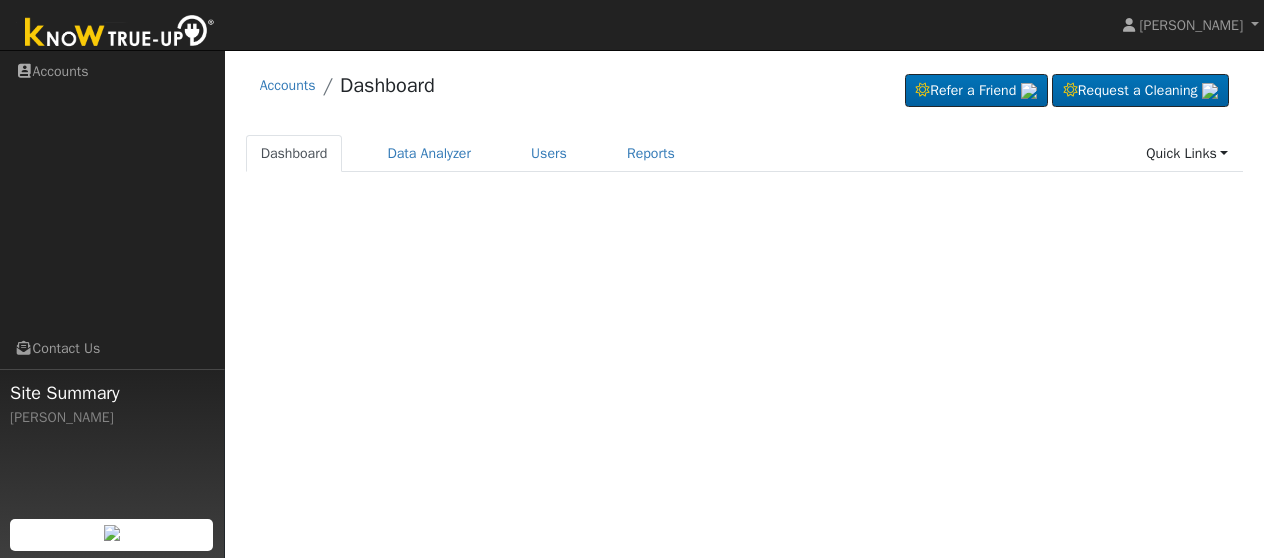 scroll, scrollTop: 0, scrollLeft: 0, axis: both 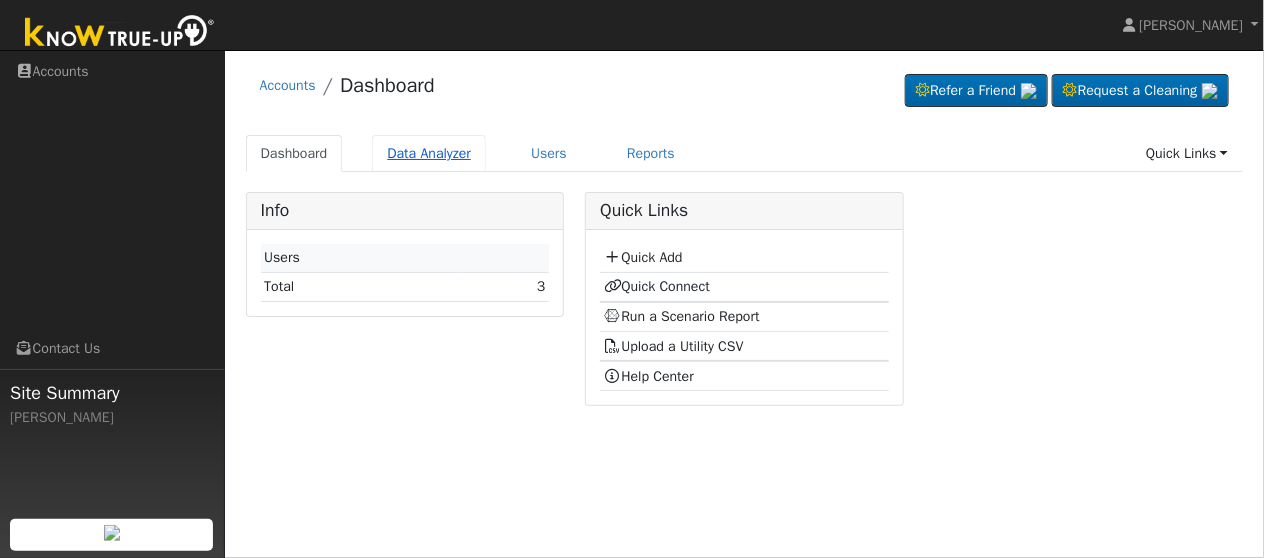 click on "Data Analyzer" at bounding box center [429, 153] 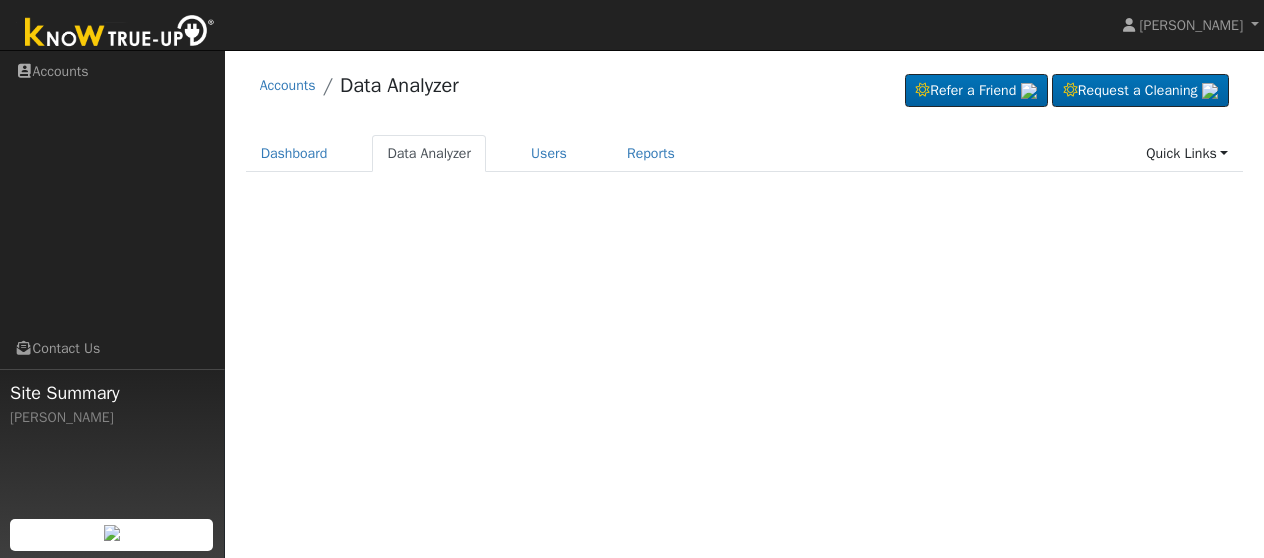 scroll, scrollTop: 0, scrollLeft: 0, axis: both 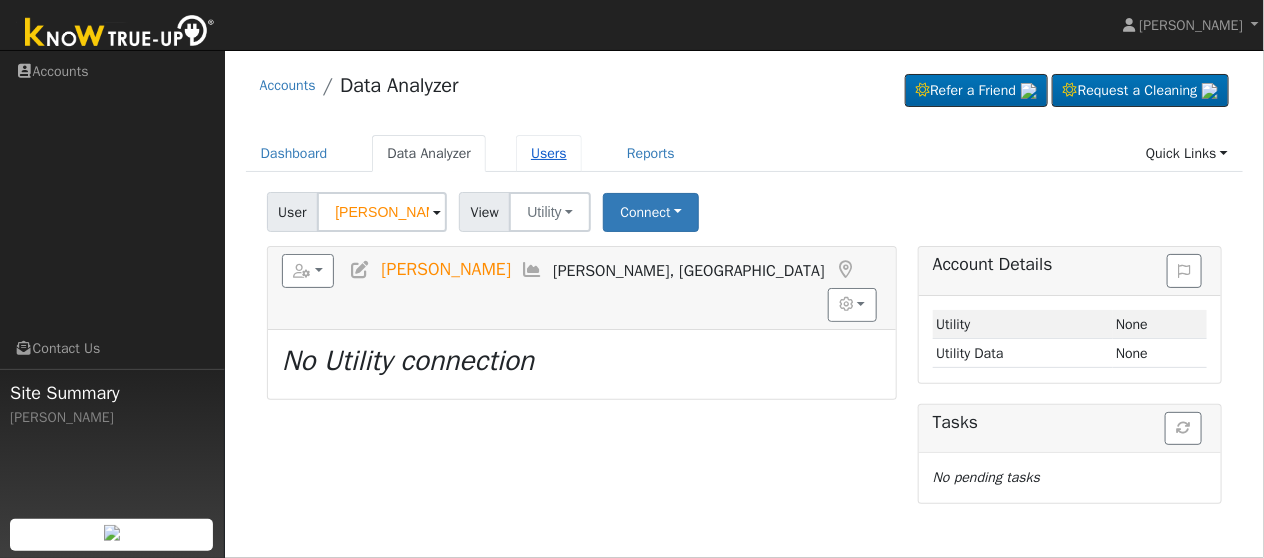 click on "Users" at bounding box center (549, 153) 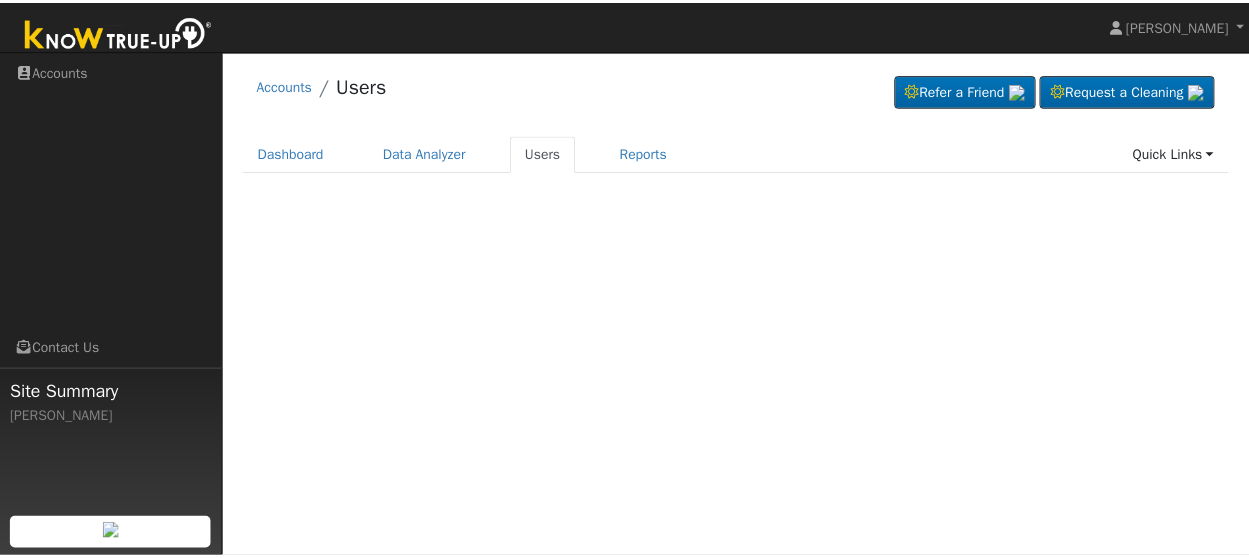 scroll, scrollTop: 0, scrollLeft: 0, axis: both 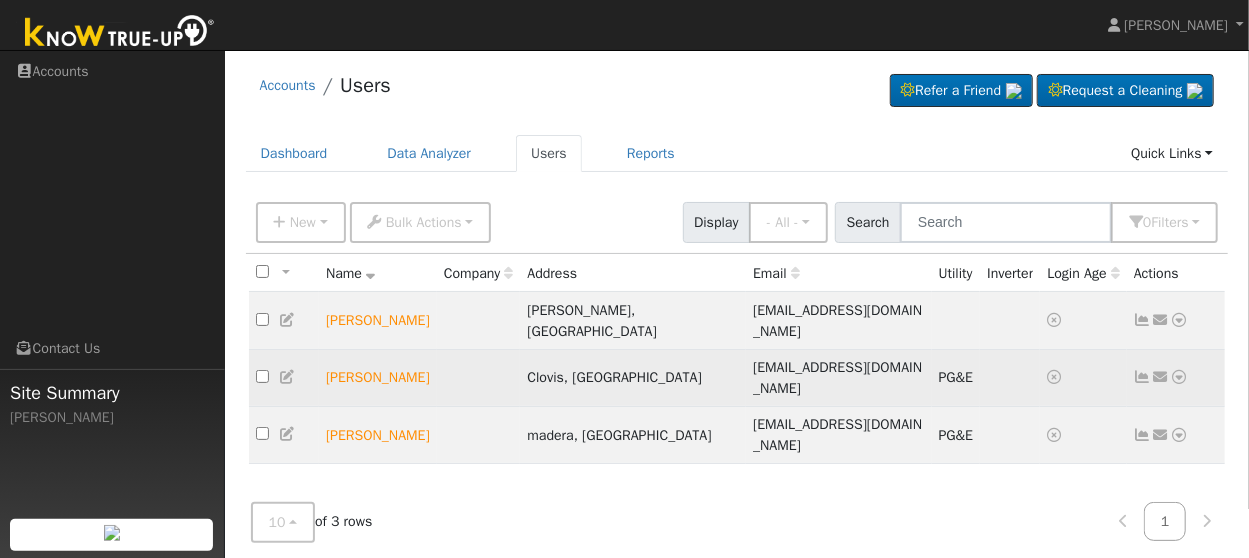 click at bounding box center [1179, 377] 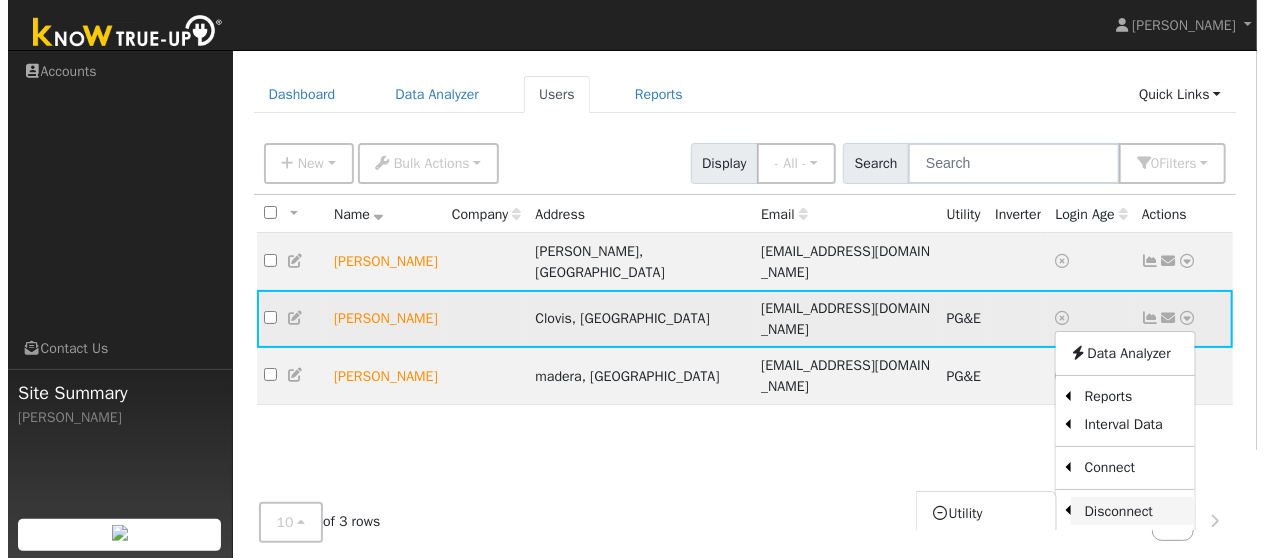 scroll, scrollTop: 100, scrollLeft: 0, axis: vertical 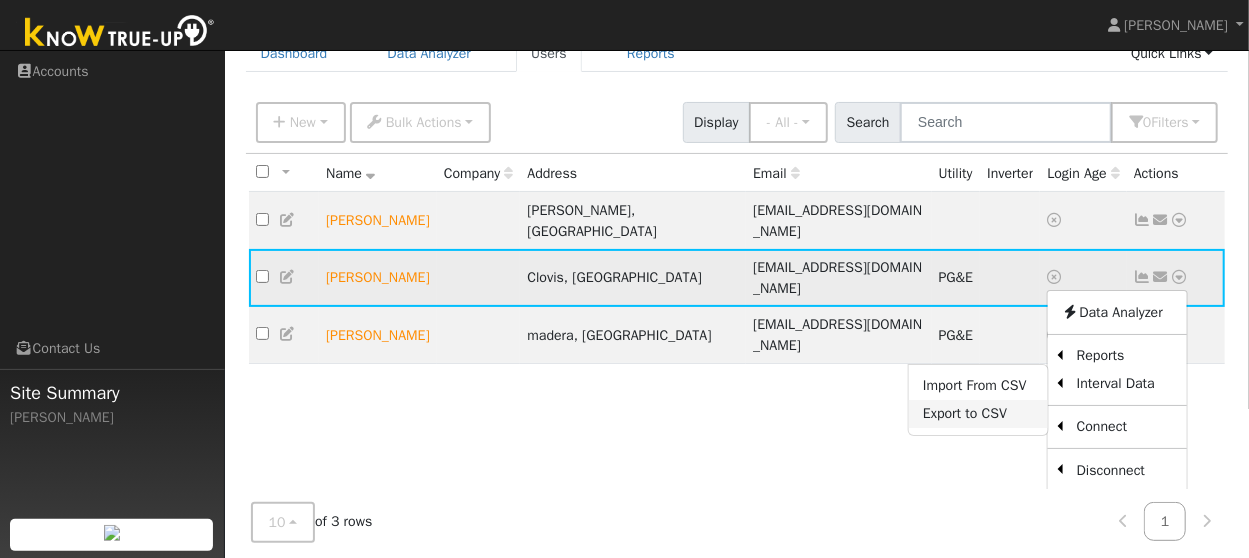 click on "Export to CSV" at bounding box center [978, 414] 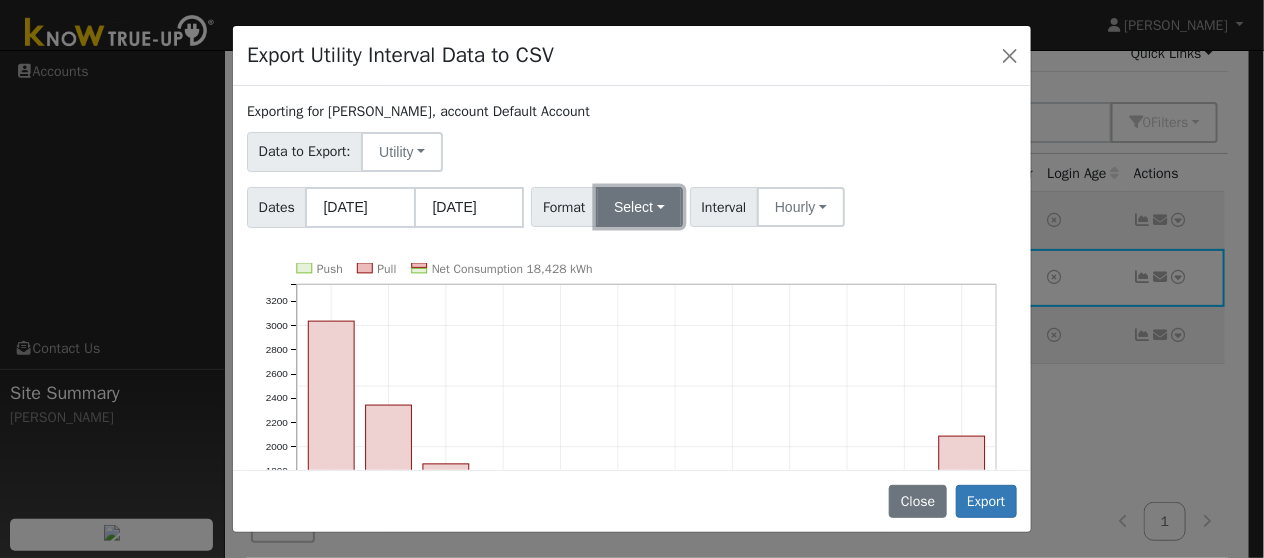 click on "Select" at bounding box center (639, 207) 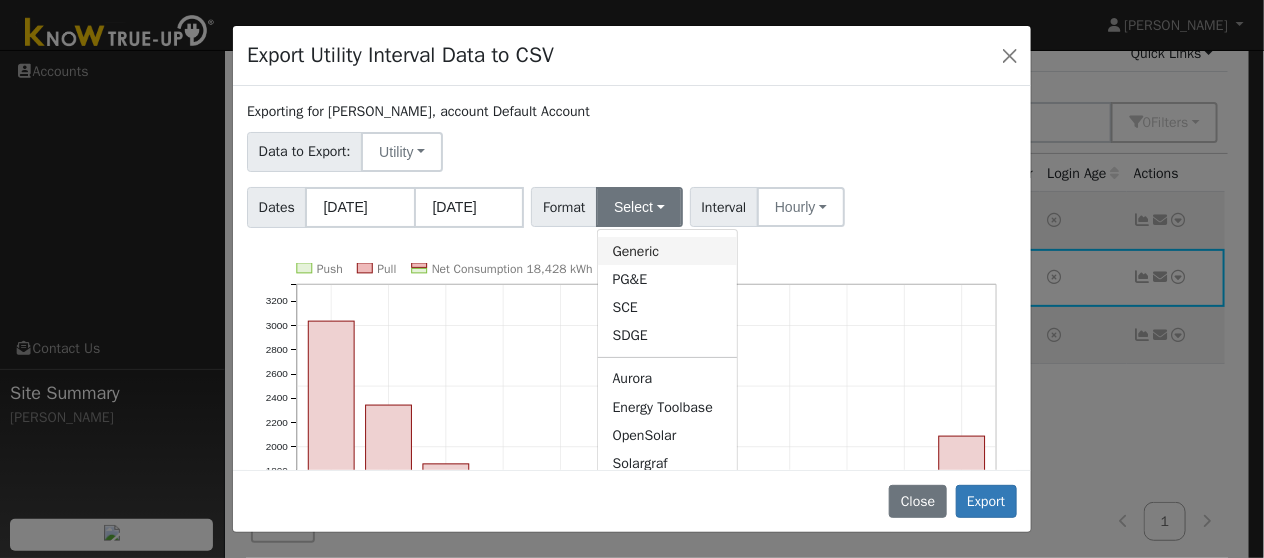 click on "Generic" at bounding box center [667, 251] 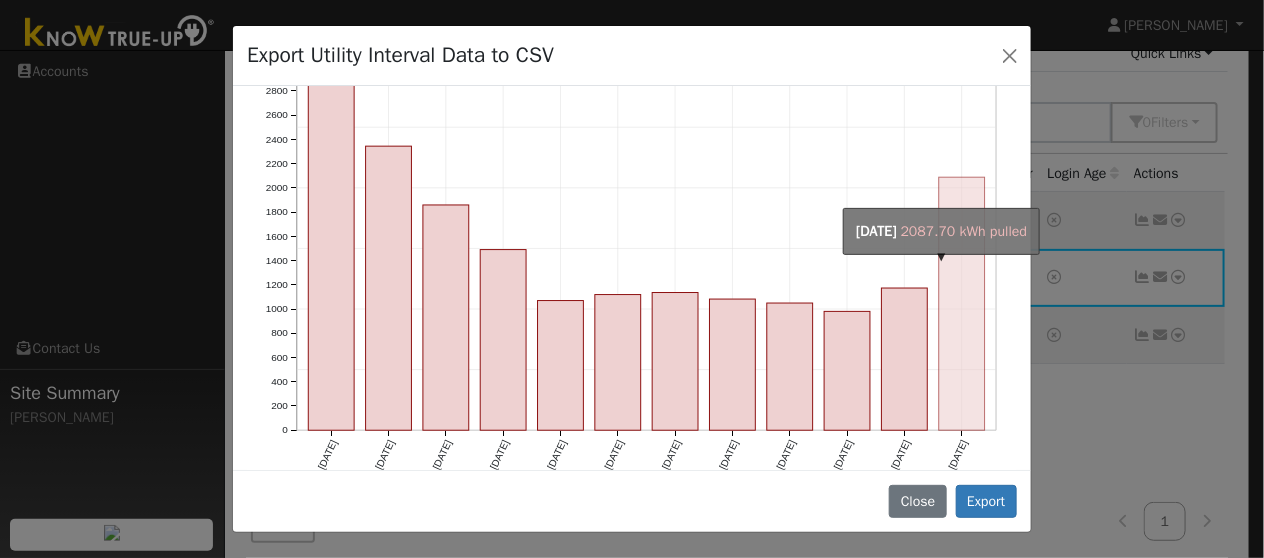 scroll, scrollTop: 278, scrollLeft: 0, axis: vertical 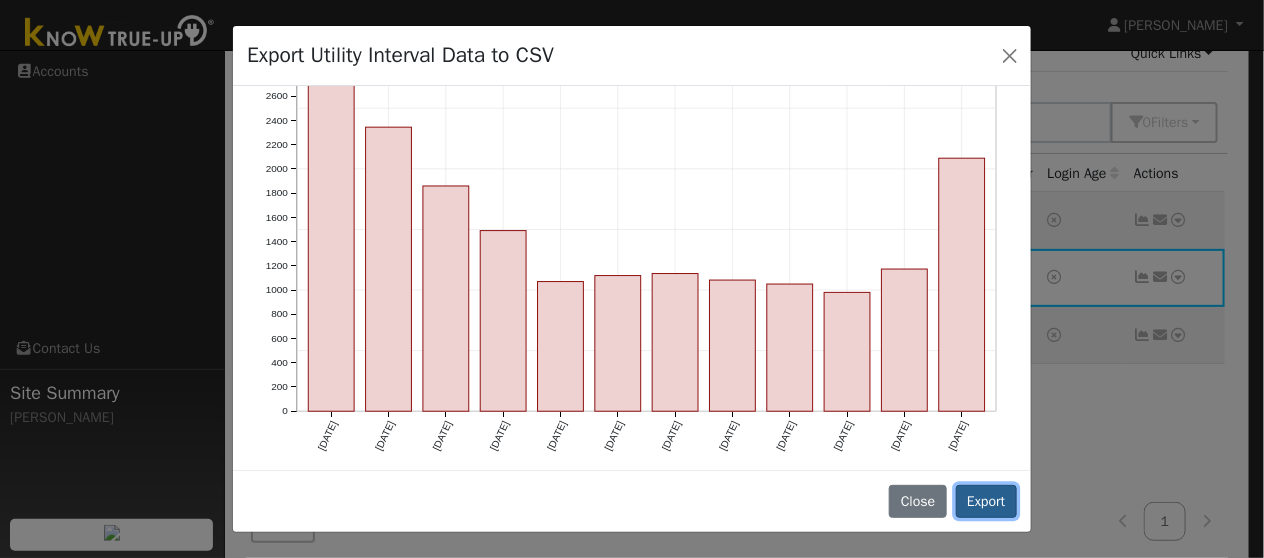 click on "Export" at bounding box center [986, 502] 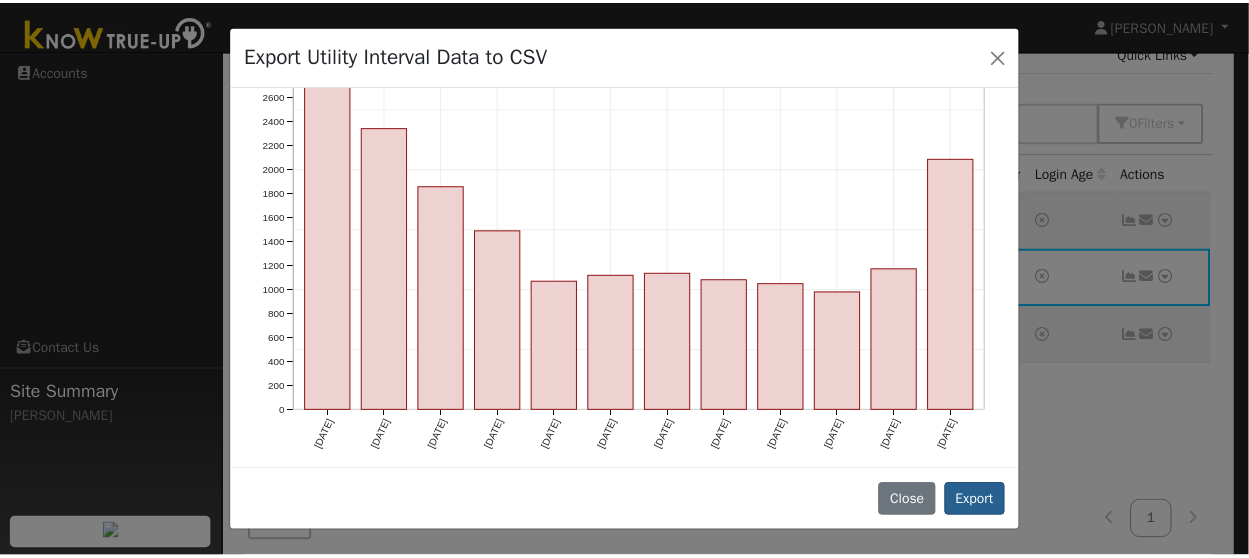 scroll, scrollTop: 0, scrollLeft: 0, axis: both 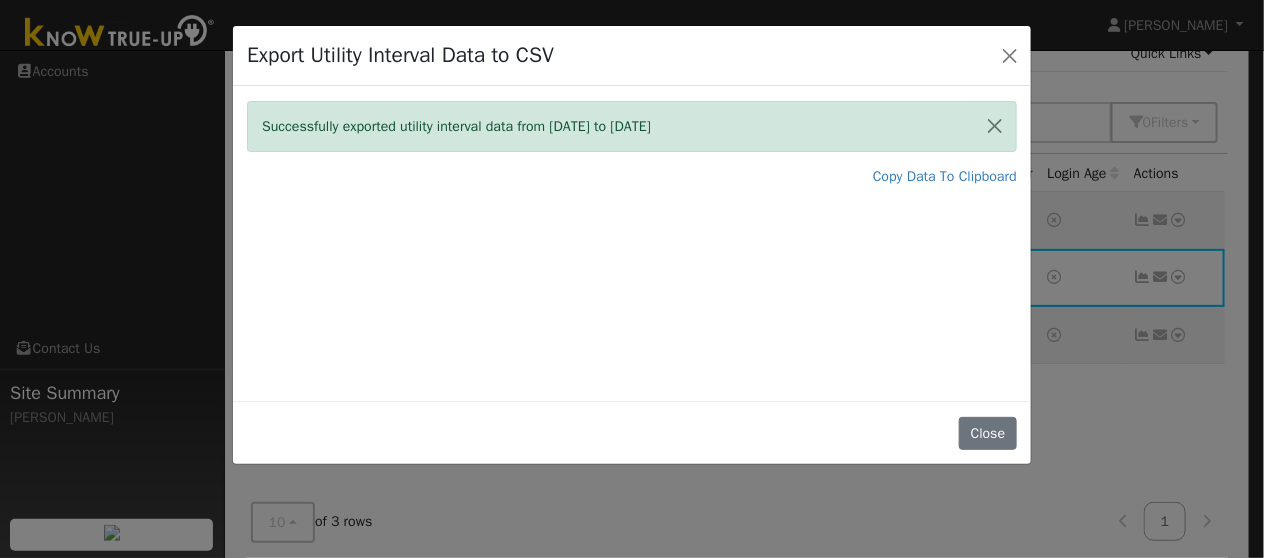 click on "Export Utility Interval Data to CSV  Successfully exported utility interval data from 07/01/24 to 06/30/25 Copy Data To Clipboard Push Pull Net Consumption 18,428 kWh Jul '24 Aug '24 Sep '24 Oct '24 Nov '24 Dec '24 Jan '25 Feb '25 Mar '25 Apr '25 May '25 Jun '25 0 200 400 600 800 1000 1200 1400 1600 1800 2000 2200 2400 2600 2800 3000 3200 onclick="" onclick="" onclick="" onclick="" onclick="" onclick="" onclick="" onclick="" onclick="" onclick="" onclick="" onclick="" onclick="" onclick="" onclick="" onclick="" onclick="" onclick="" onclick="" onclick="" onclick="" onclick="" onclick="" onclick="" Close" 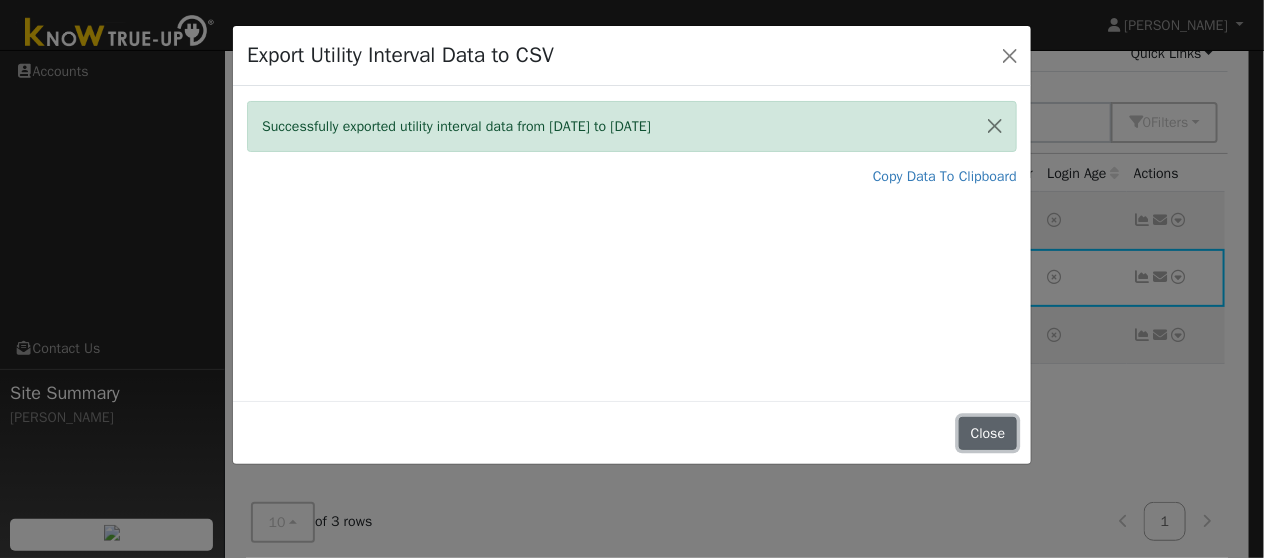 click on "Close" at bounding box center (988, 434) 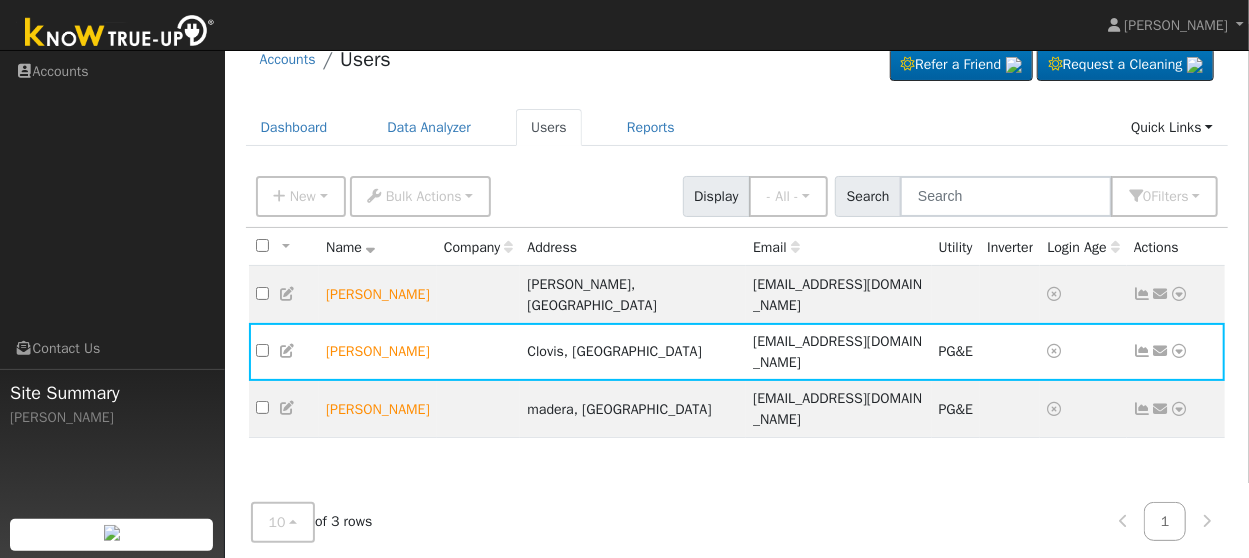 scroll, scrollTop: 0, scrollLeft: 0, axis: both 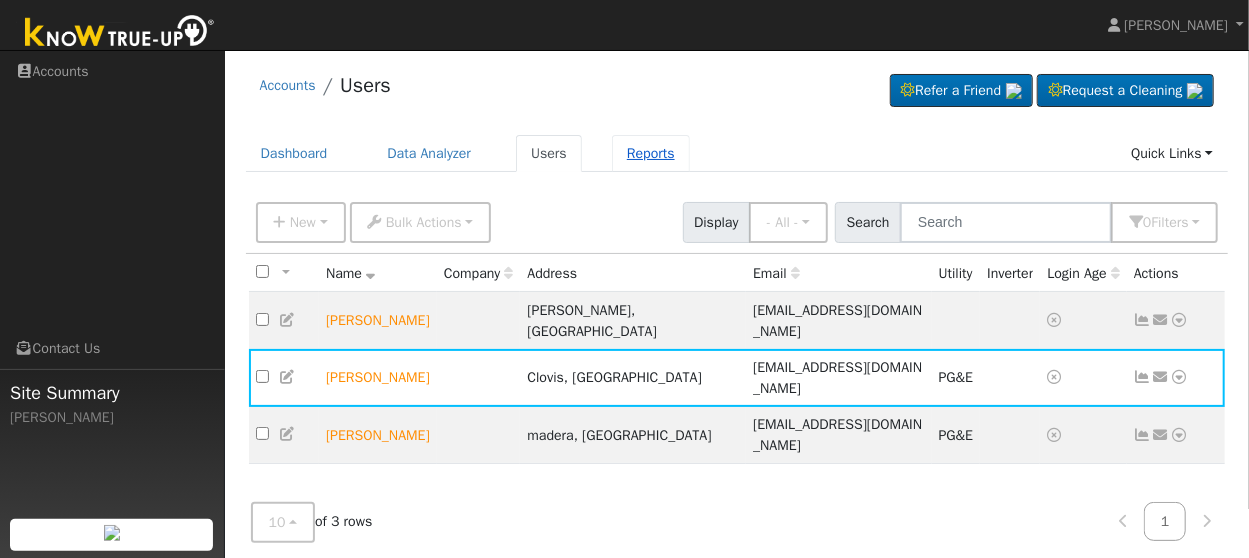 click on "Reports" at bounding box center [651, 153] 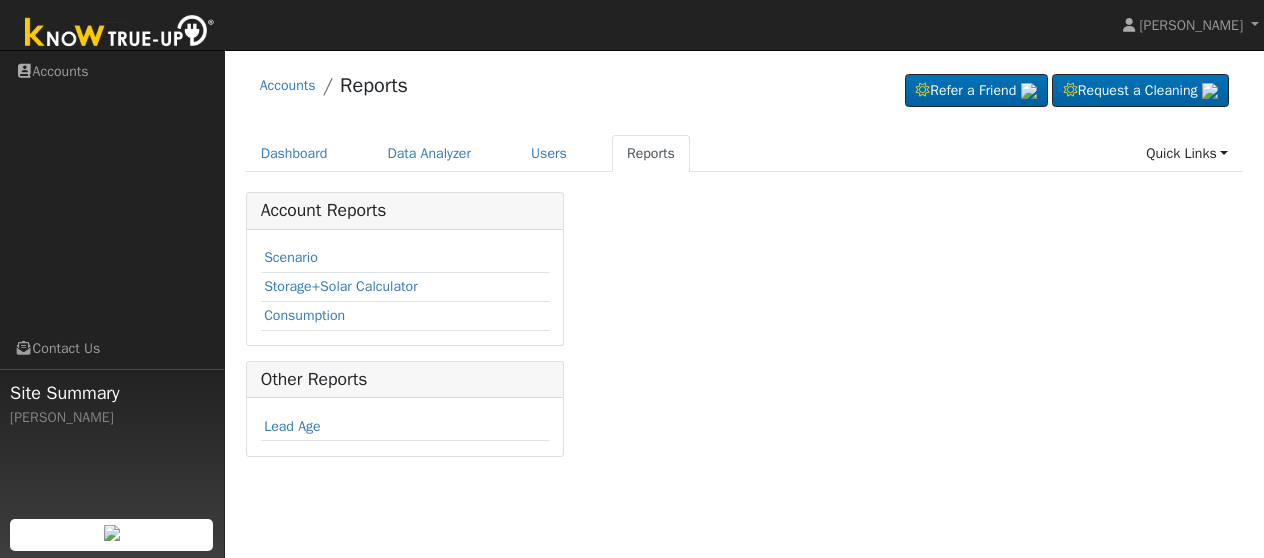 scroll, scrollTop: 0, scrollLeft: 0, axis: both 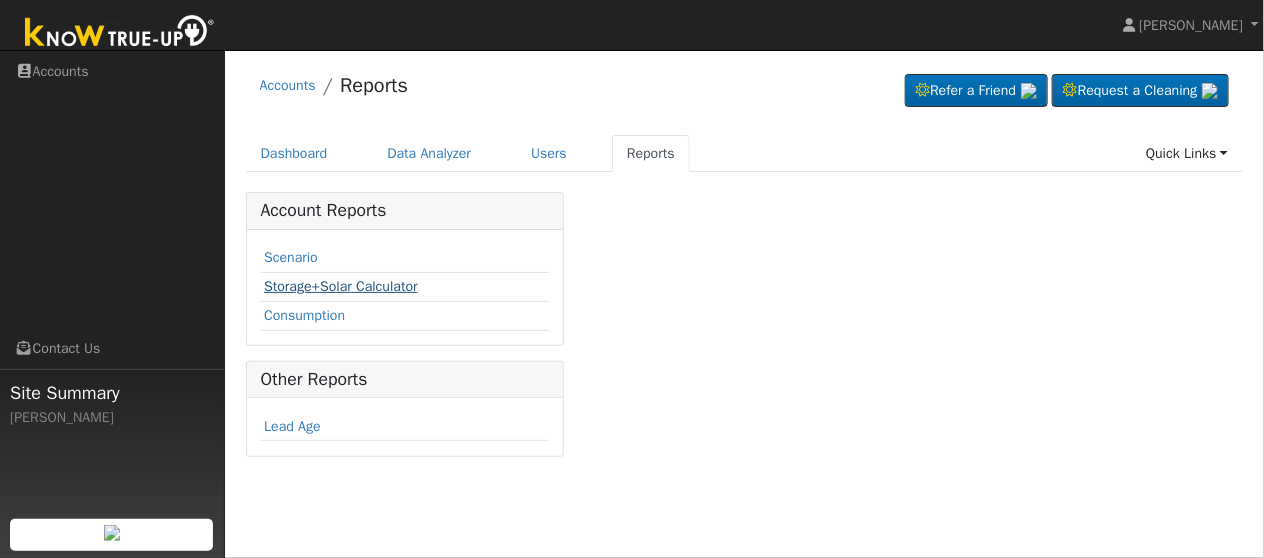 click on "Storage+Solar Calculator" at bounding box center (341, 286) 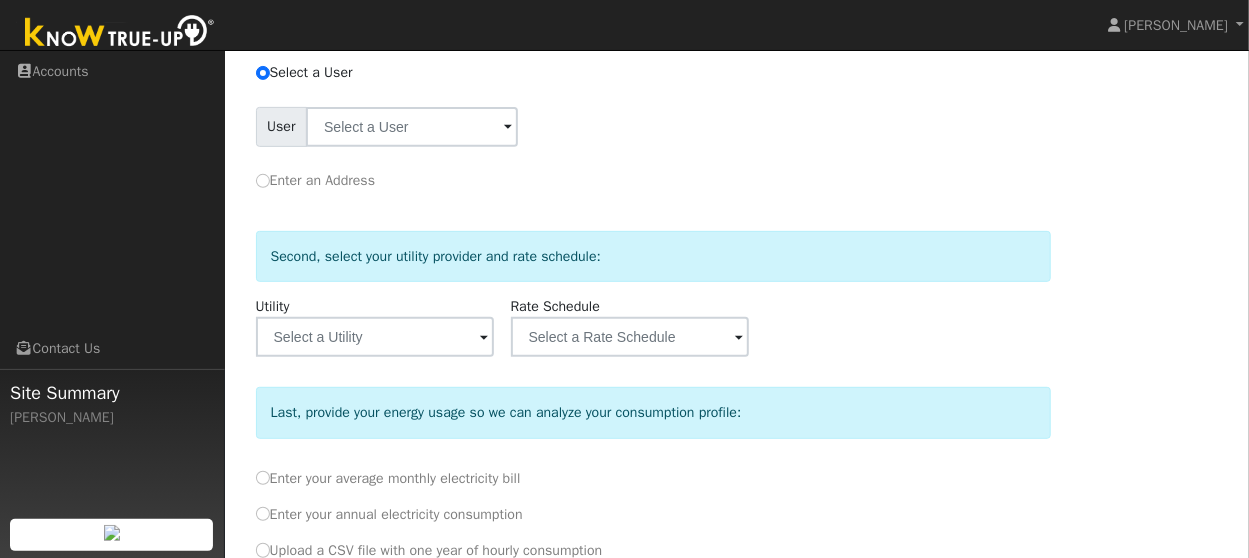 scroll, scrollTop: 400, scrollLeft: 0, axis: vertical 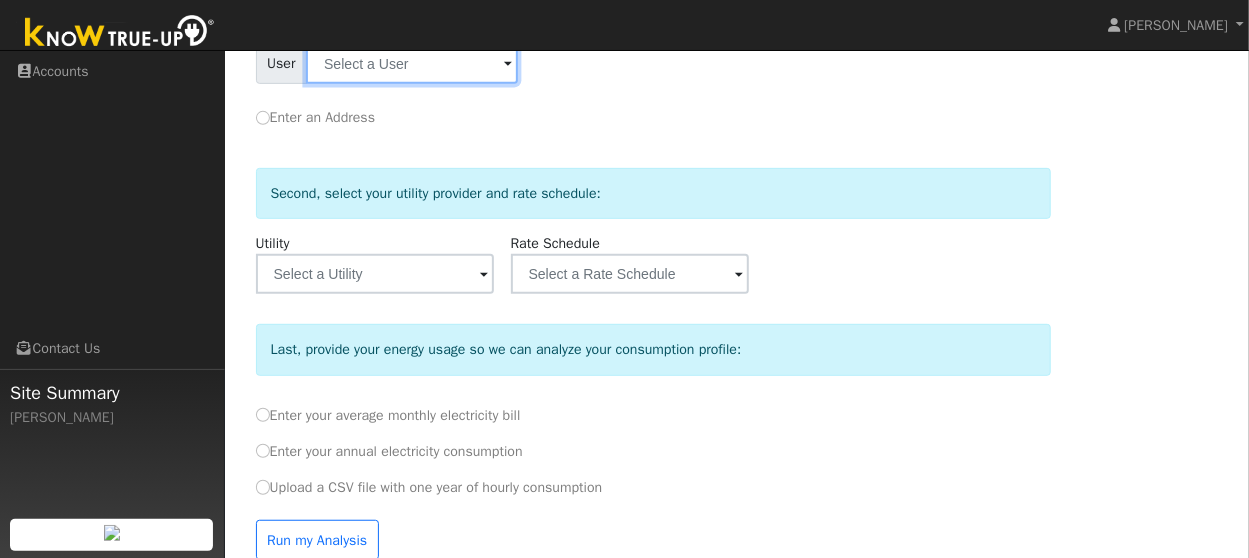 click at bounding box center (412, 64) 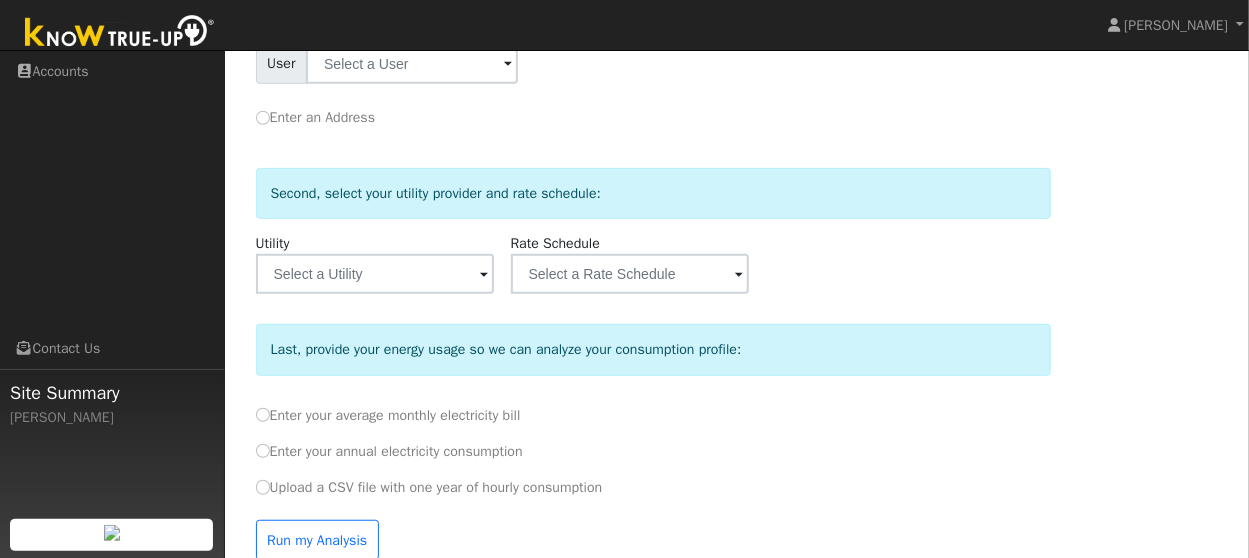 click at bounding box center (508, 65) 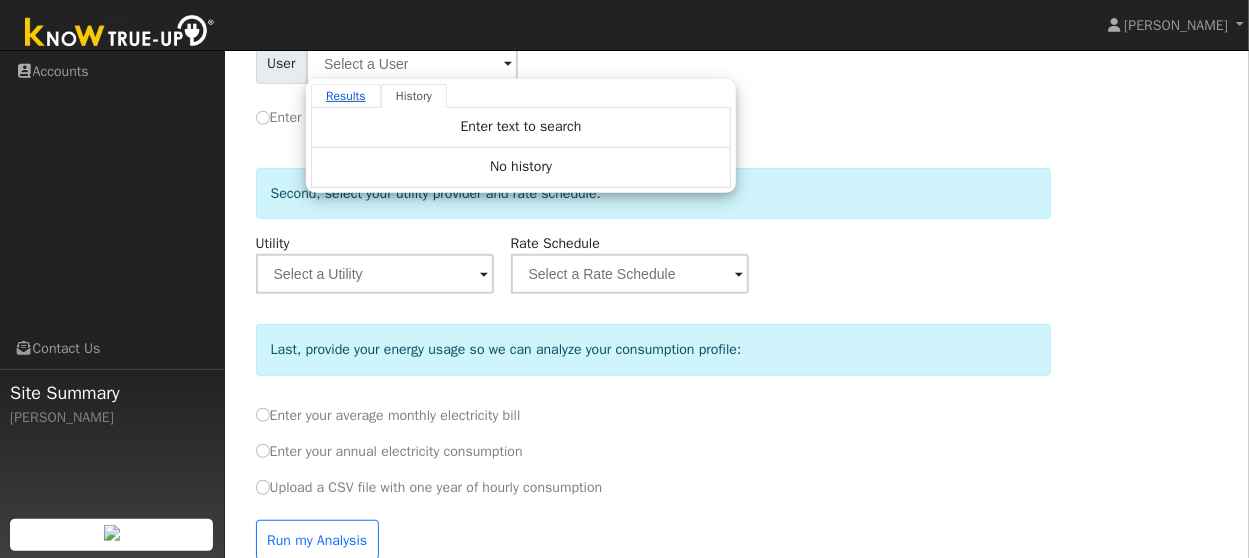 click on "Enter text to search" at bounding box center (521, 128) 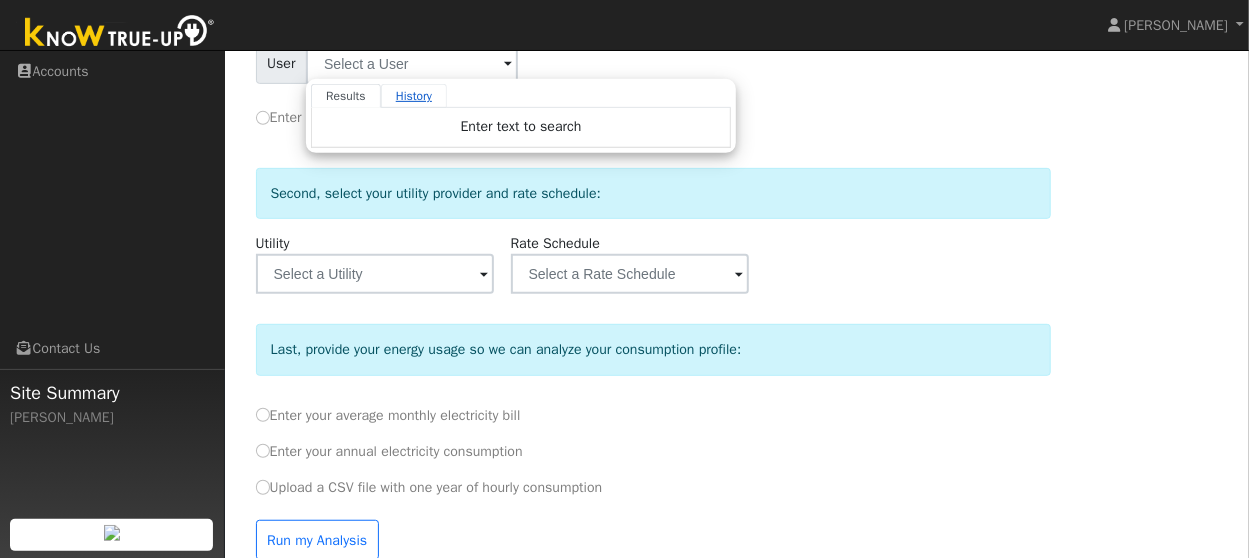 click on "History" at bounding box center [414, 96] 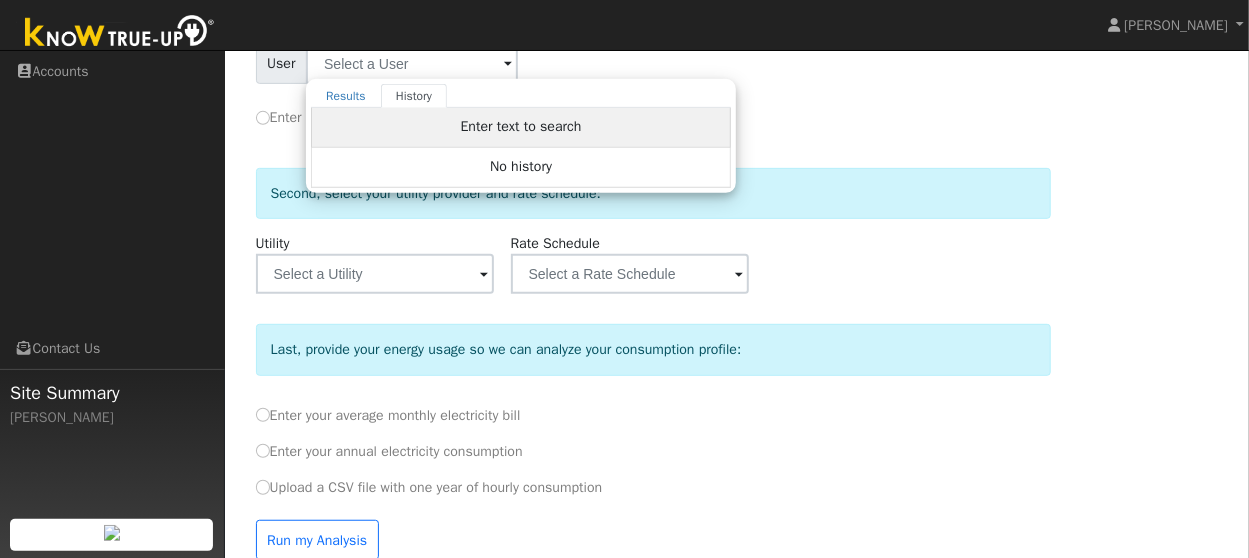 click on "Enter text to search" at bounding box center [521, 126] 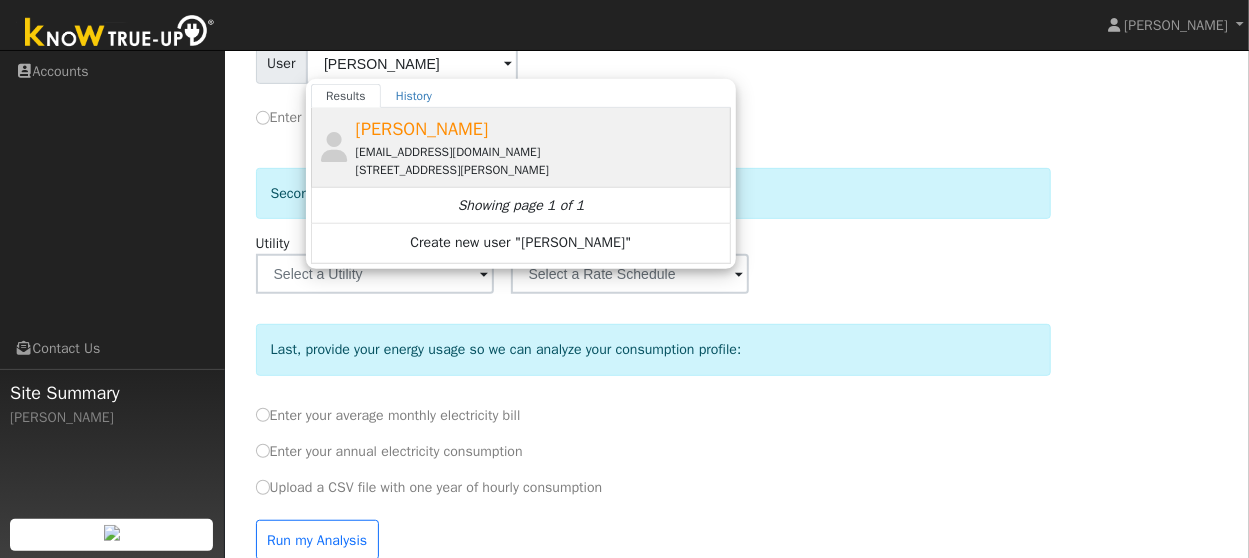 click on "[EMAIL_ADDRESS][DOMAIN_NAME]" at bounding box center [541, 152] 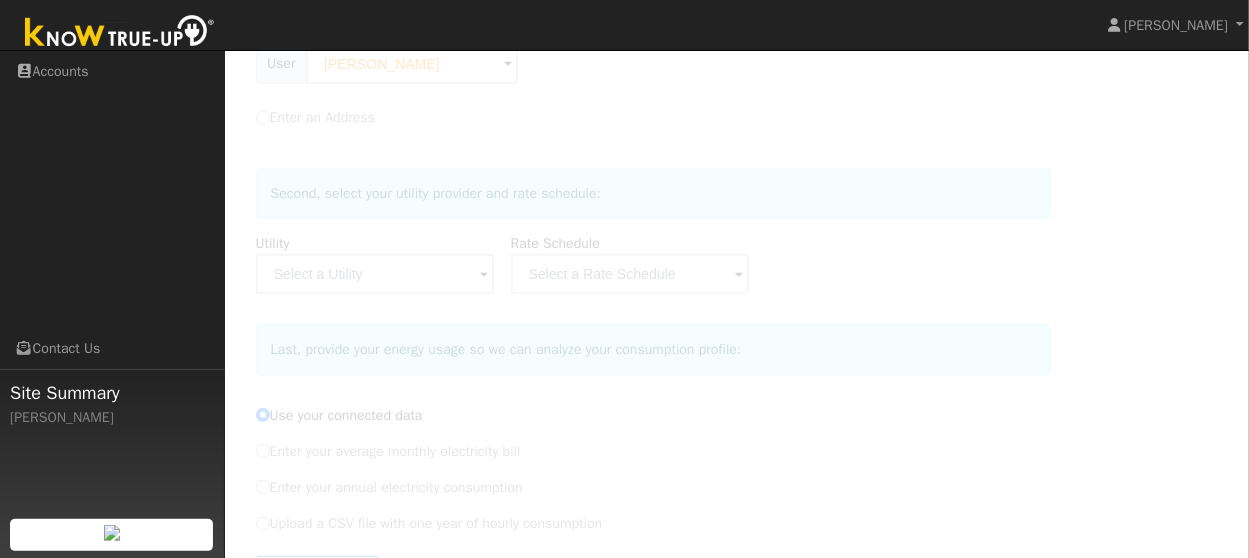 type on "Pacific Gas & Electric" 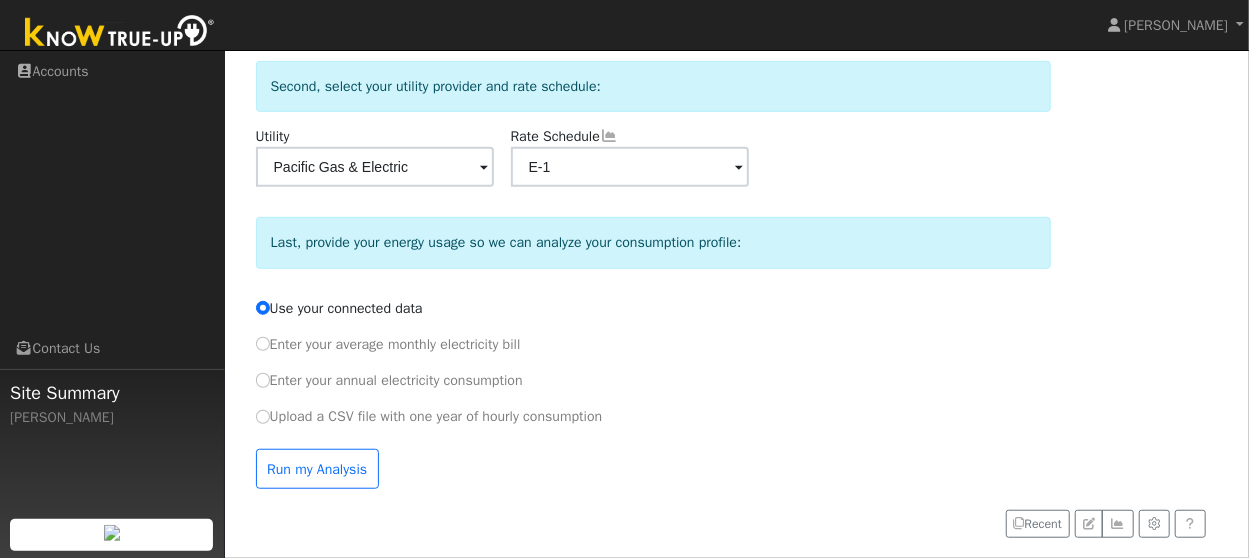 scroll, scrollTop: 510, scrollLeft: 0, axis: vertical 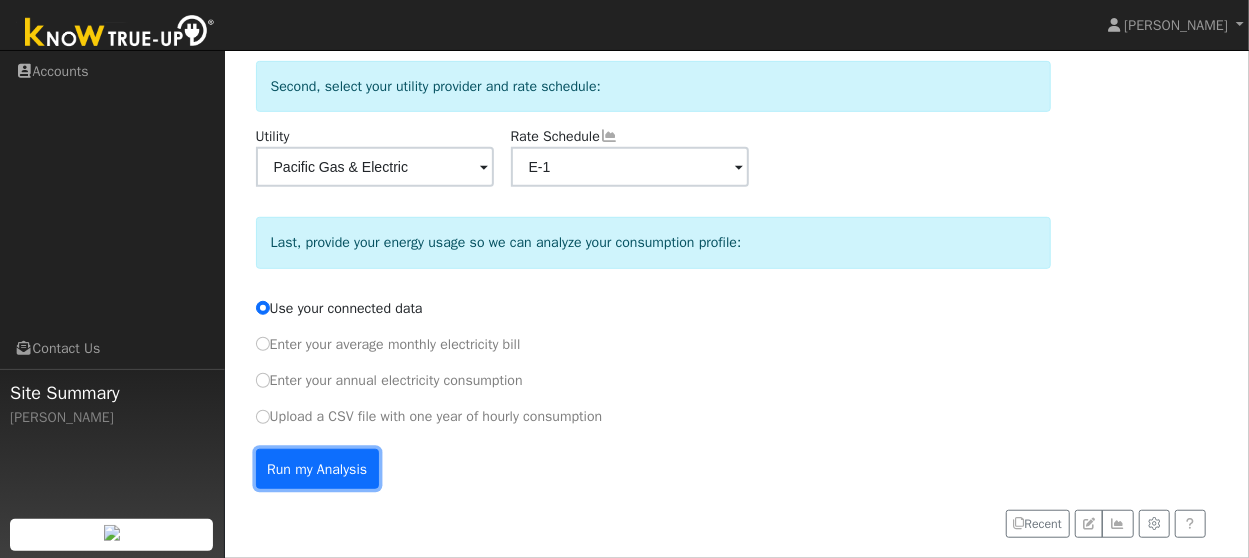 click on "Run my Analysis" at bounding box center (317, 469) 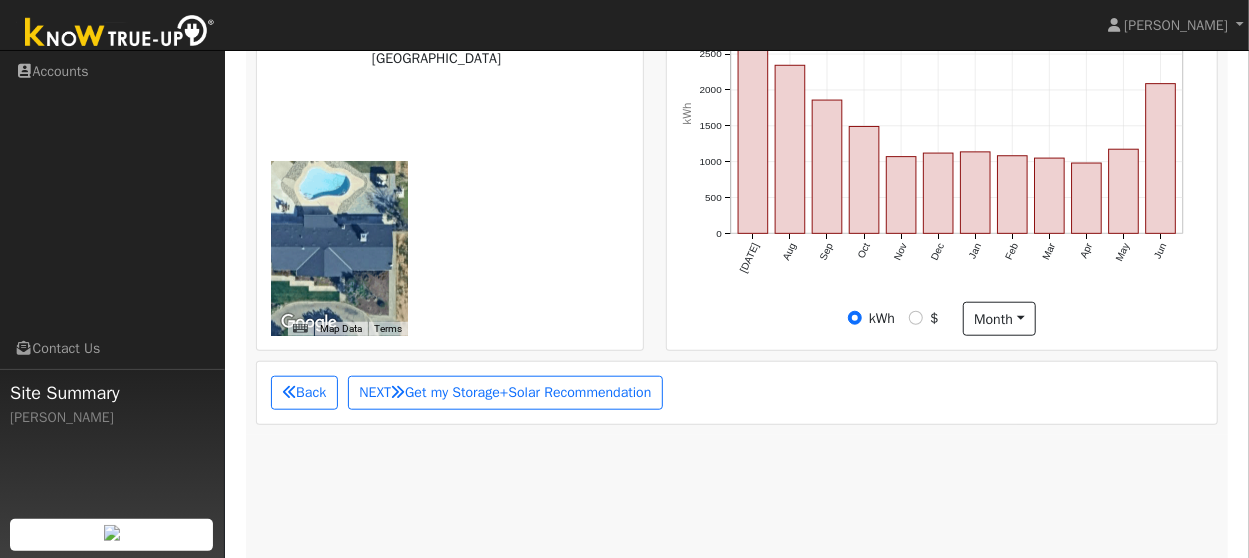 scroll, scrollTop: 784, scrollLeft: 0, axis: vertical 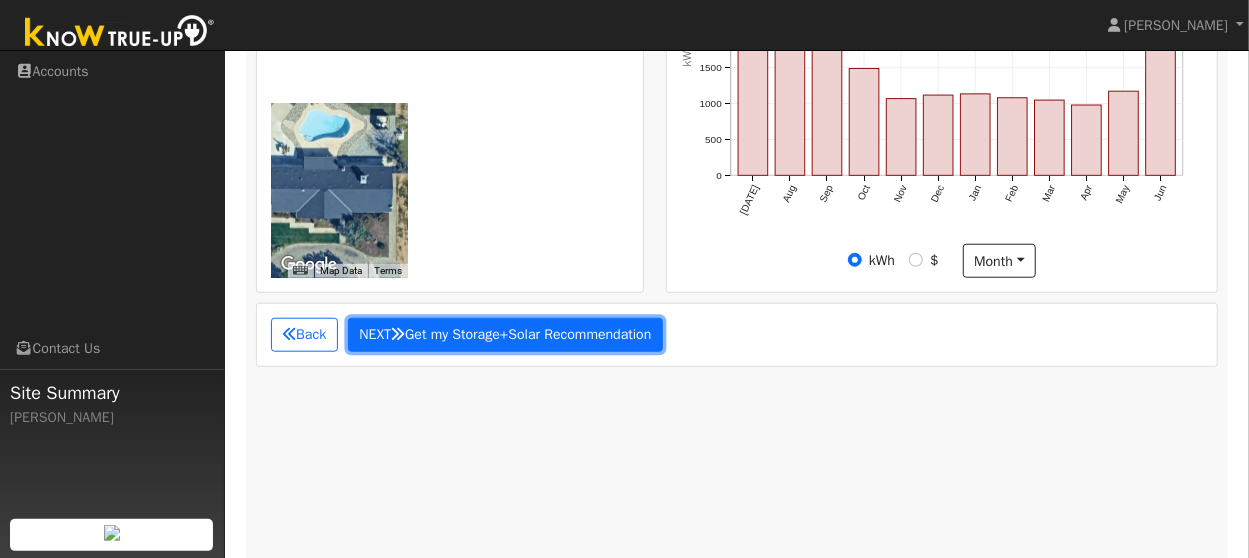 click on "NEXT   Get my Storage+Solar Recommendation" at bounding box center (505, 335) 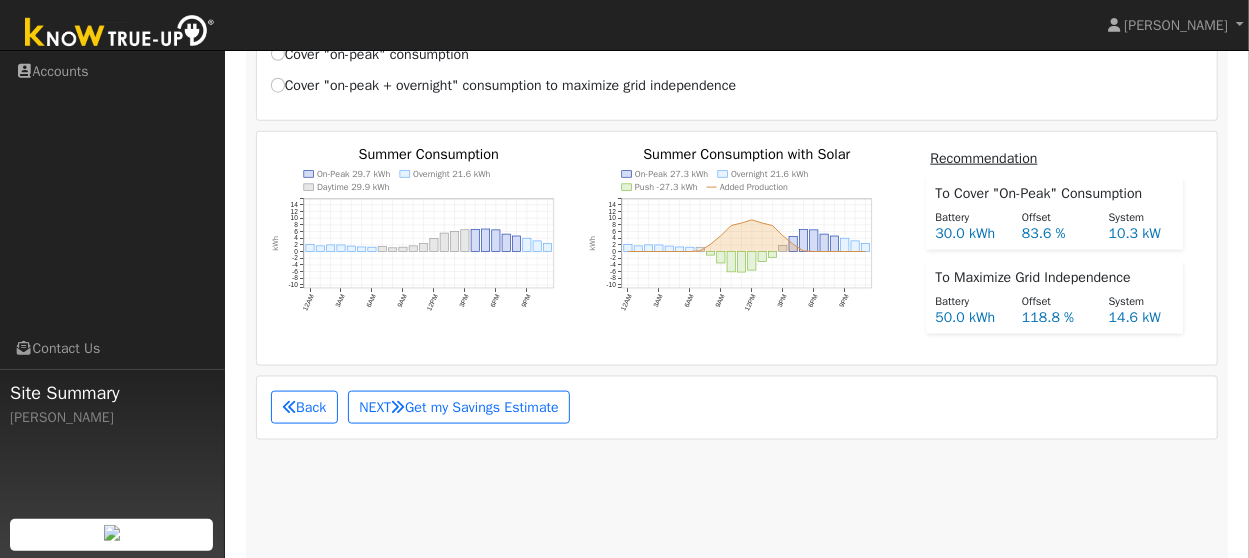 scroll, scrollTop: 1077, scrollLeft: 0, axis: vertical 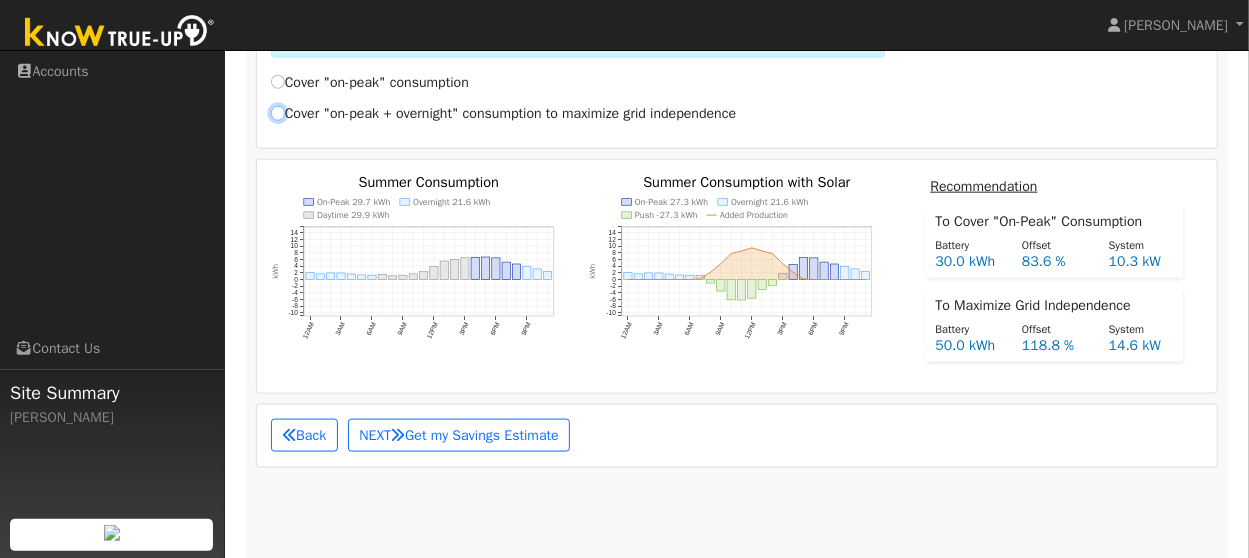 click on "Cover "on-peak + overnight" consumption to maximize grid independence" at bounding box center (278, 113) 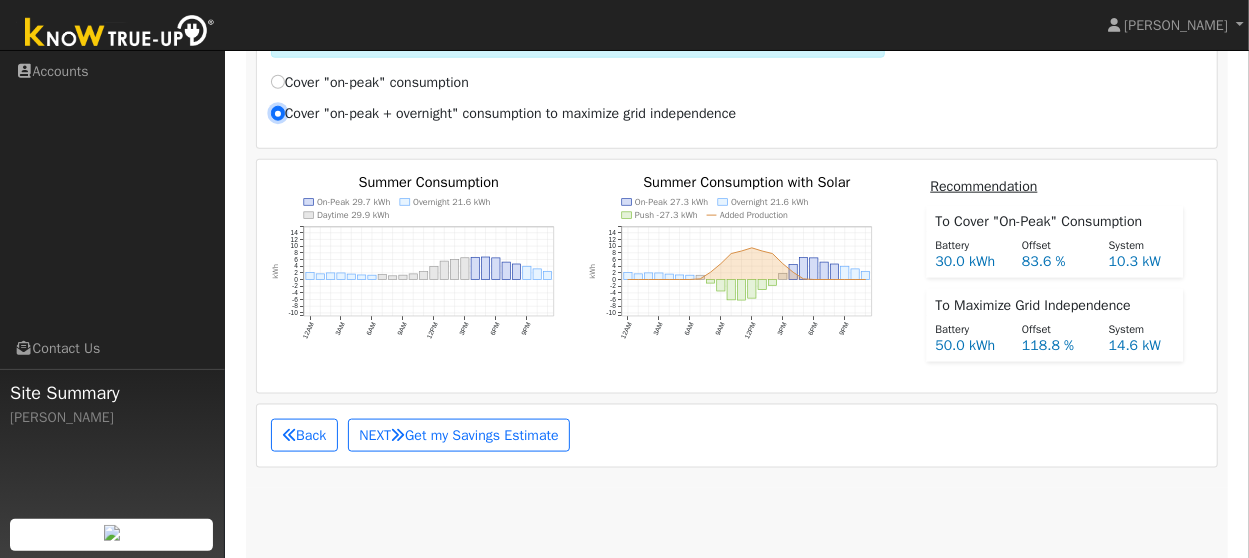 radio on "true" 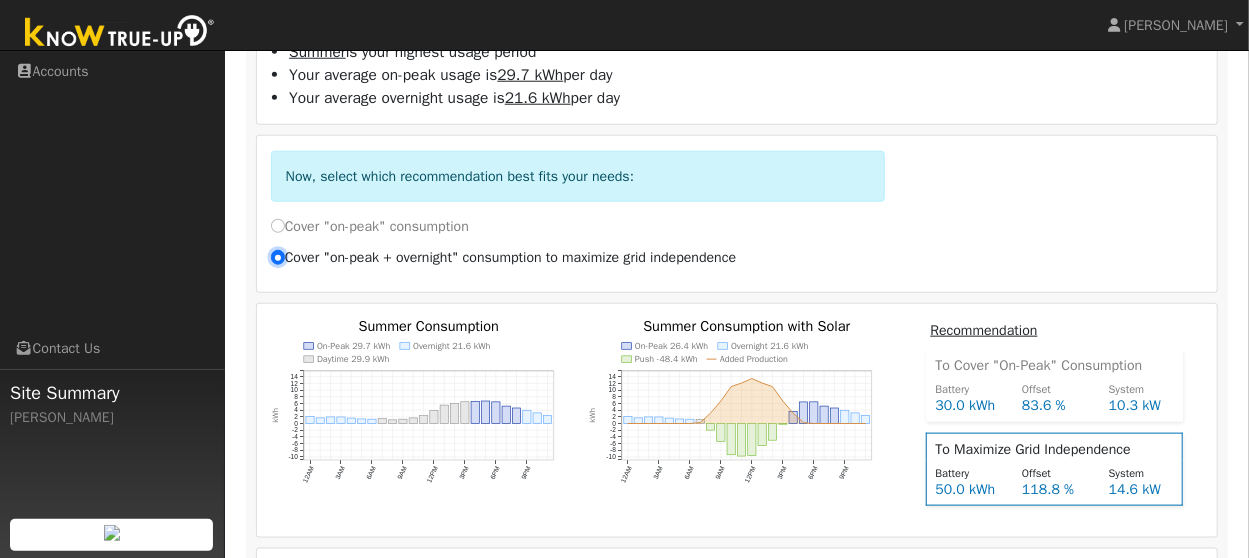 scroll, scrollTop: 977, scrollLeft: 0, axis: vertical 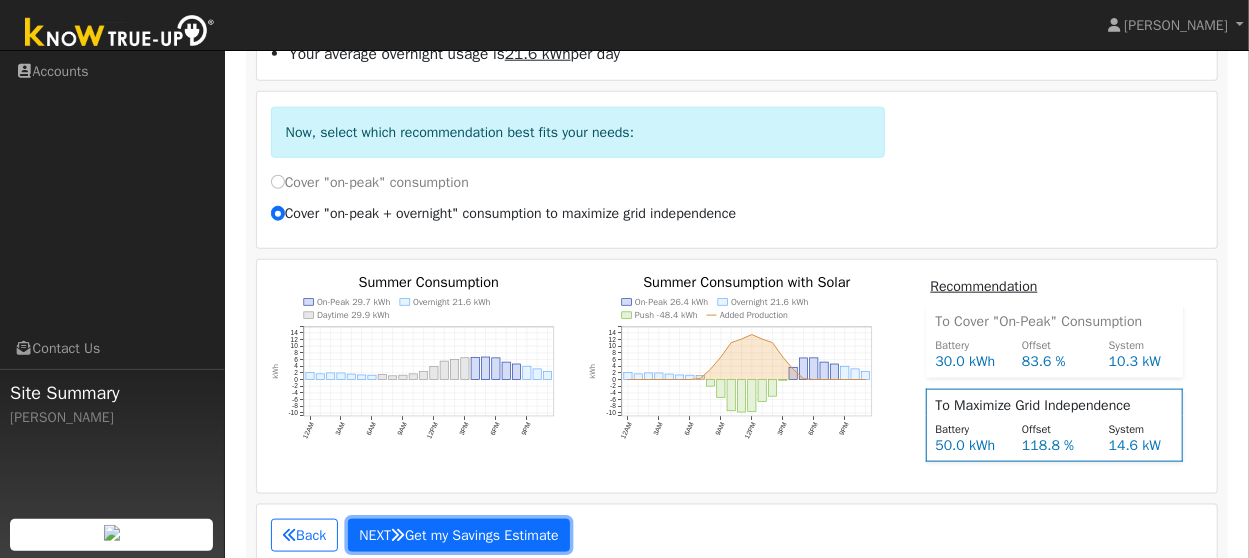 click on "NEXT   Get my Savings Estimate" at bounding box center [459, 536] 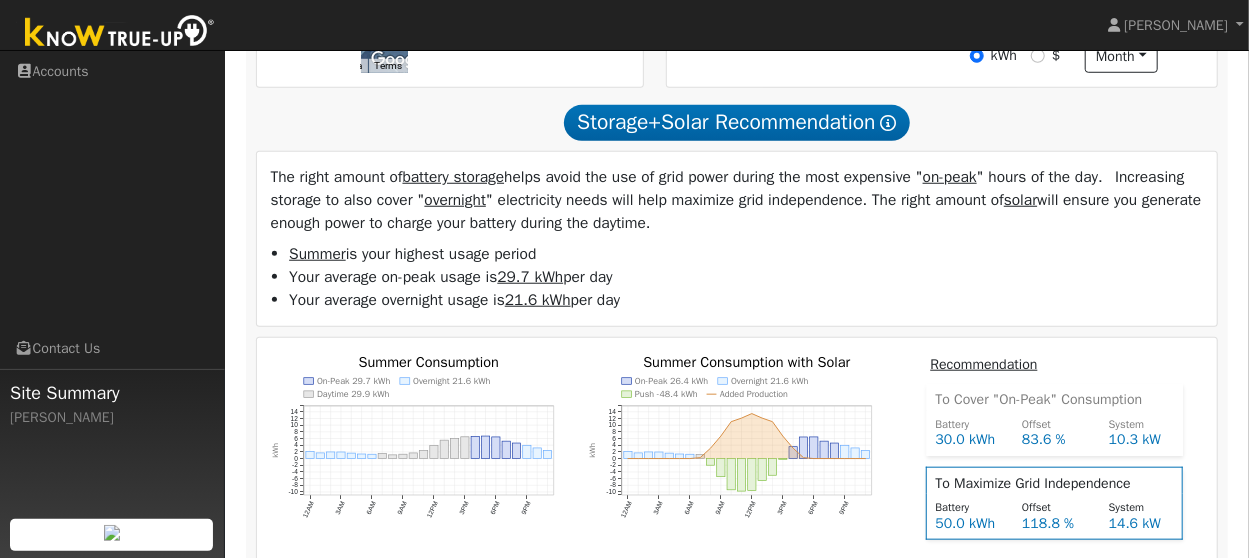 scroll, scrollTop: 769, scrollLeft: 0, axis: vertical 